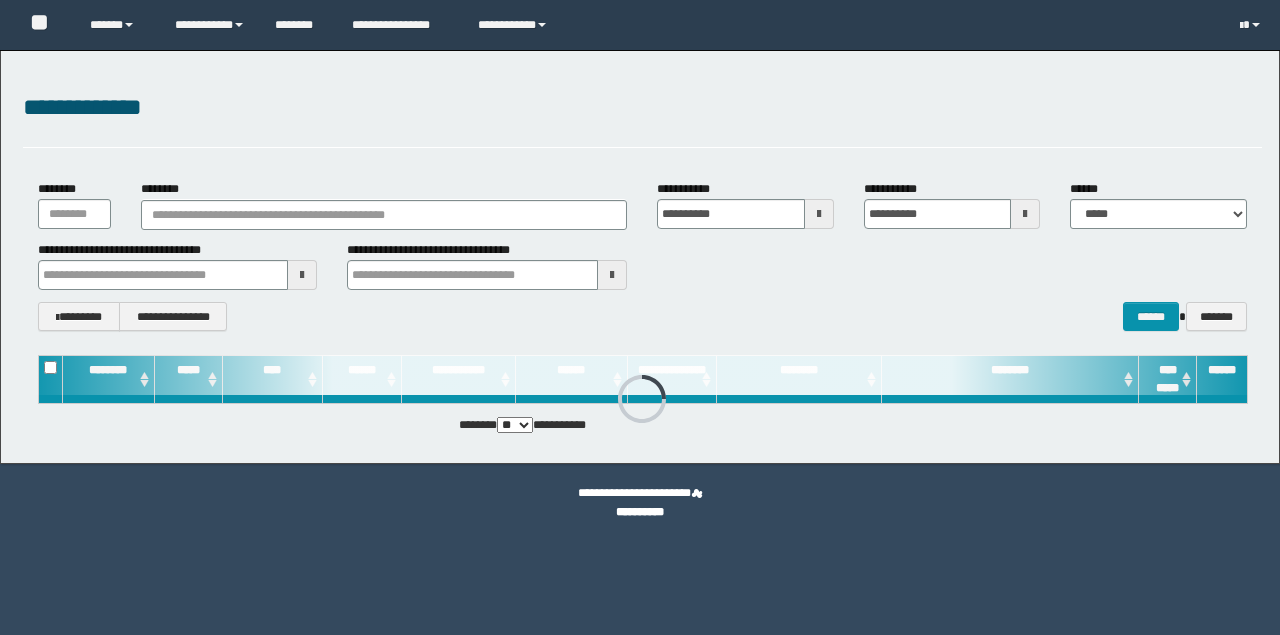 scroll, scrollTop: 0, scrollLeft: 0, axis: both 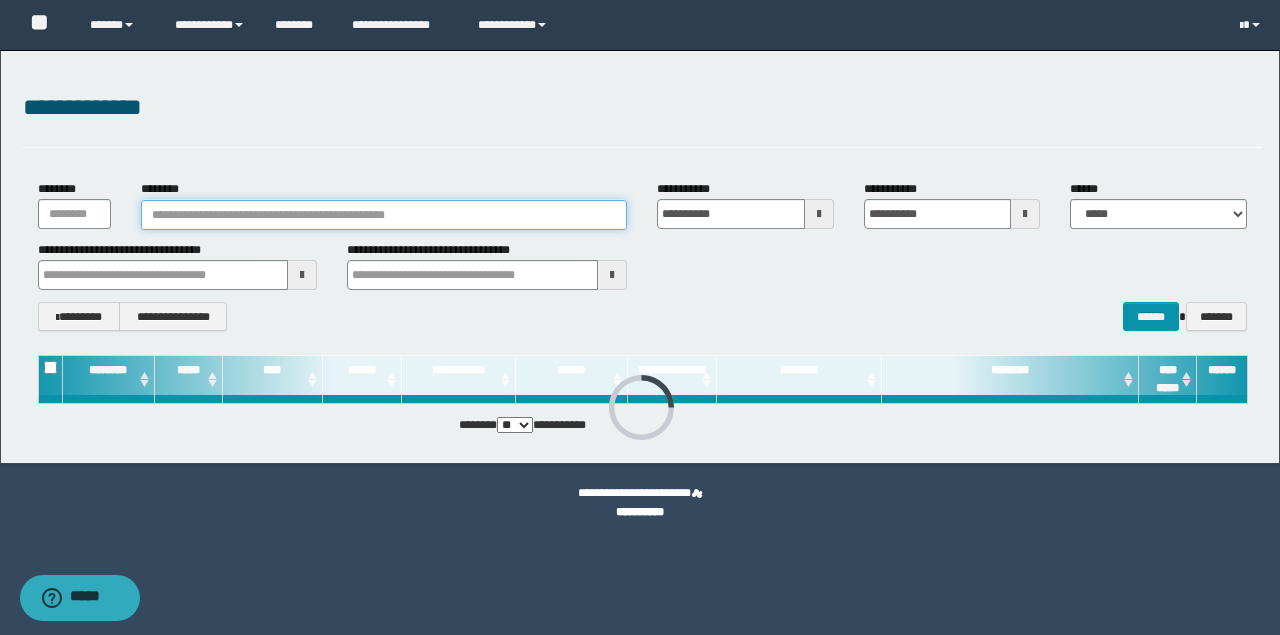 click on "********" at bounding box center (384, 215) 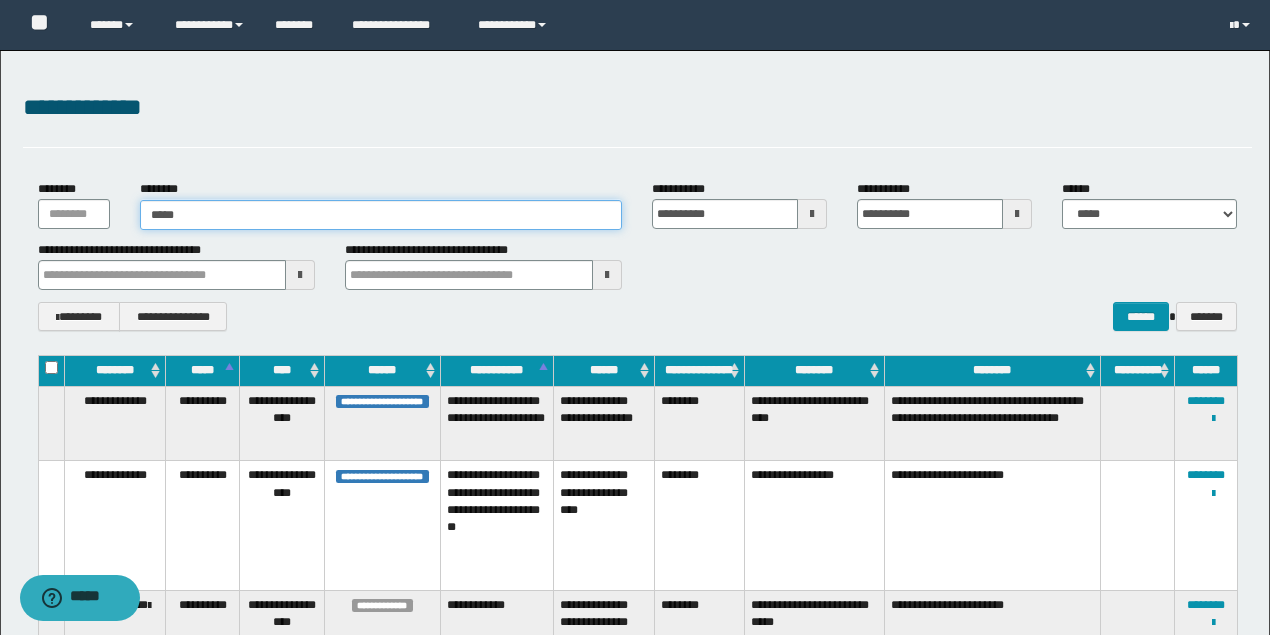 type on "******" 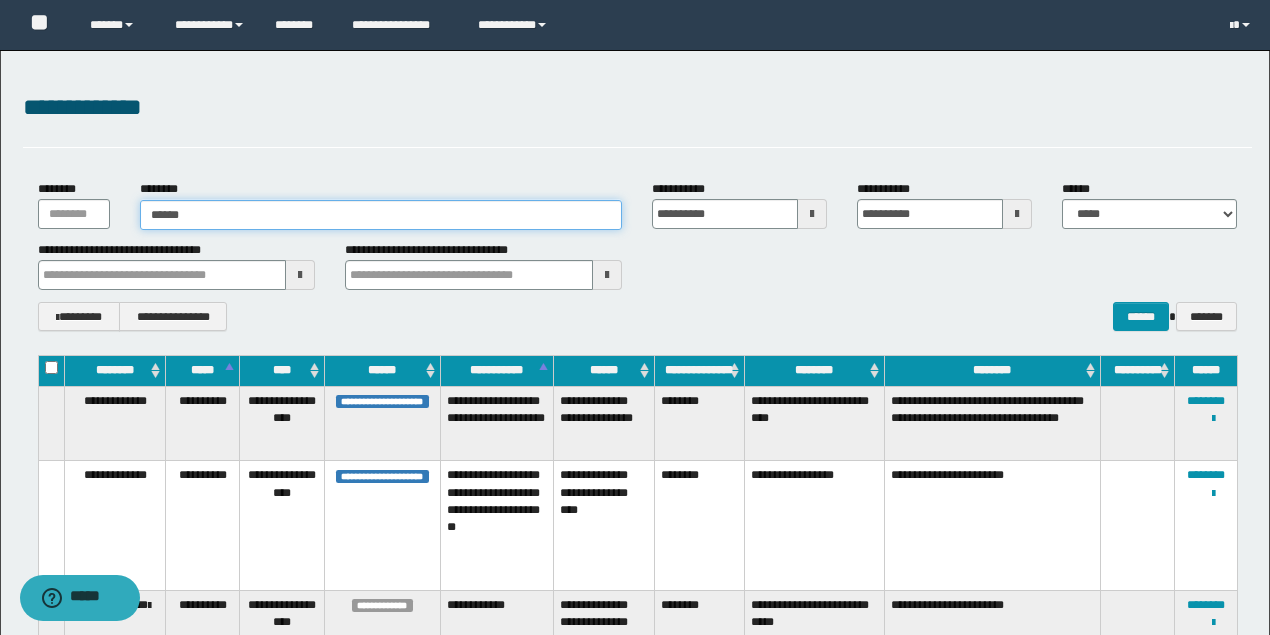 click on "******" at bounding box center [381, 215] 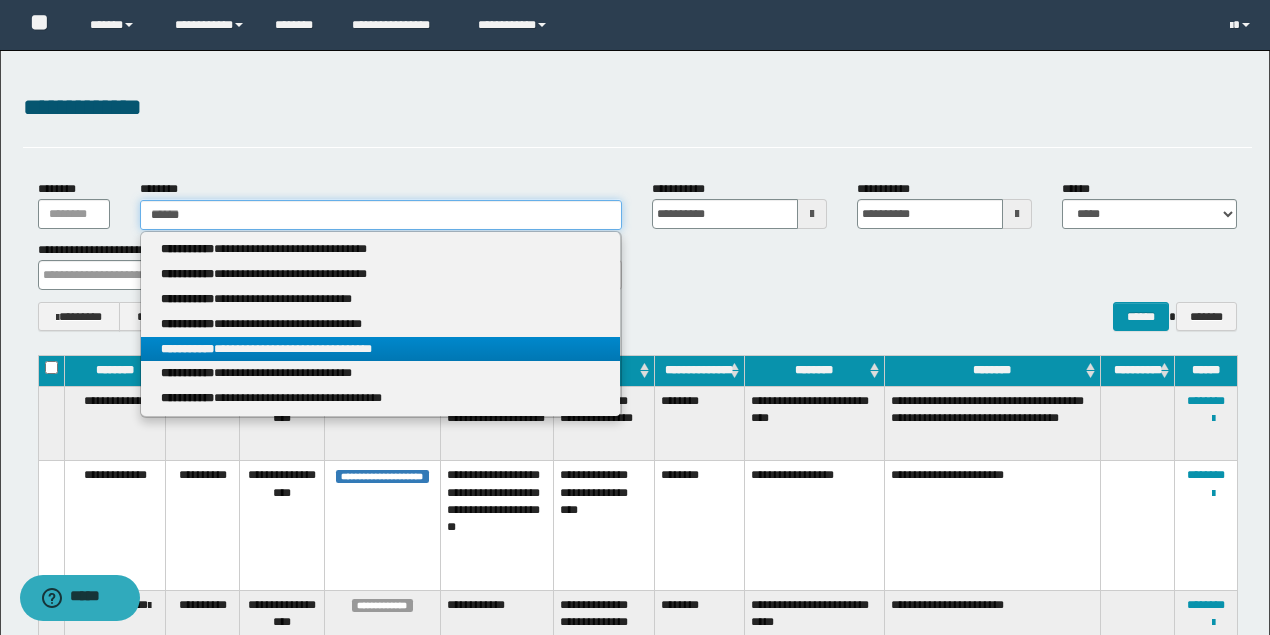 type on "******" 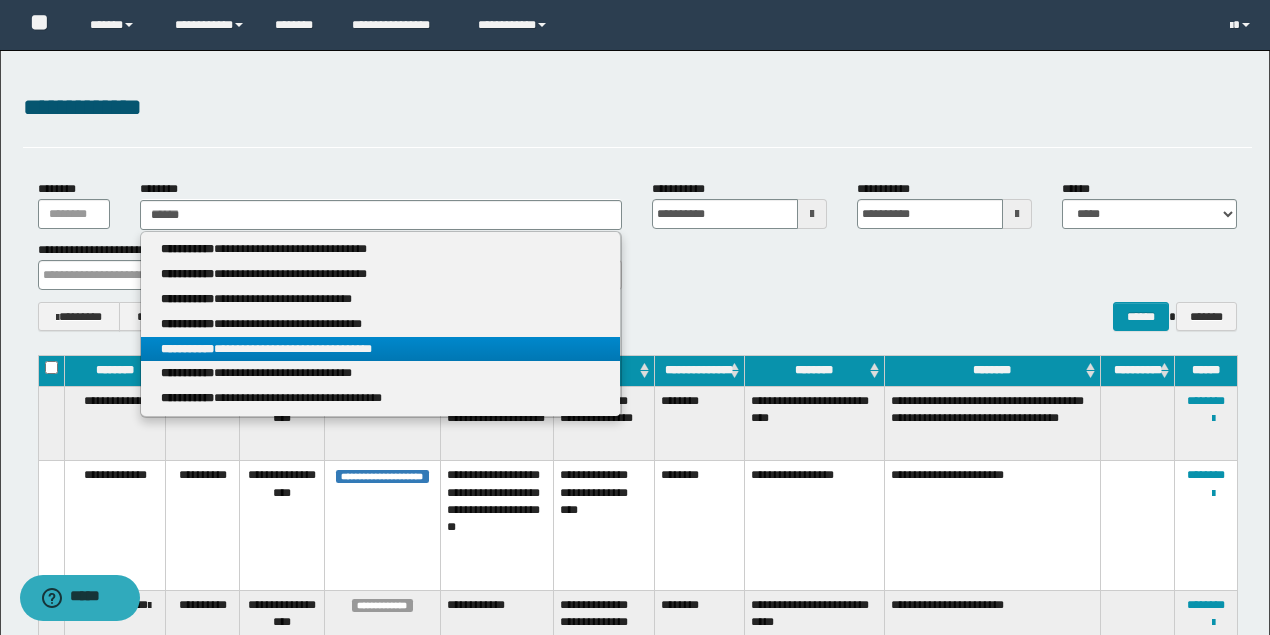 click on "**********" at bounding box center [380, 349] 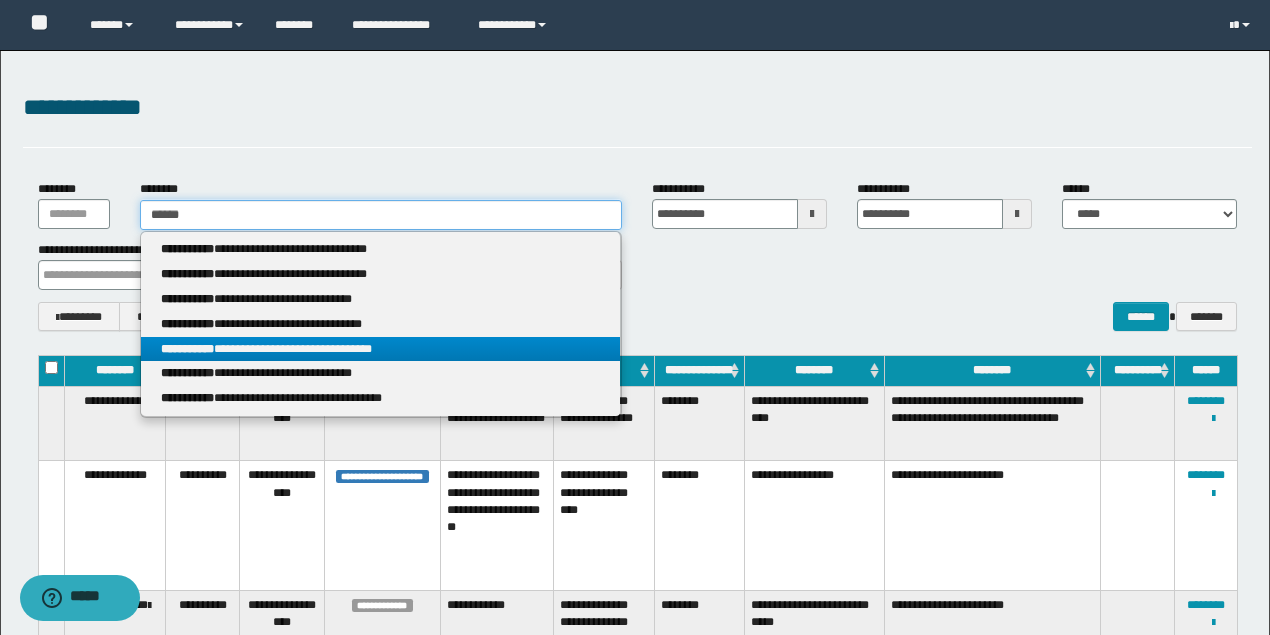type 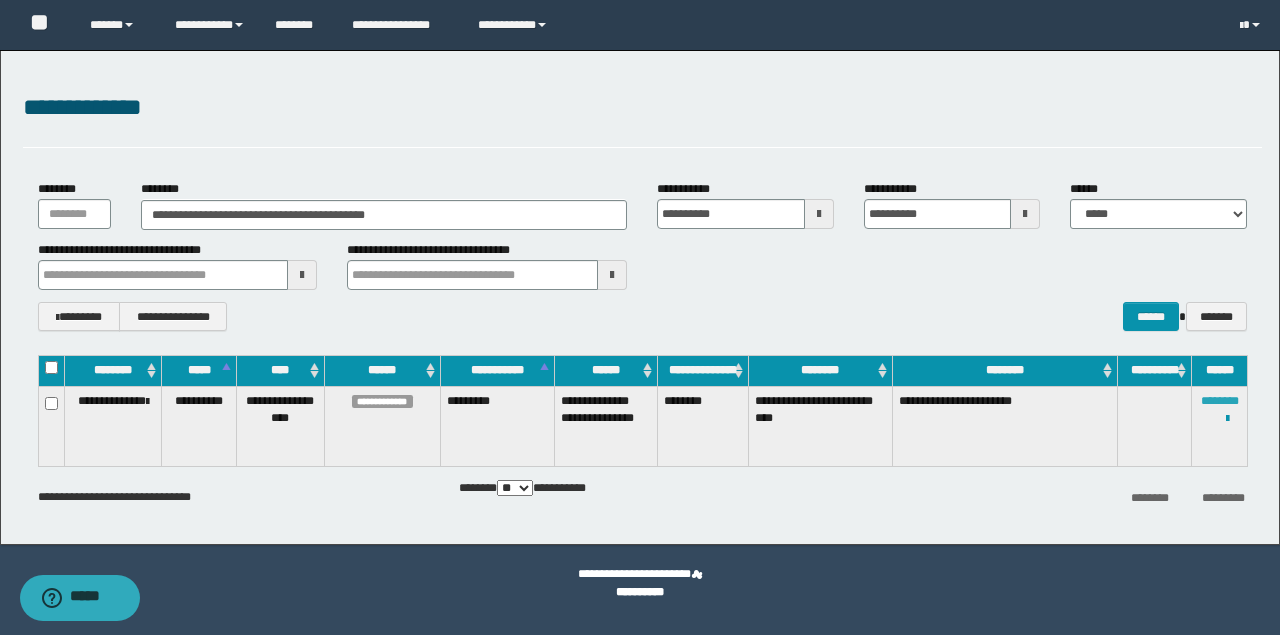 click on "********" at bounding box center (1220, 401) 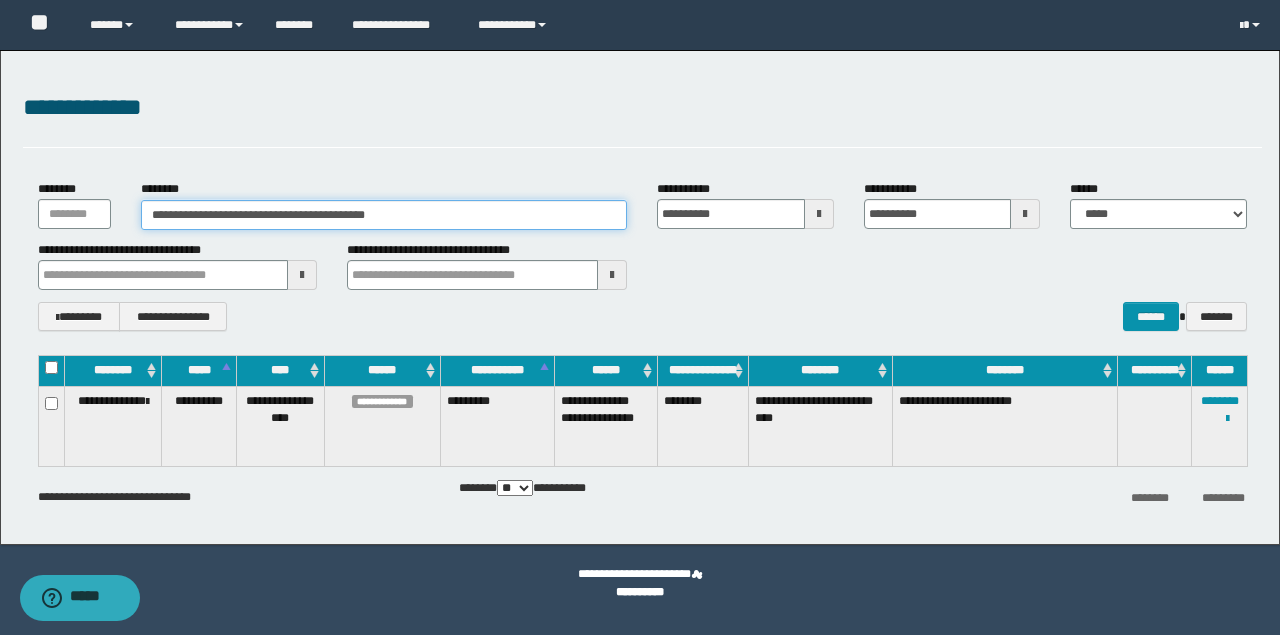 drag, startPoint x: 427, startPoint y: 216, endPoint x: 2, endPoint y: 273, distance: 428.80533 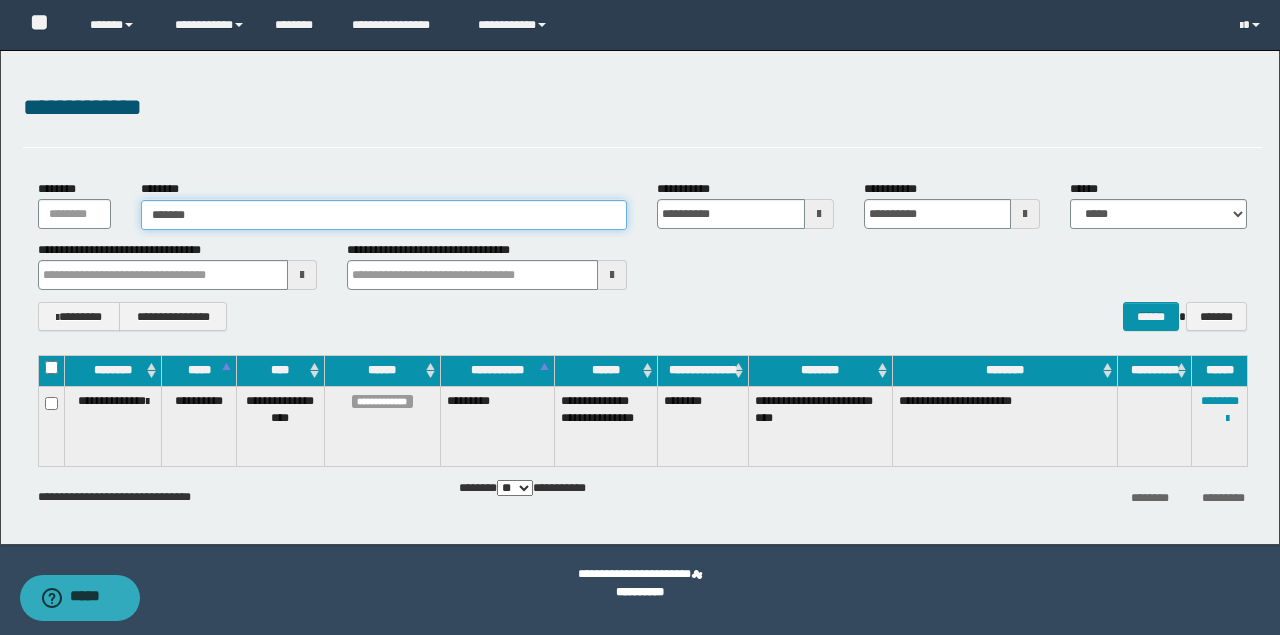 type on "********" 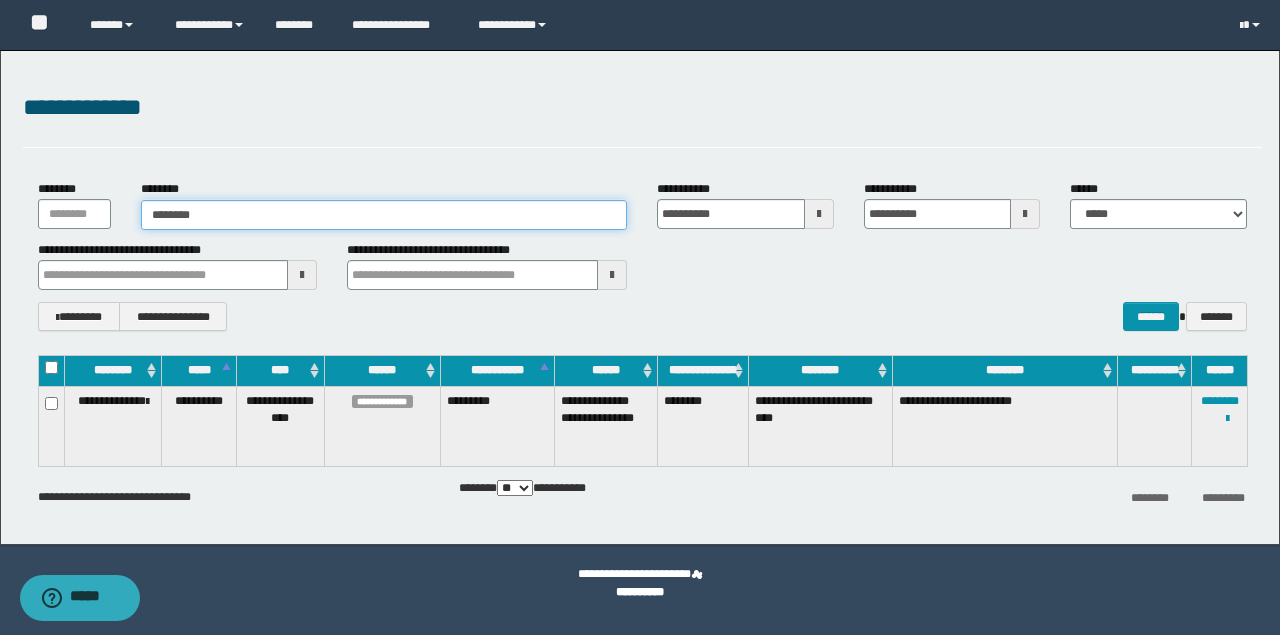 type on "********" 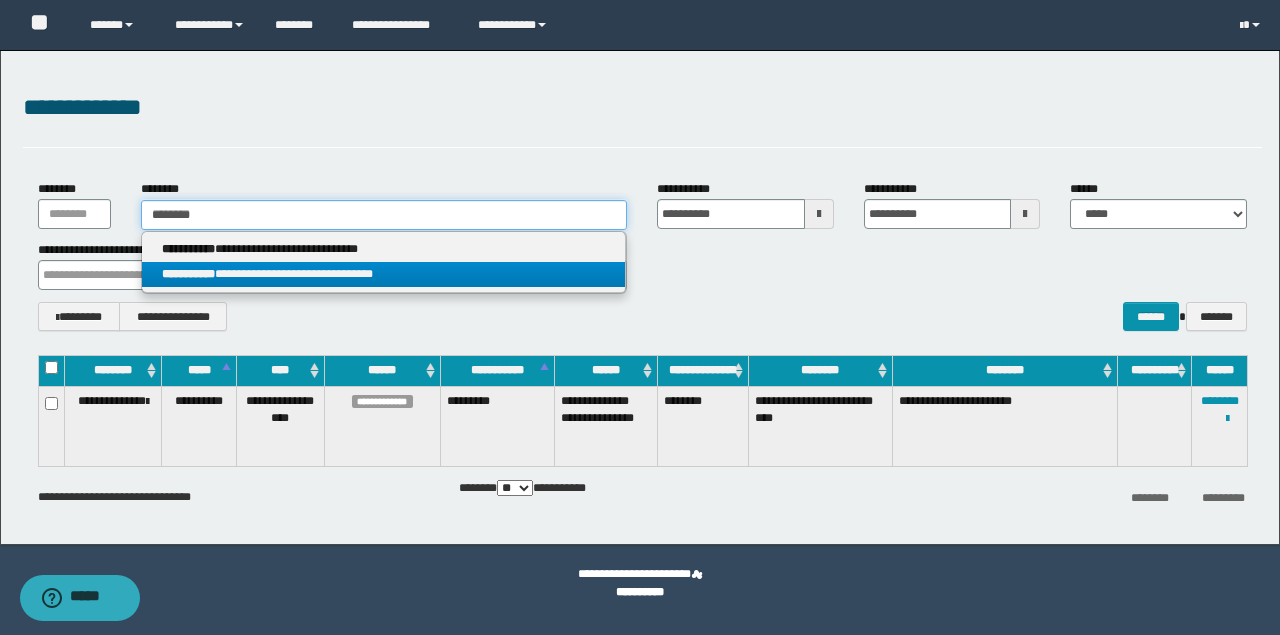 type on "********" 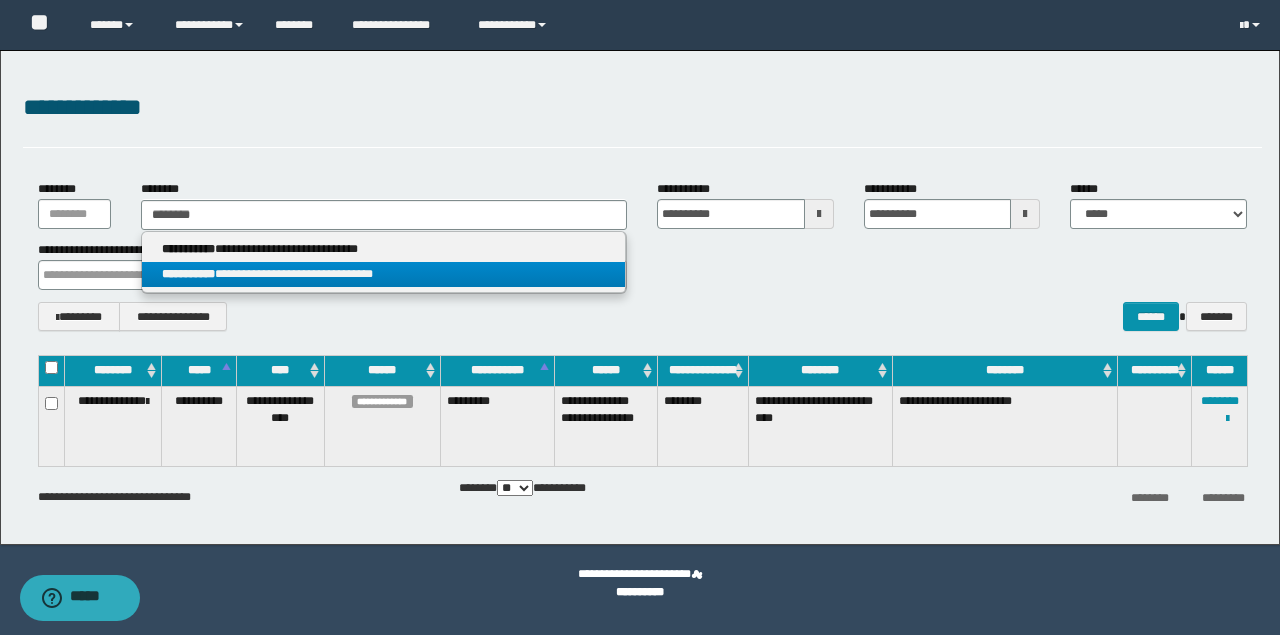 click on "**********" at bounding box center (384, 274) 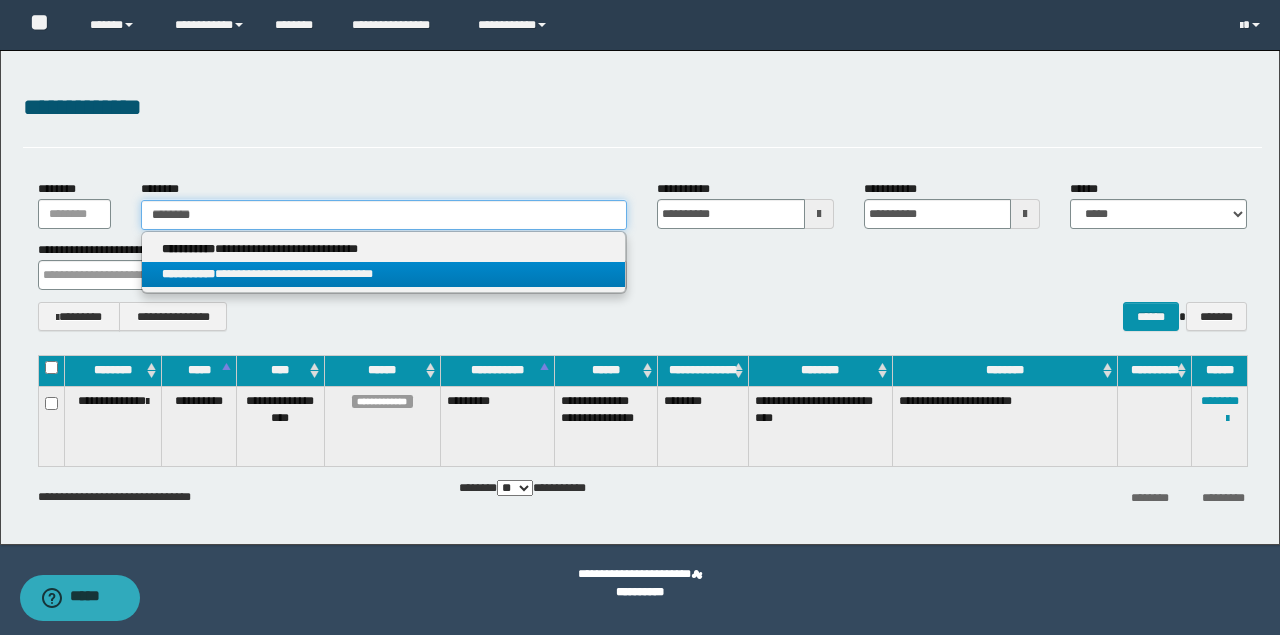 type 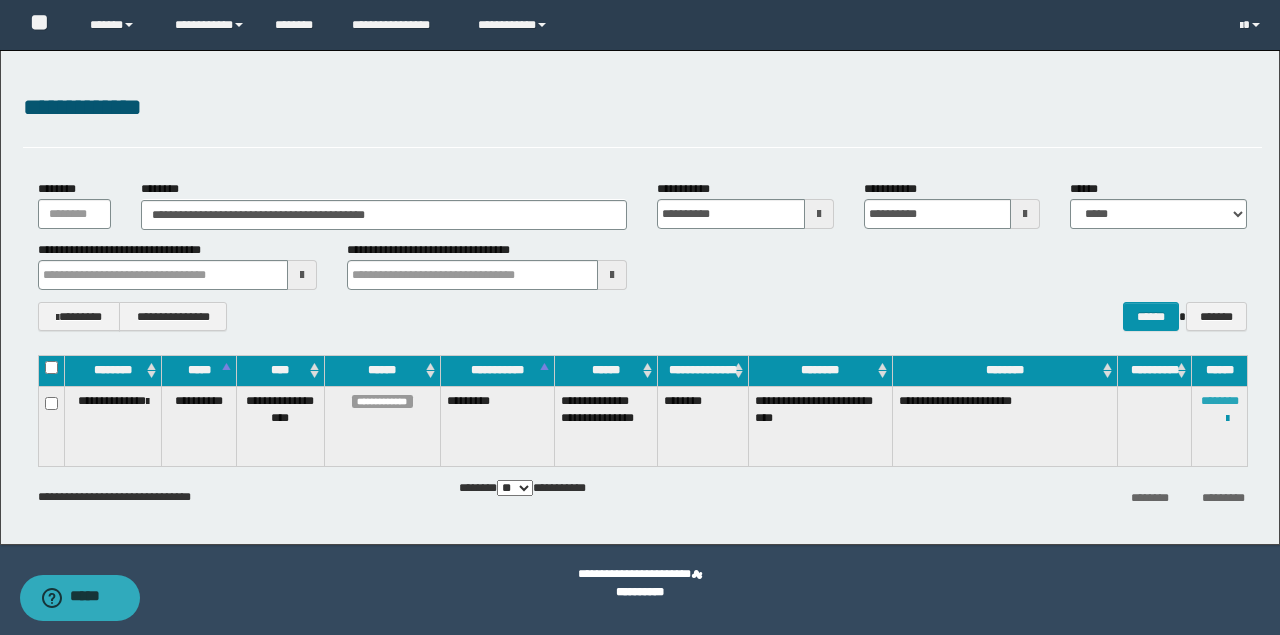 click on "********" at bounding box center [1220, 401] 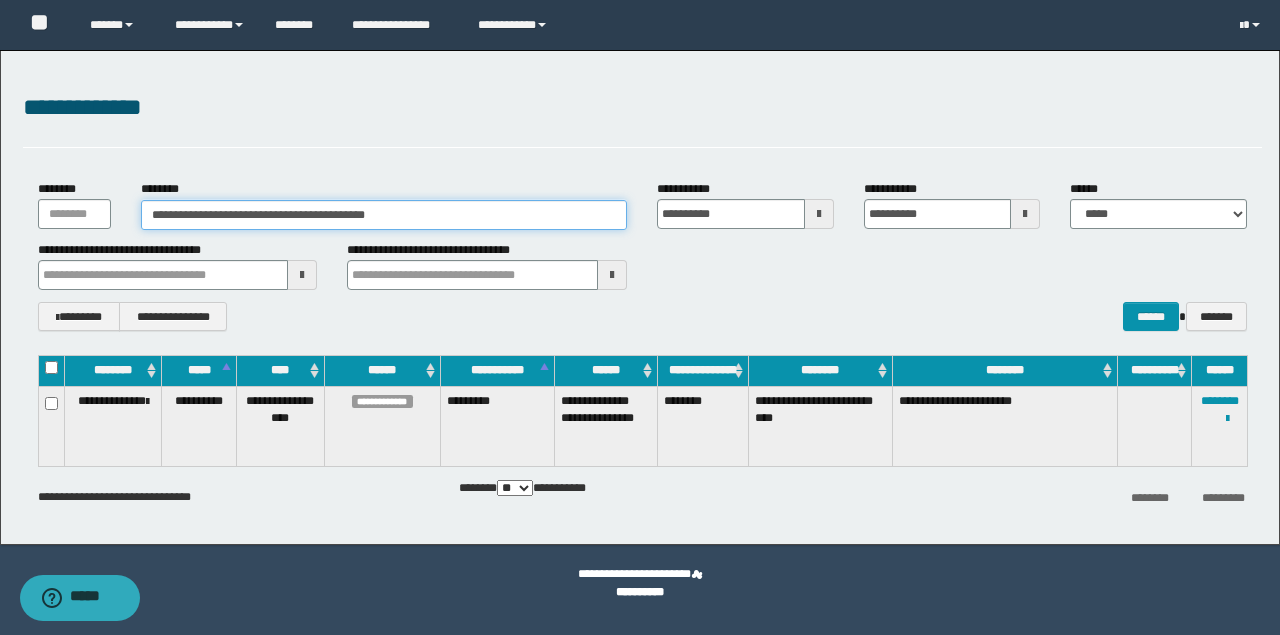 drag, startPoint x: 338, startPoint y: 234, endPoint x: 0, endPoint y: 163, distance: 345.37662 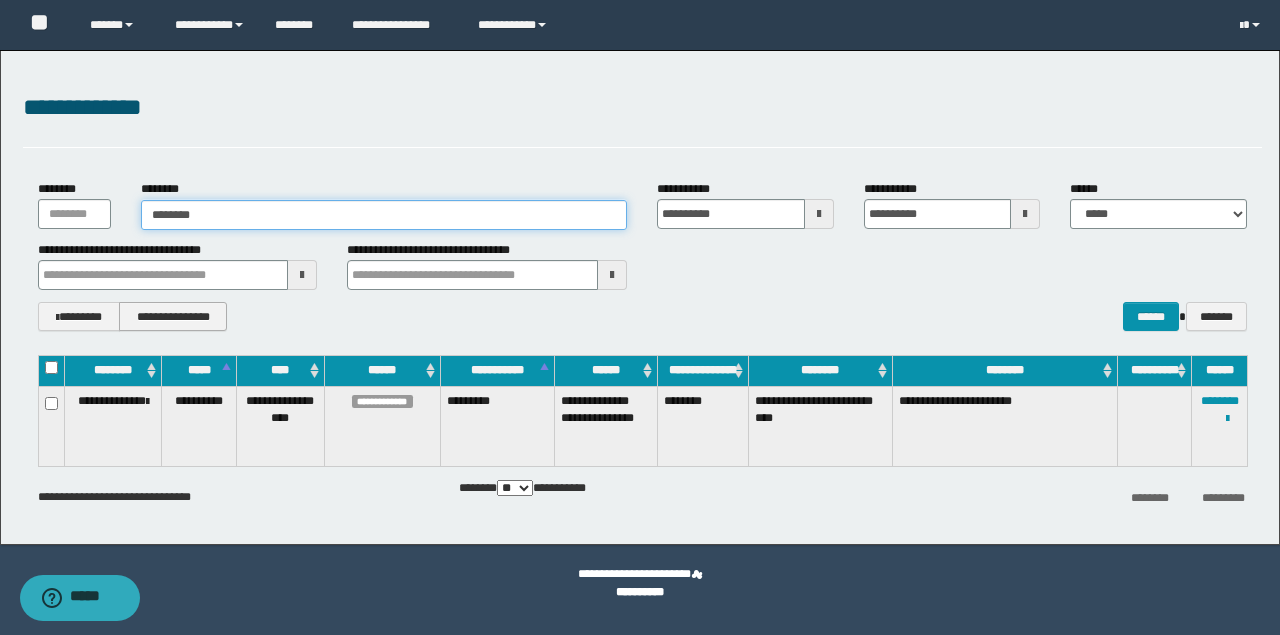 type on "*********" 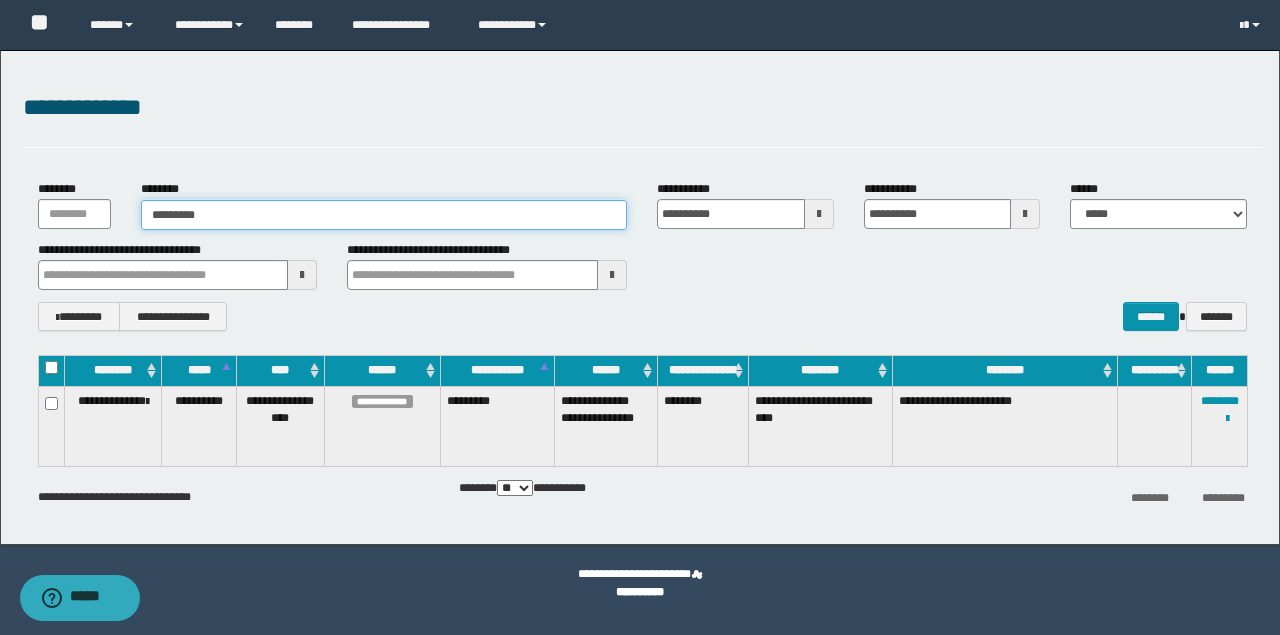 type on "*********" 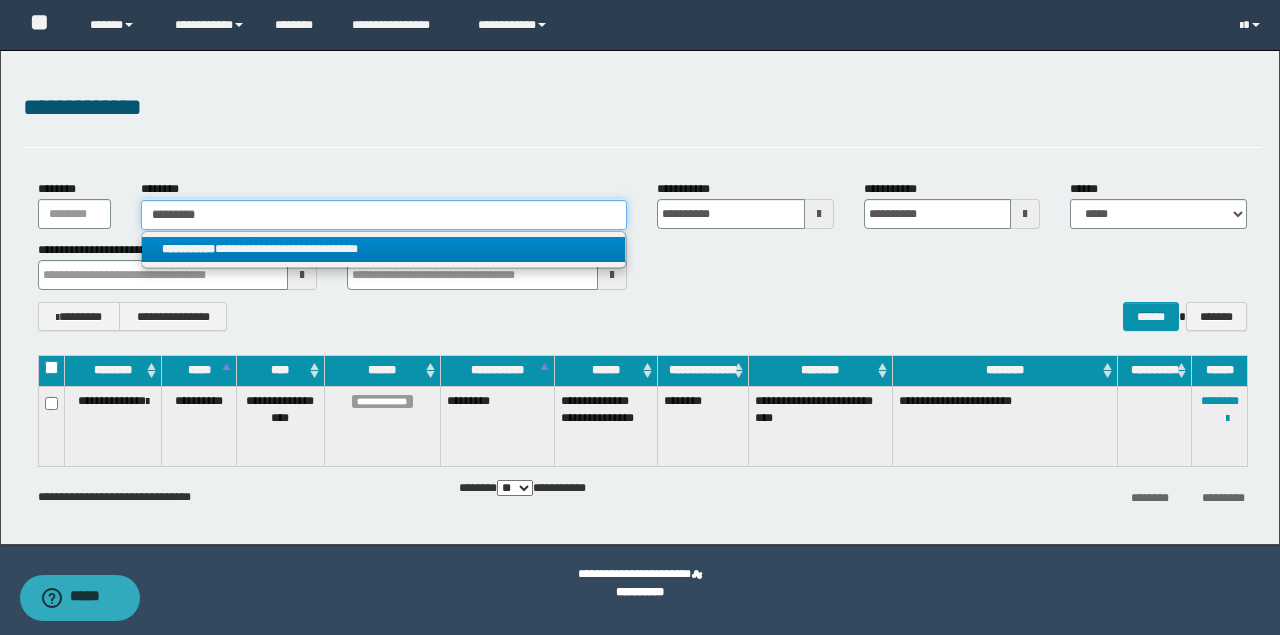 type on "*********" 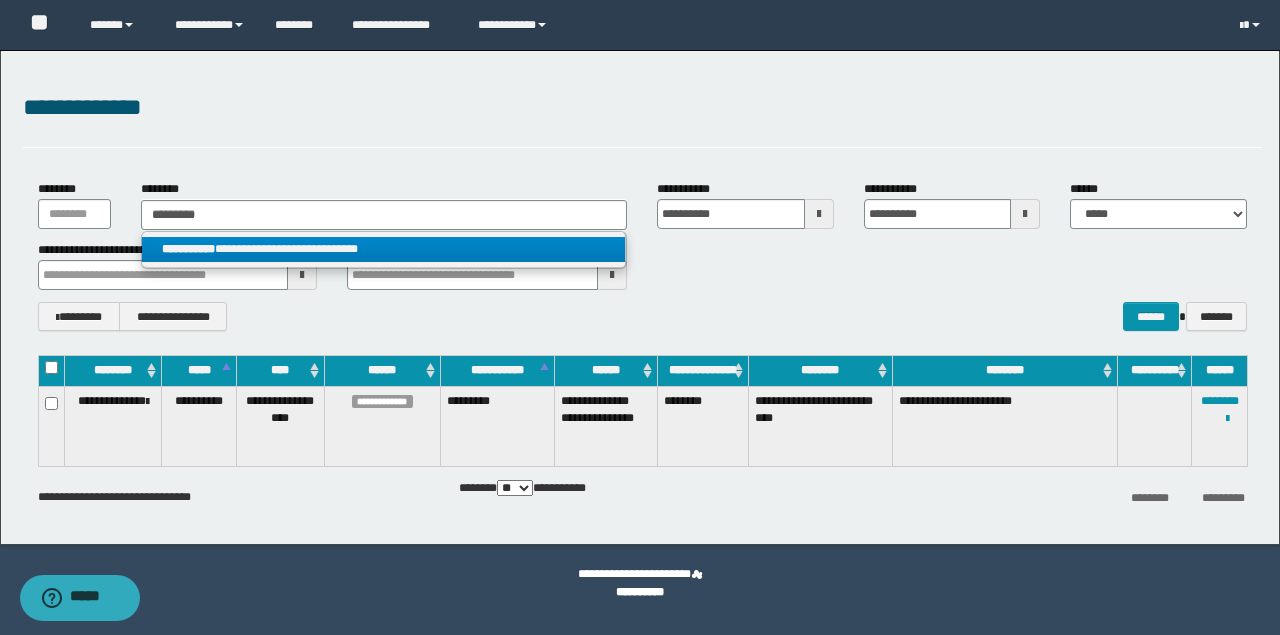 drag, startPoint x: 362, startPoint y: 250, endPoint x: 494, endPoint y: 277, distance: 134.73306 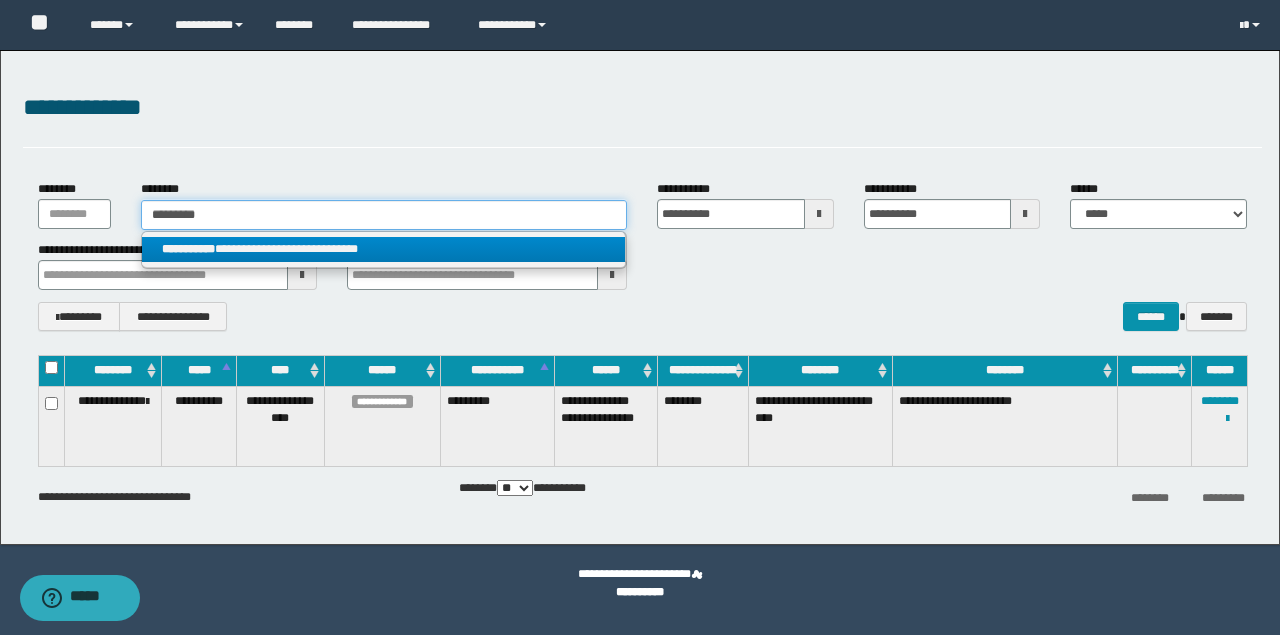 type 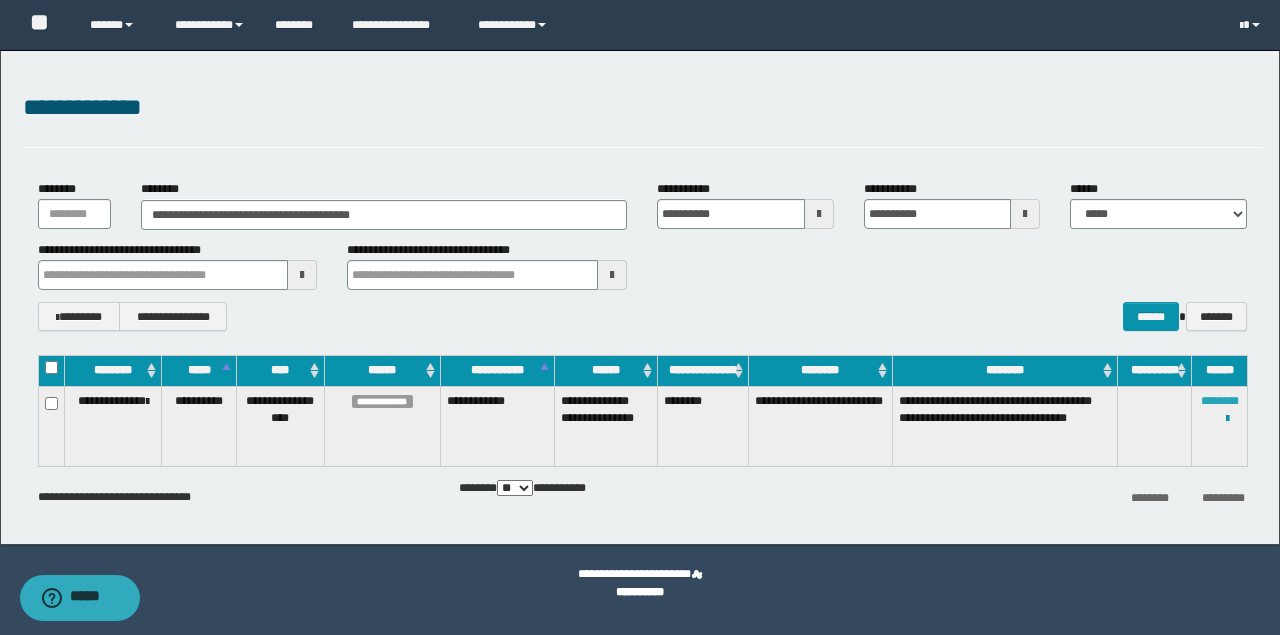click on "********" at bounding box center [1220, 401] 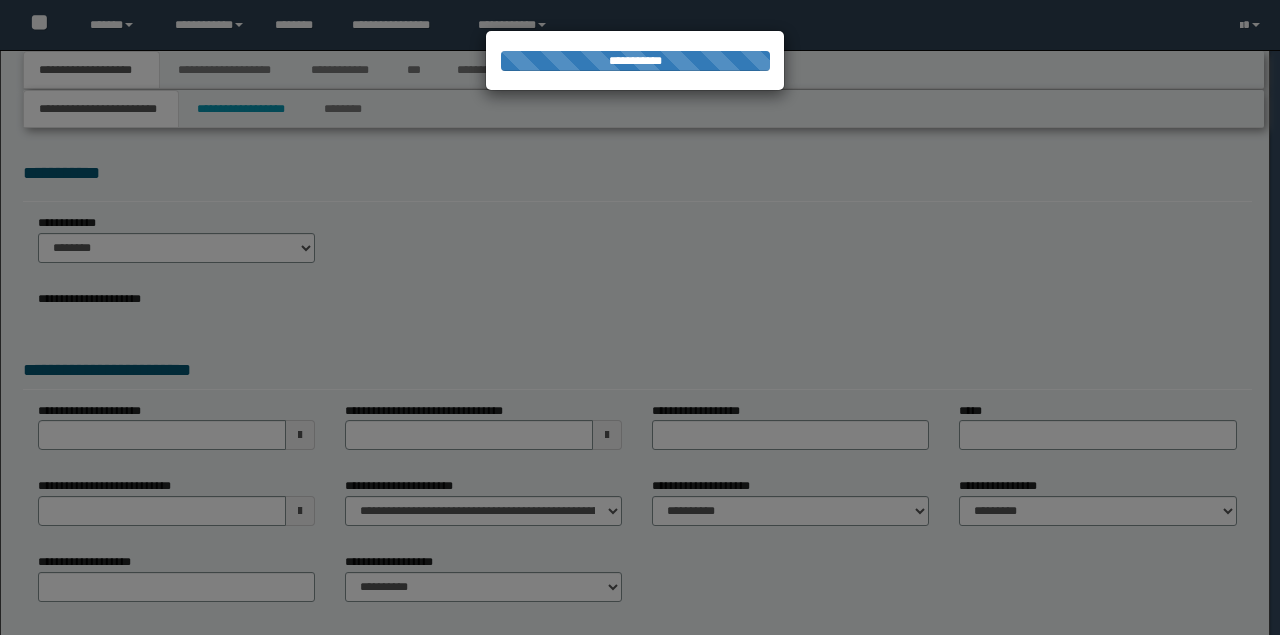 scroll, scrollTop: 0, scrollLeft: 0, axis: both 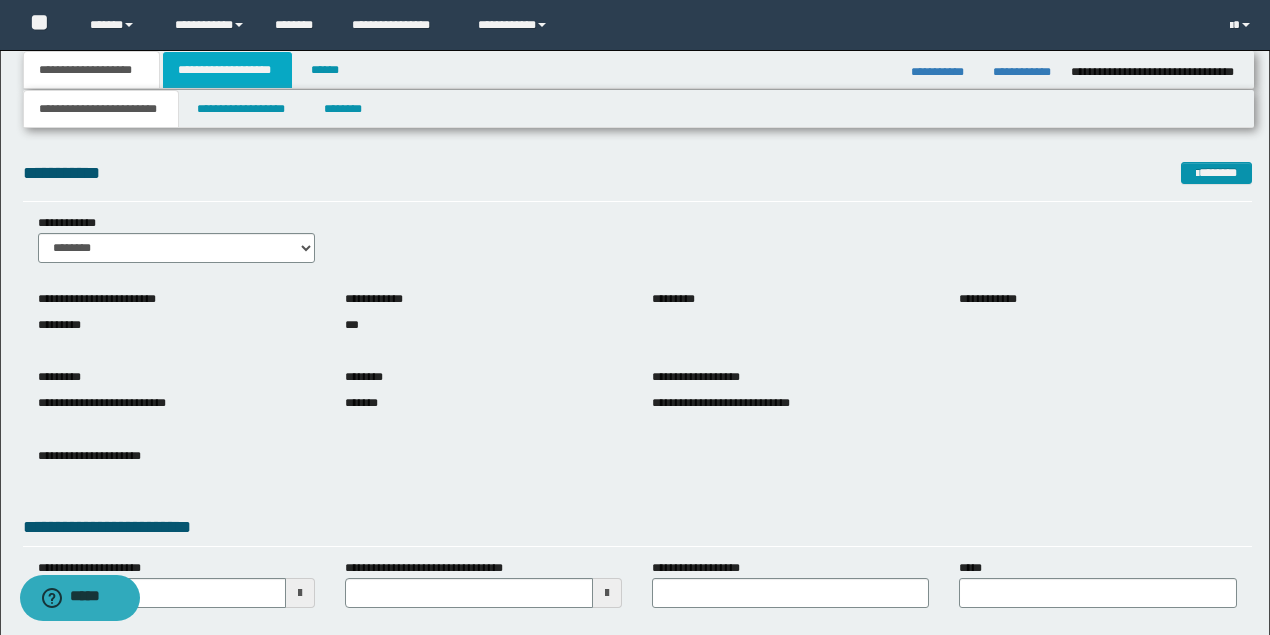 click on "**********" at bounding box center (227, 70) 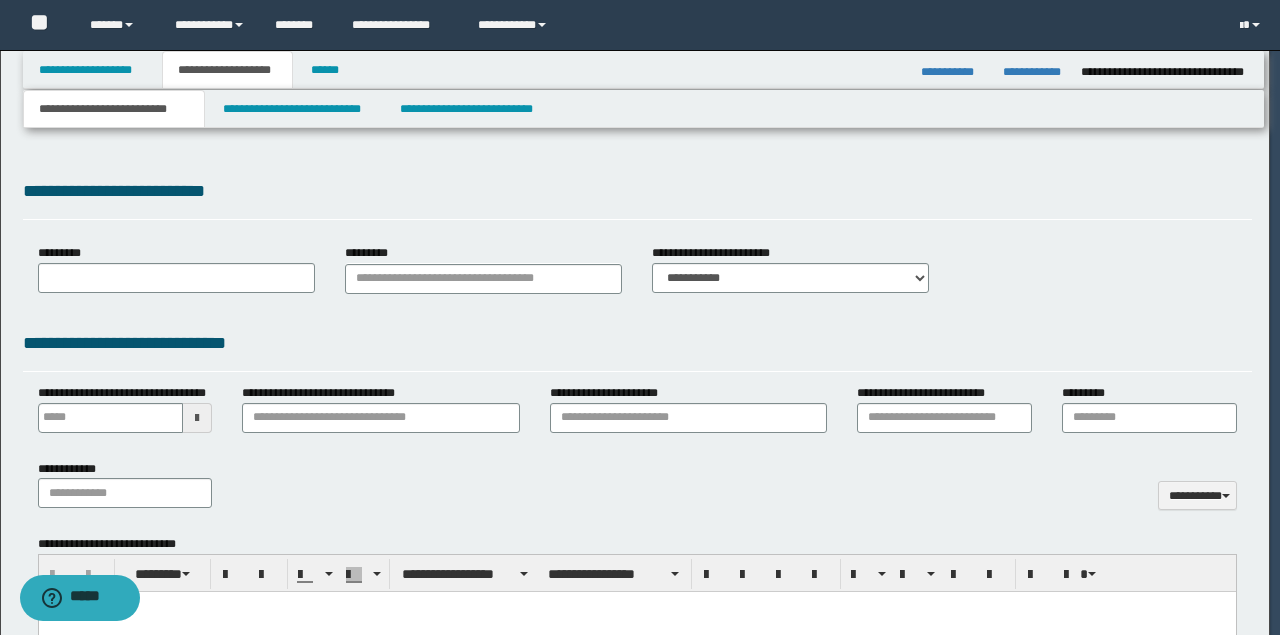scroll, scrollTop: 0, scrollLeft: 0, axis: both 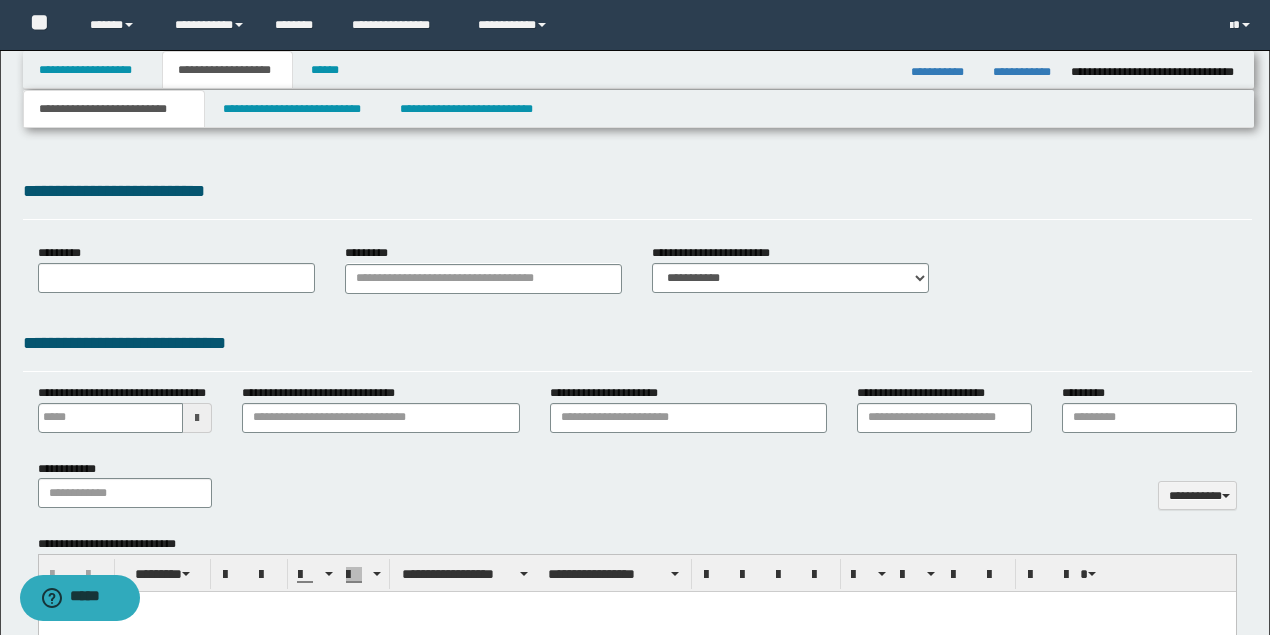 select on "*" 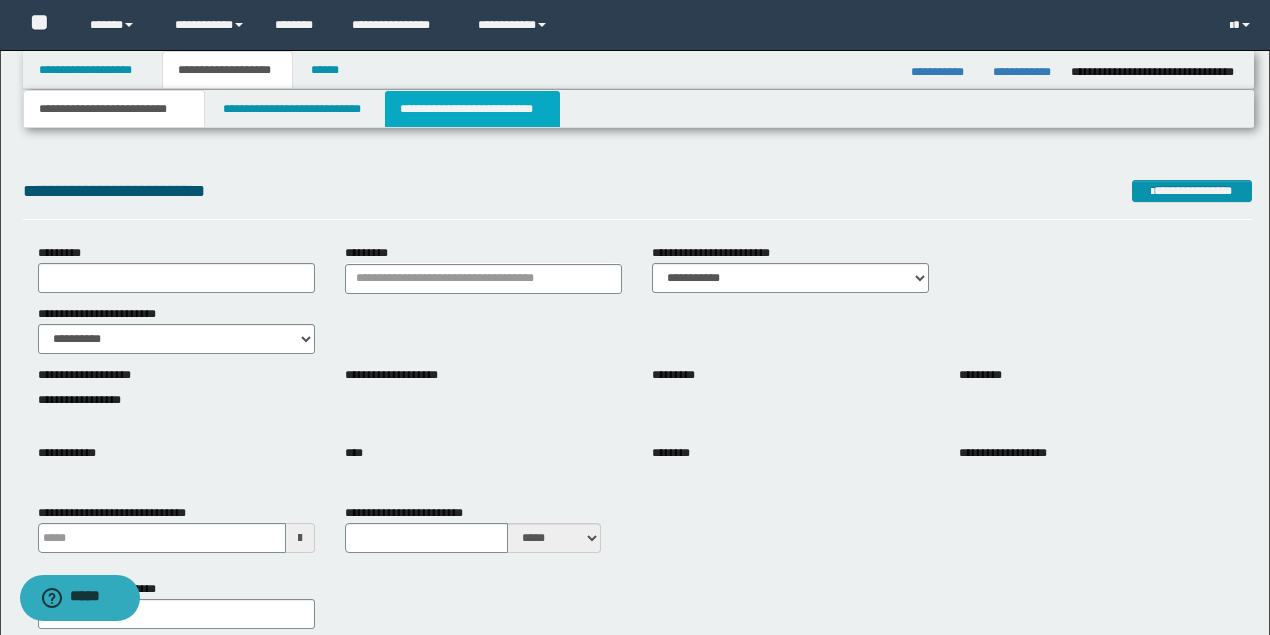 click on "**********" at bounding box center (472, 109) 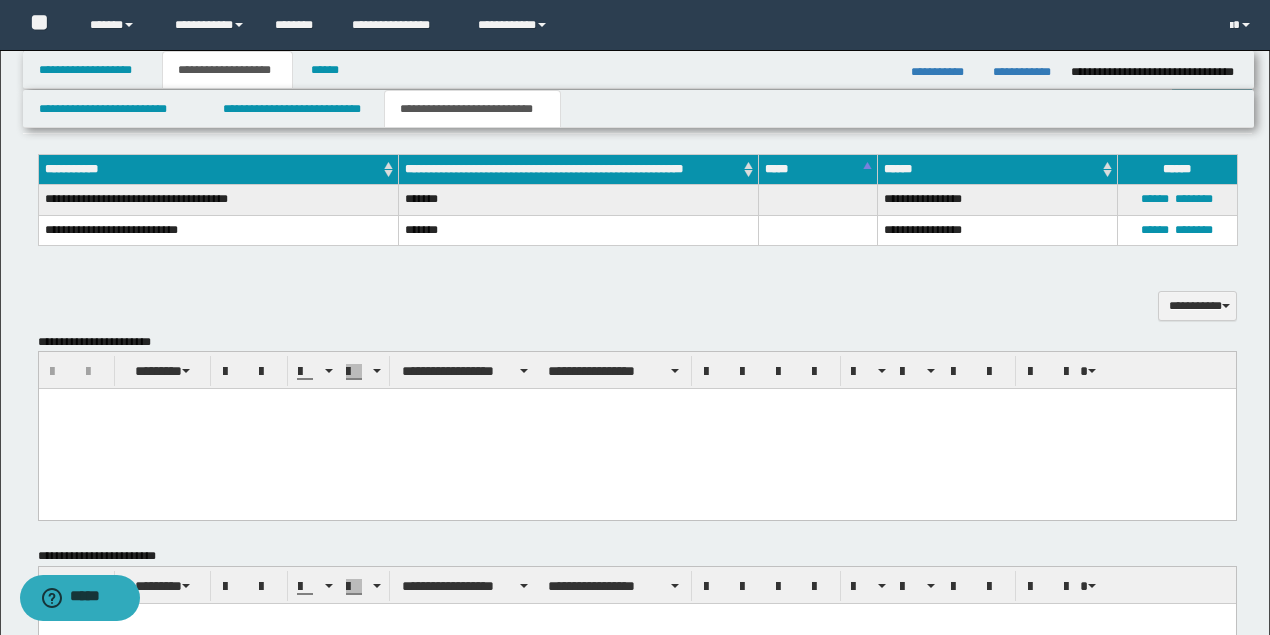 scroll, scrollTop: 528, scrollLeft: 0, axis: vertical 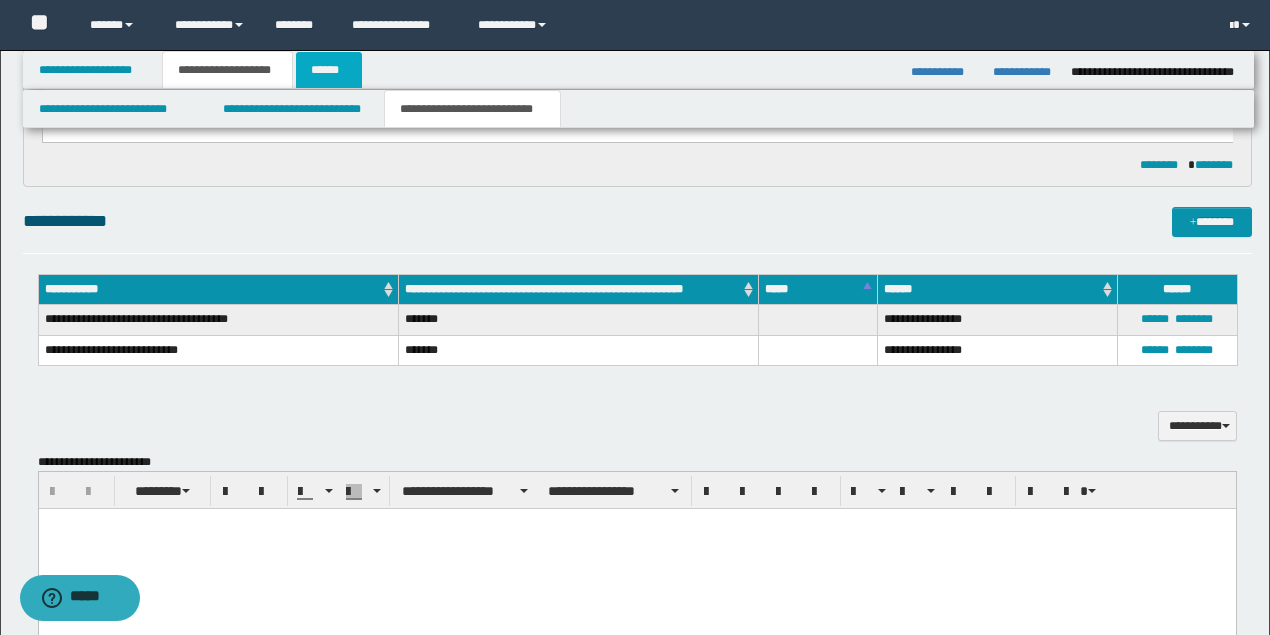 click on "******" at bounding box center [329, 70] 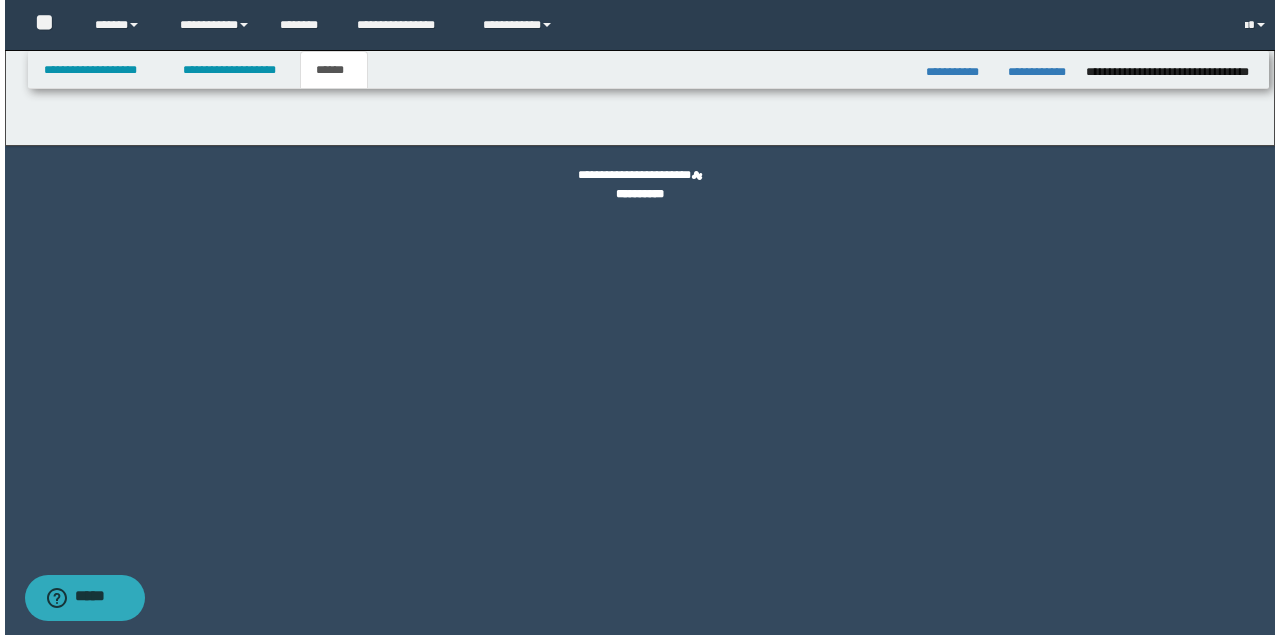 scroll, scrollTop: 0, scrollLeft: 0, axis: both 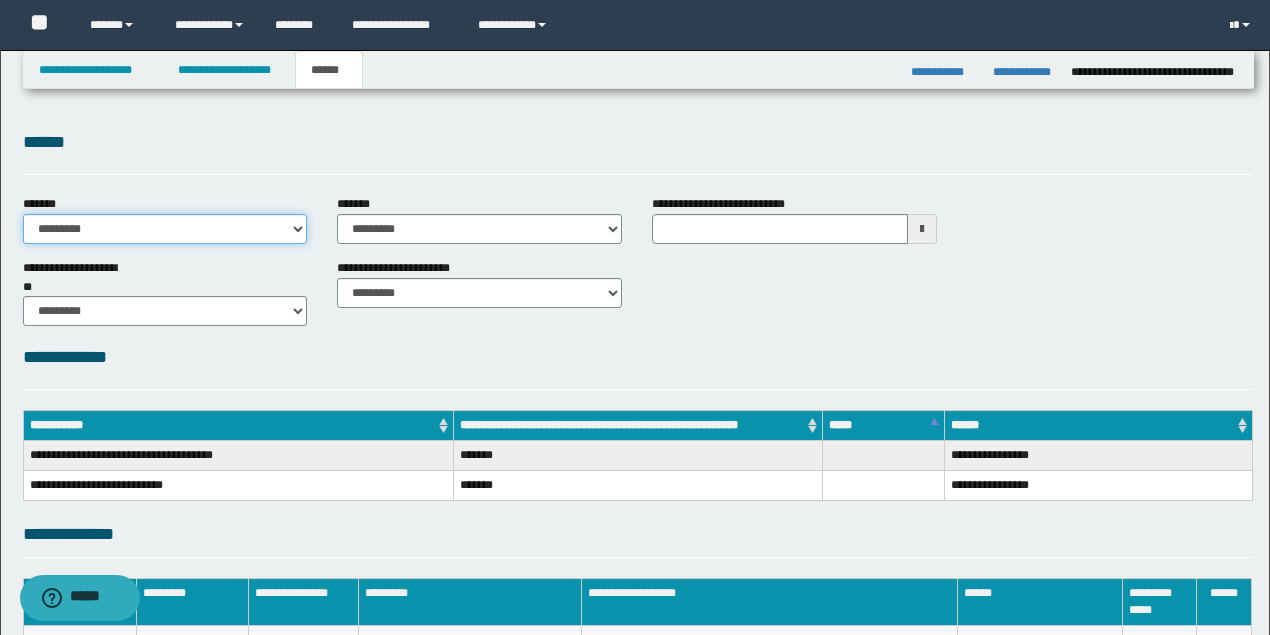 click on "**********" at bounding box center (165, 229) 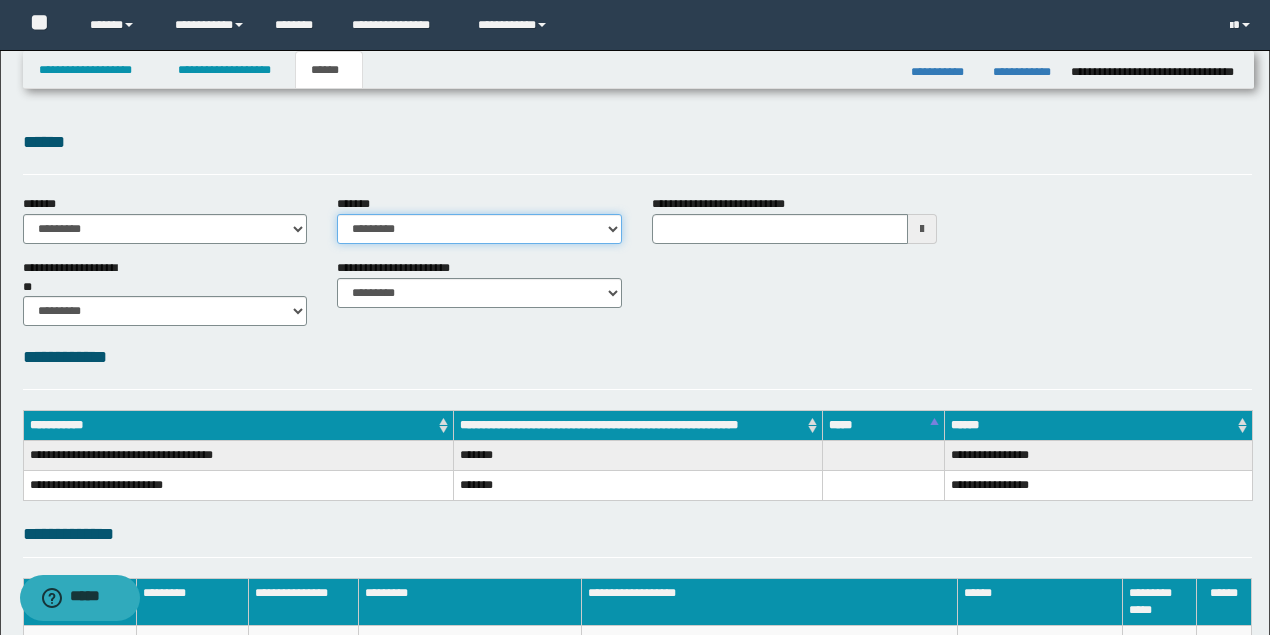 click on "**********" at bounding box center [479, 229] 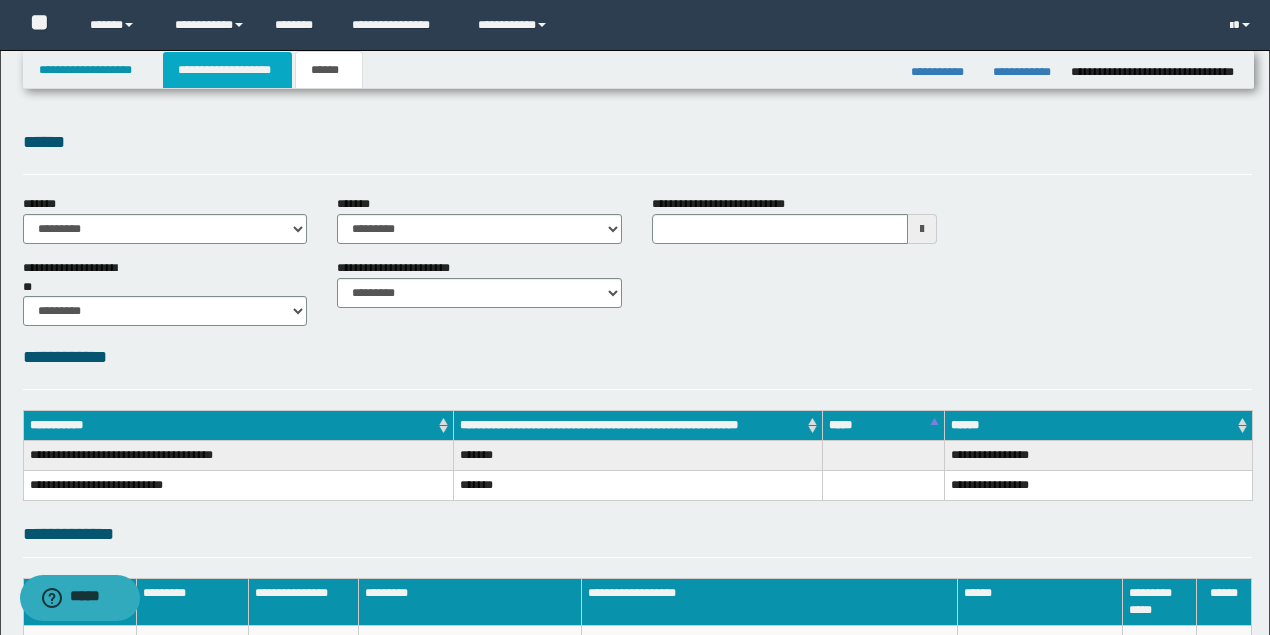 click on "**********" at bounding box center (227, 70) 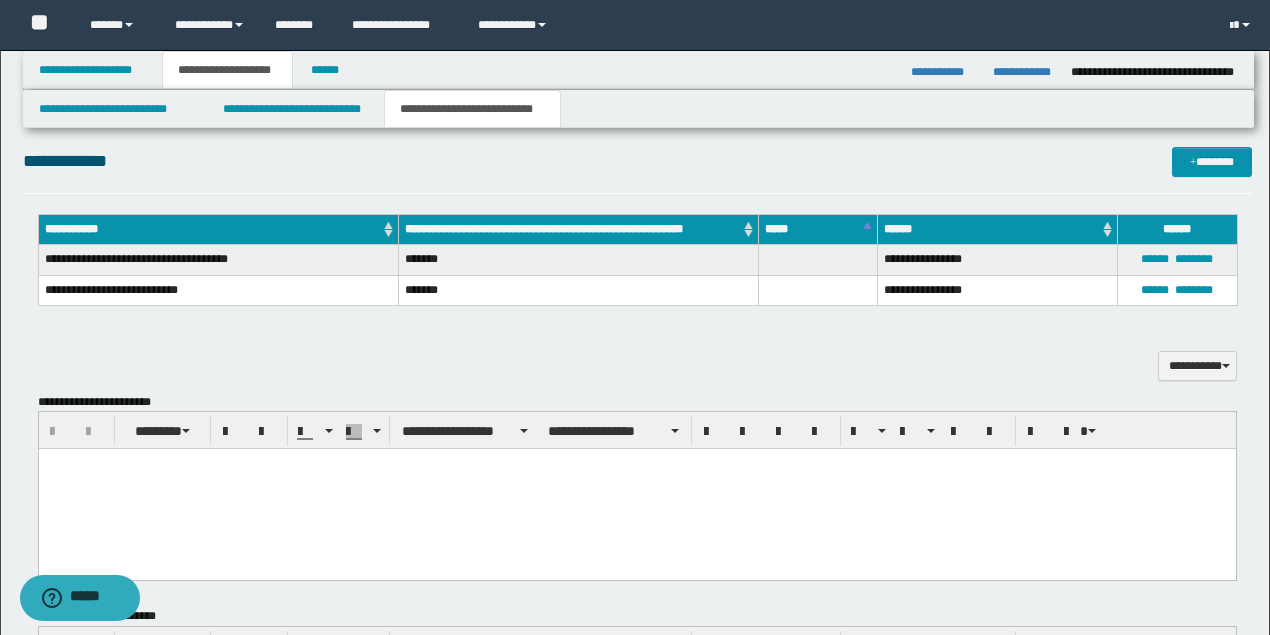 scroll, scrollTop: 600, scrollLeft: 0, axis: vertical 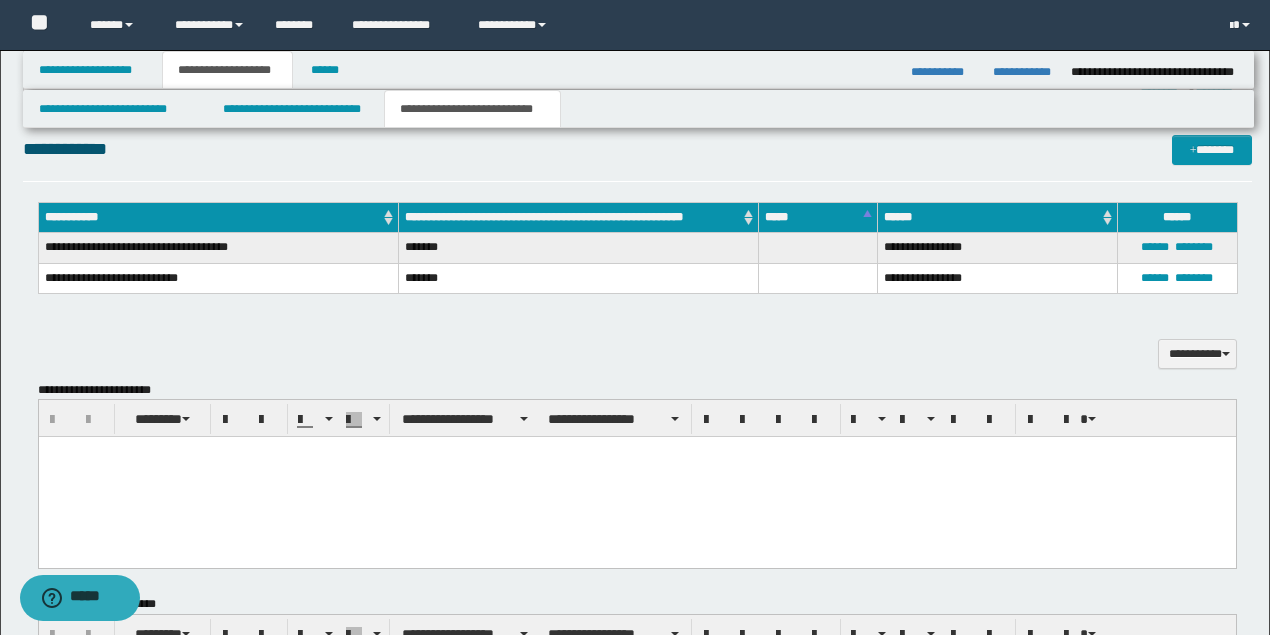 click at bounding box center (636, 477) 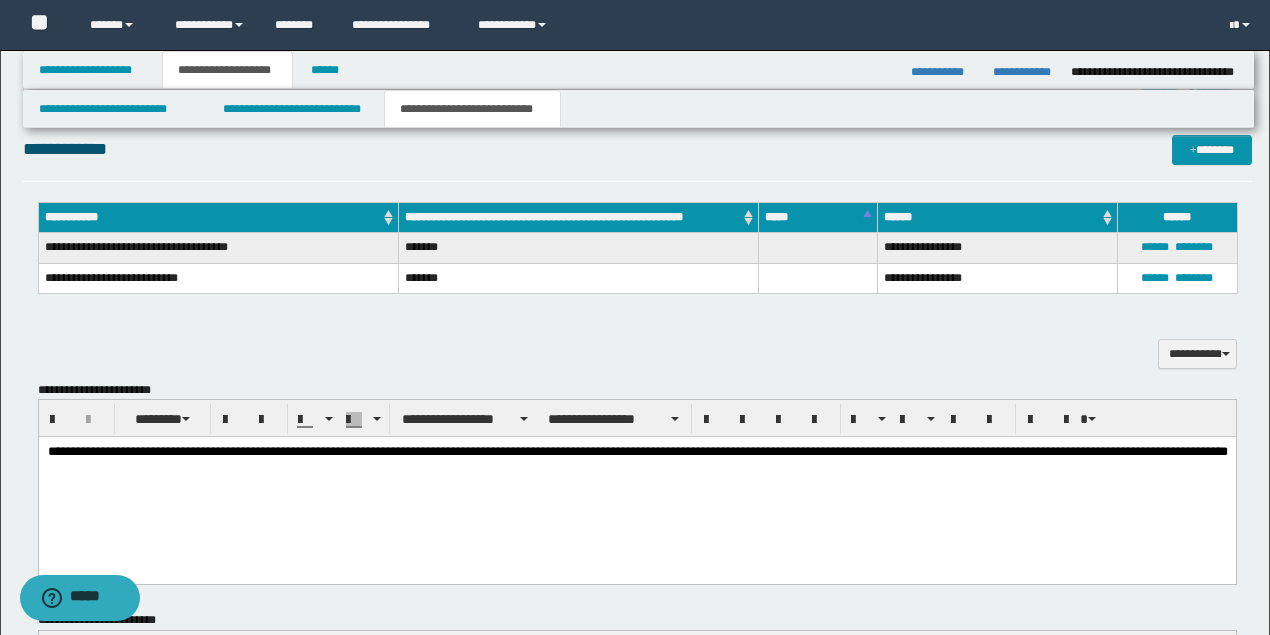 click on "**********" at bounding box center [637, 460] 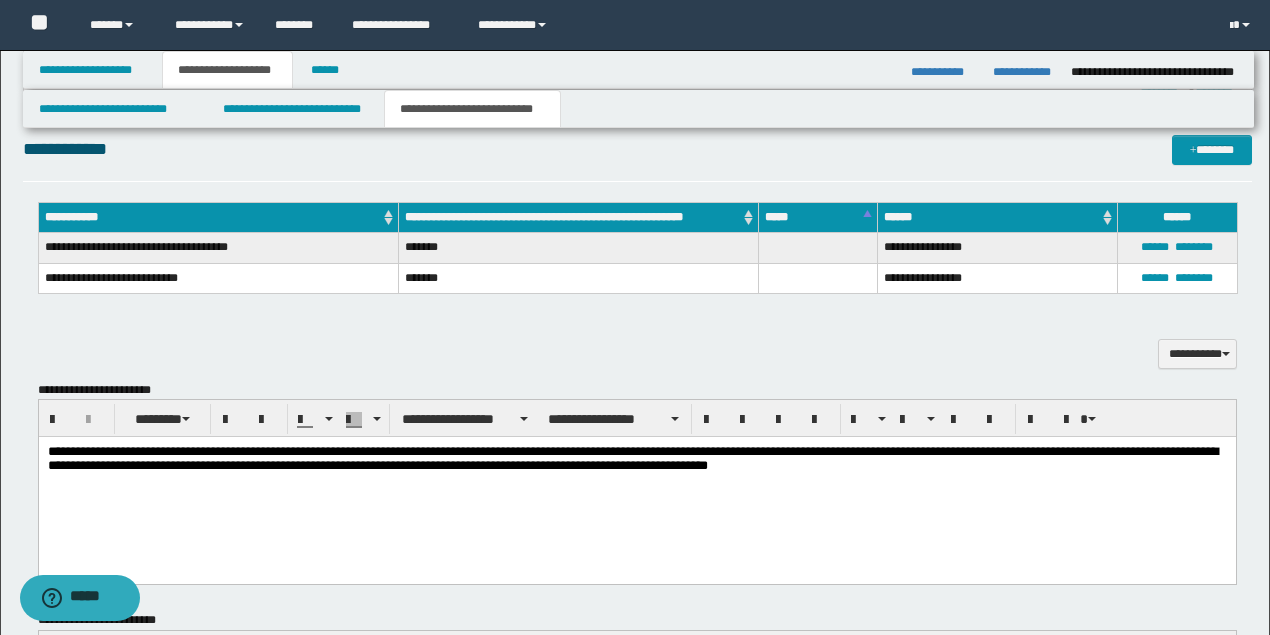 type 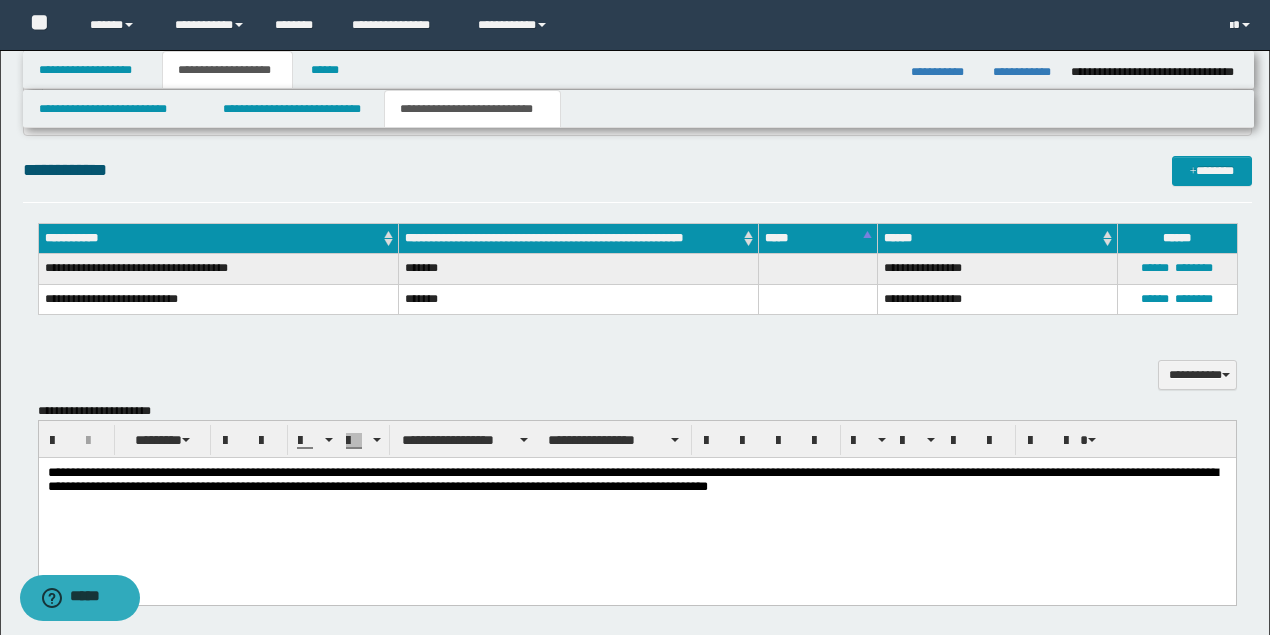 scroll, scrollTop: 762, scrollLeft: 0, axis: vertical 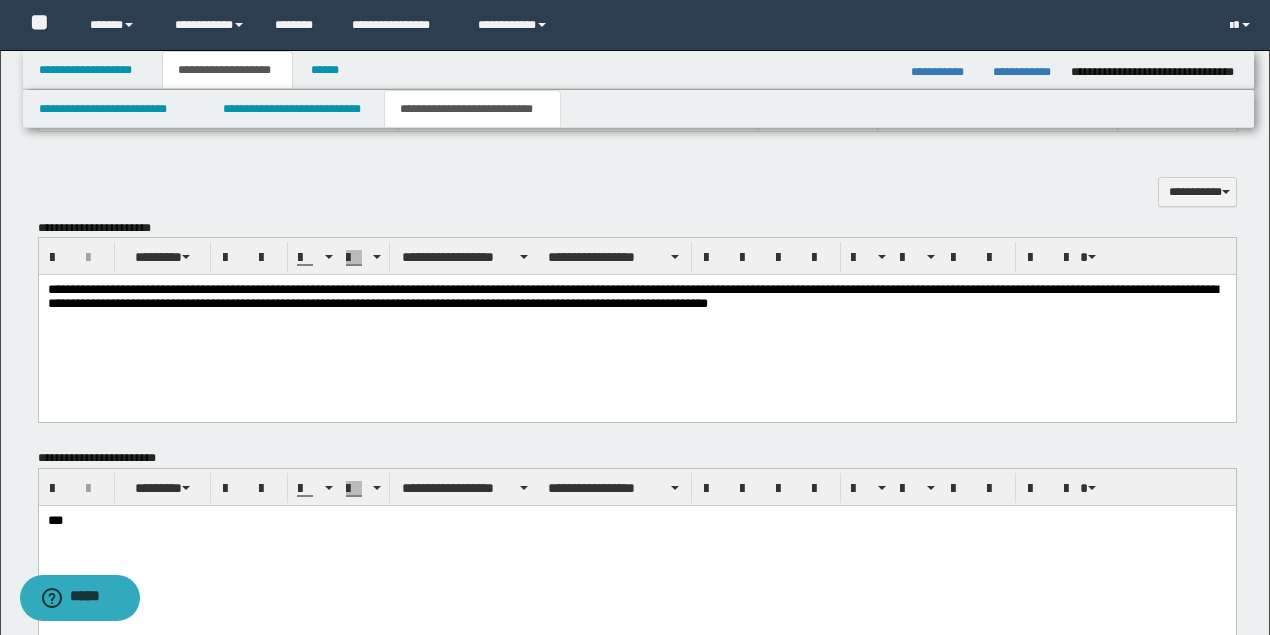 click on "**********" at bounding box center [637, 298] 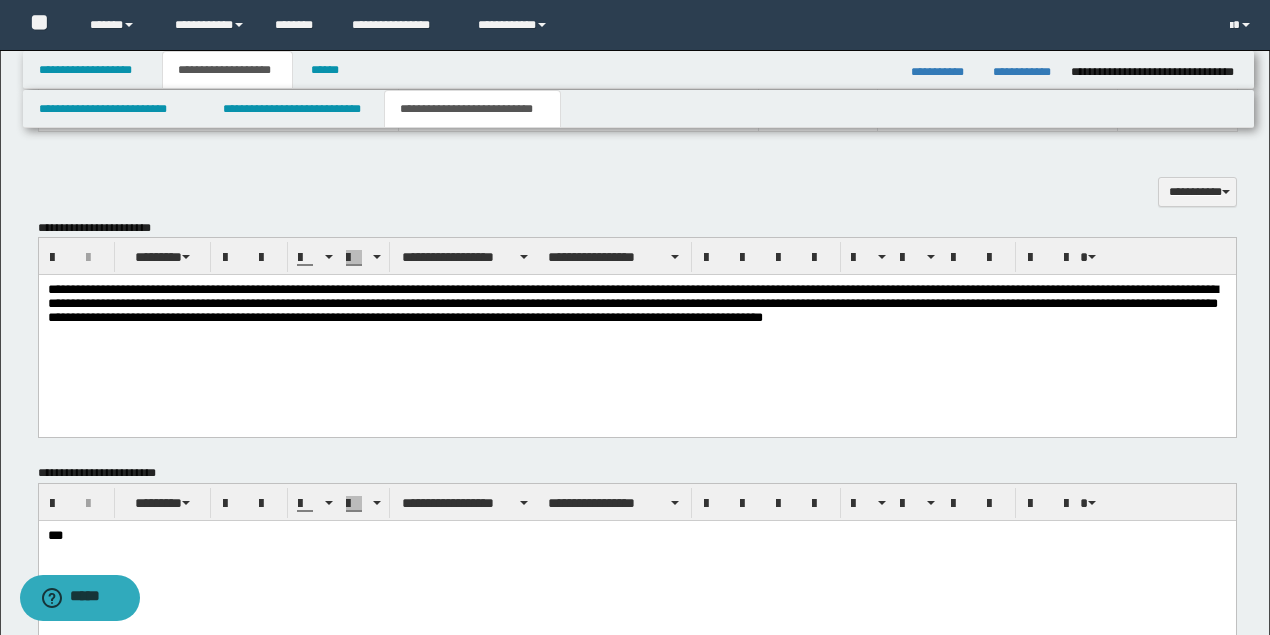 drag, startPoint x: 325, startPoint y: 309, endPoint x: 279, endPoint y: 396, distance: 98.4124 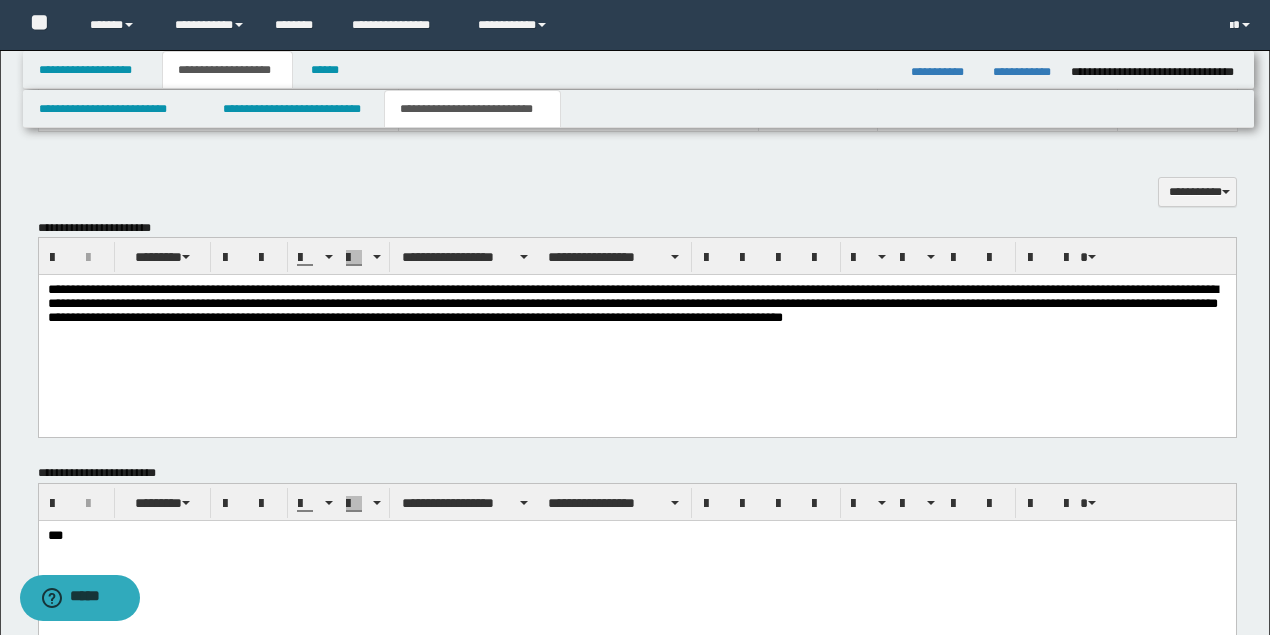 click on "**********" at bounding box center (637, 306) 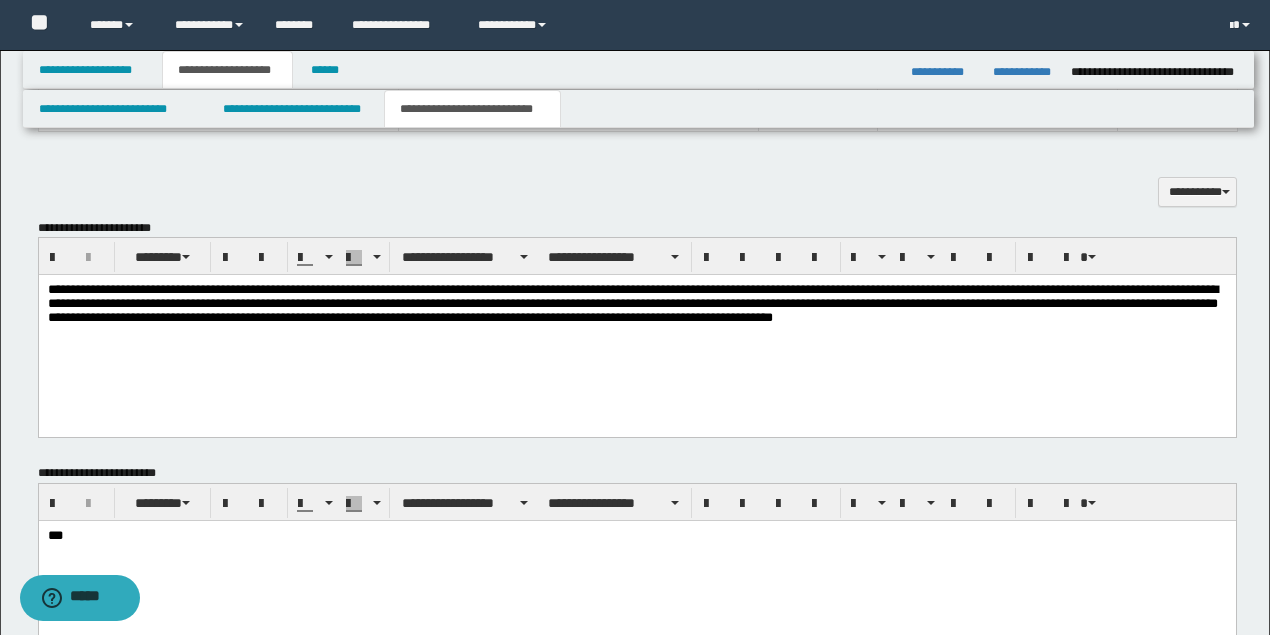 click on "**********" at bounding box center (637, 306) 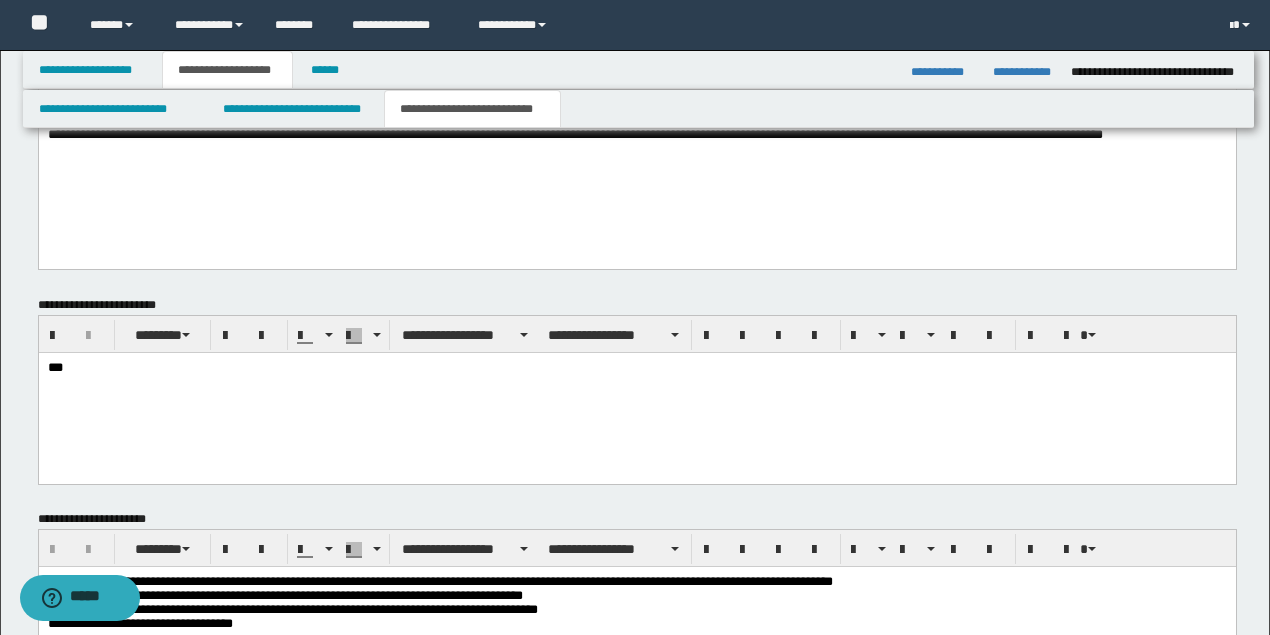 scroll, scrollTop: 1096, scrollLeft: 0, axis: vertical 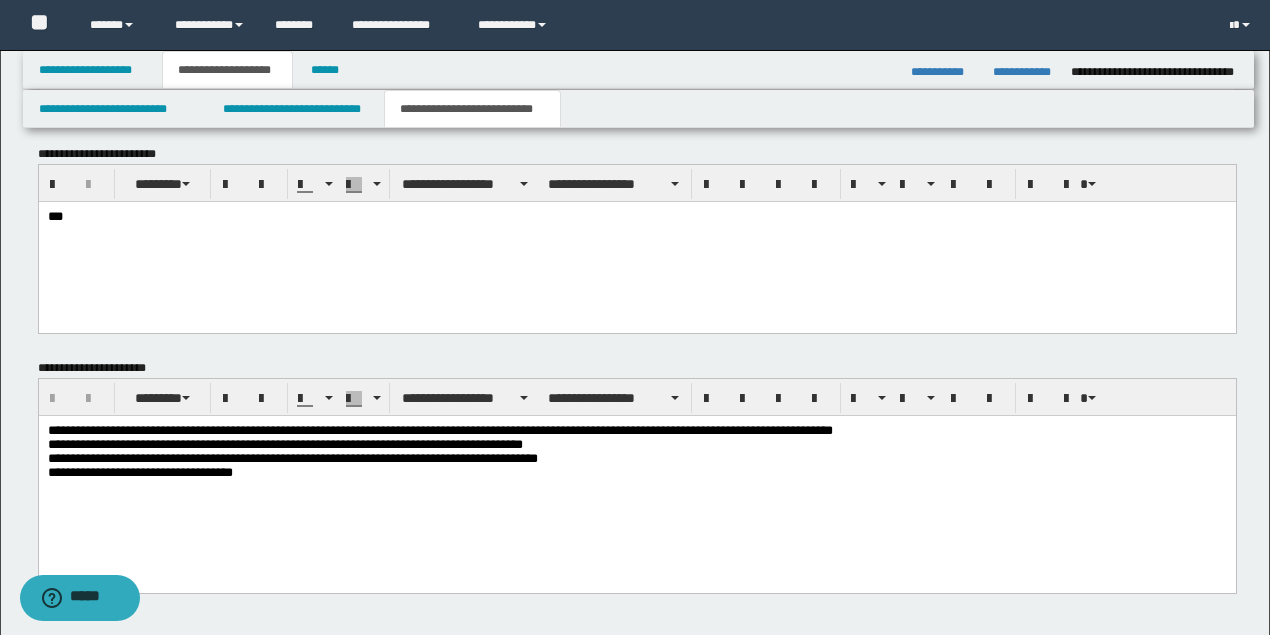 click on "**********" at bounding box center (637, 453) 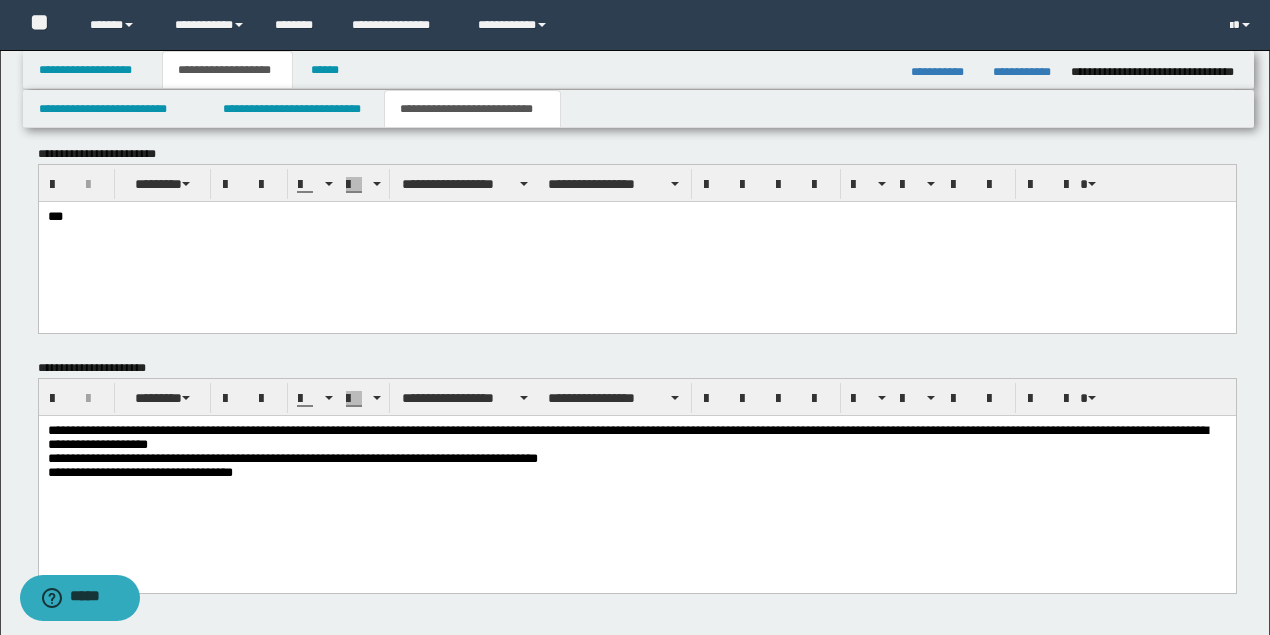 click on "**********" at bounding box center [637, 453] 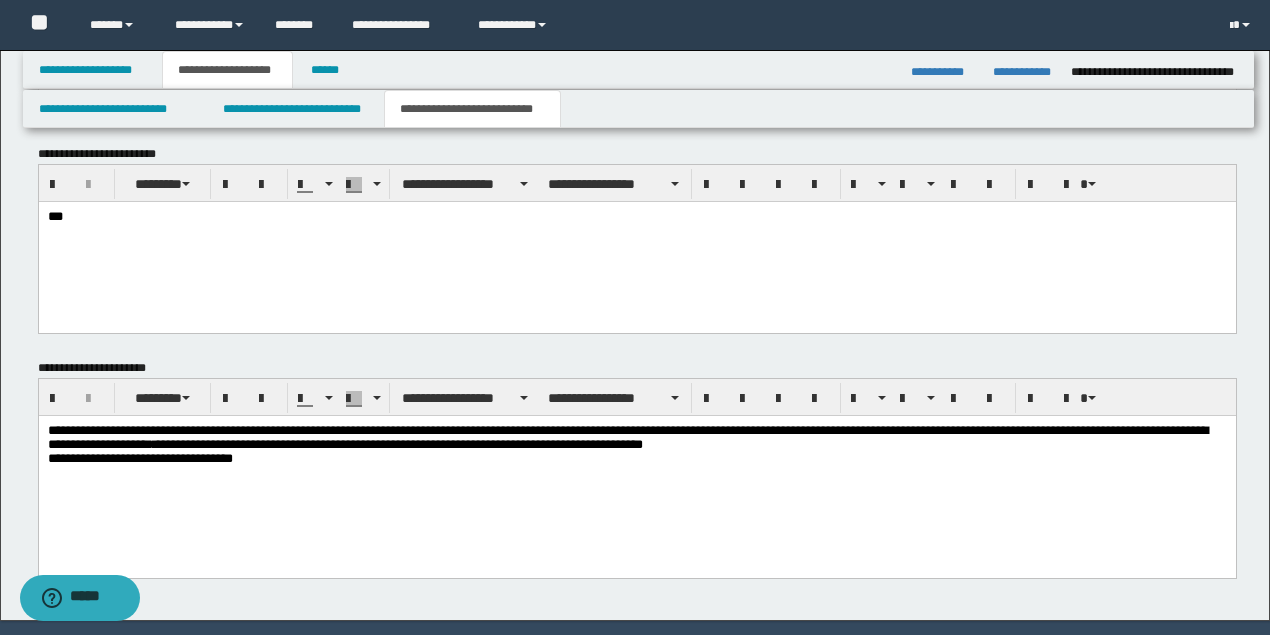 click on "**********" at bounding box center [637, 446] 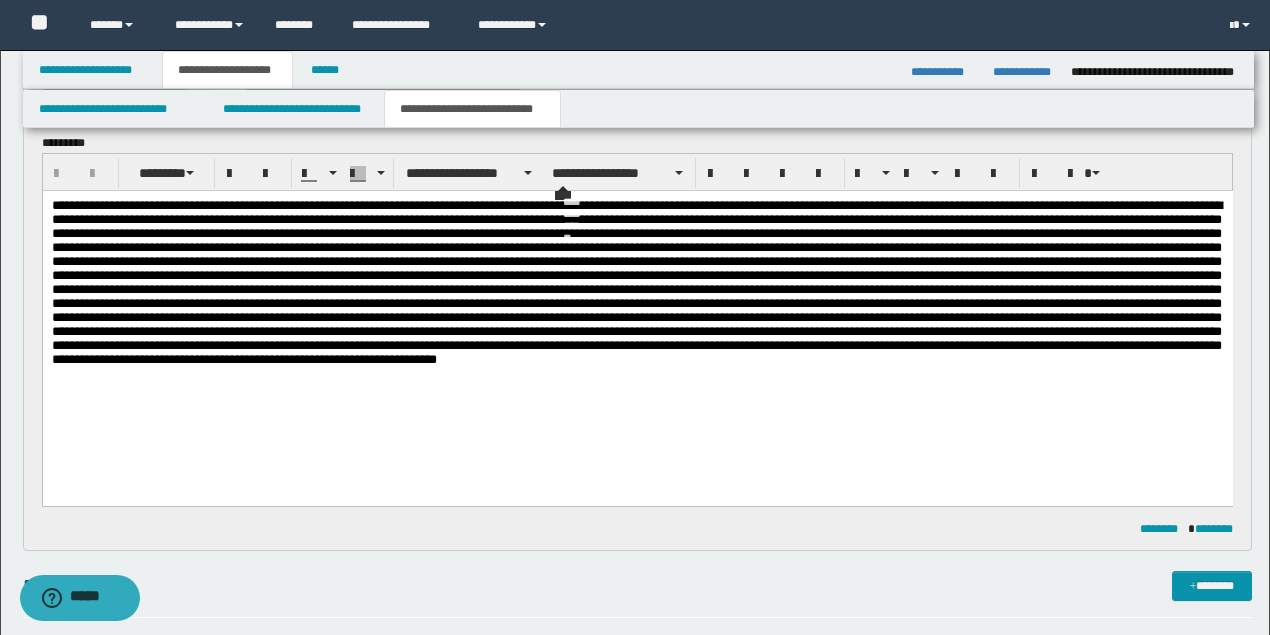 scroll, scrollTop: 162, scrollLeft: 0, axis: vertical 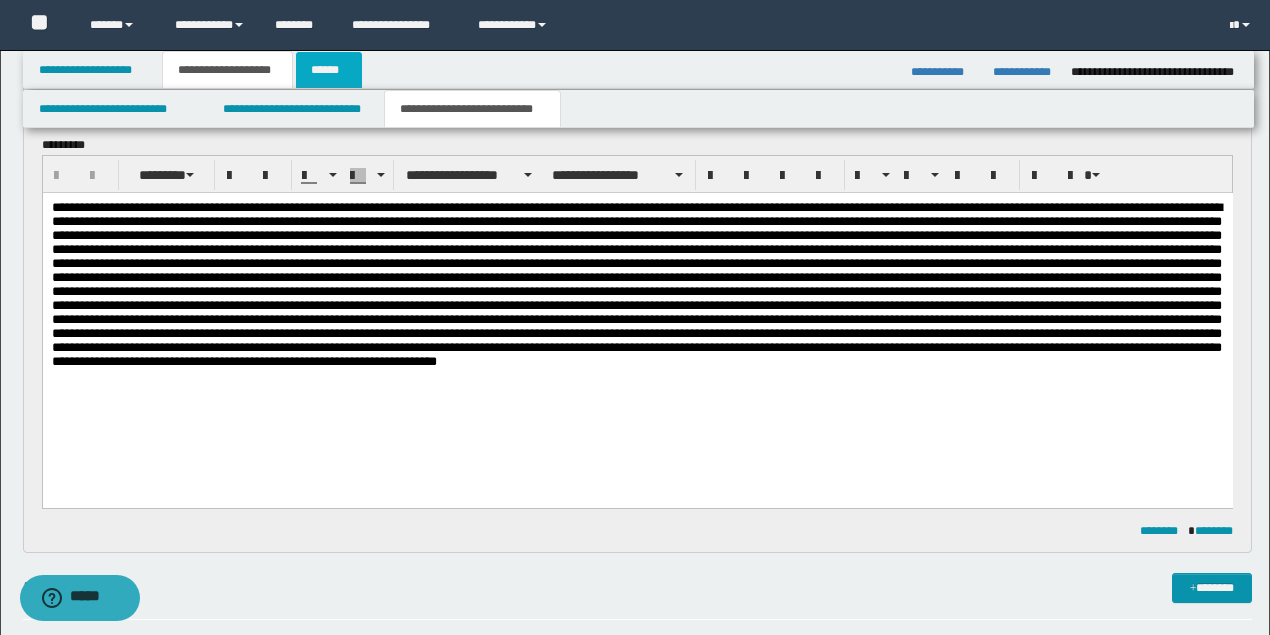 click on "******" at bounding box center (329, 70) 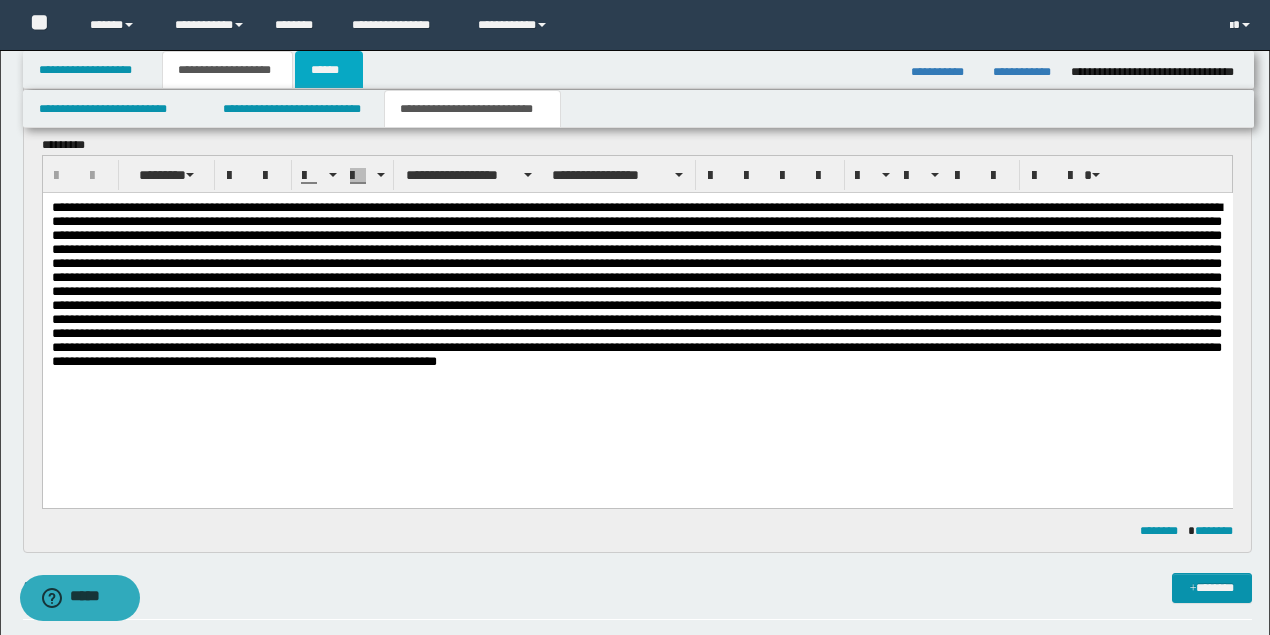 type 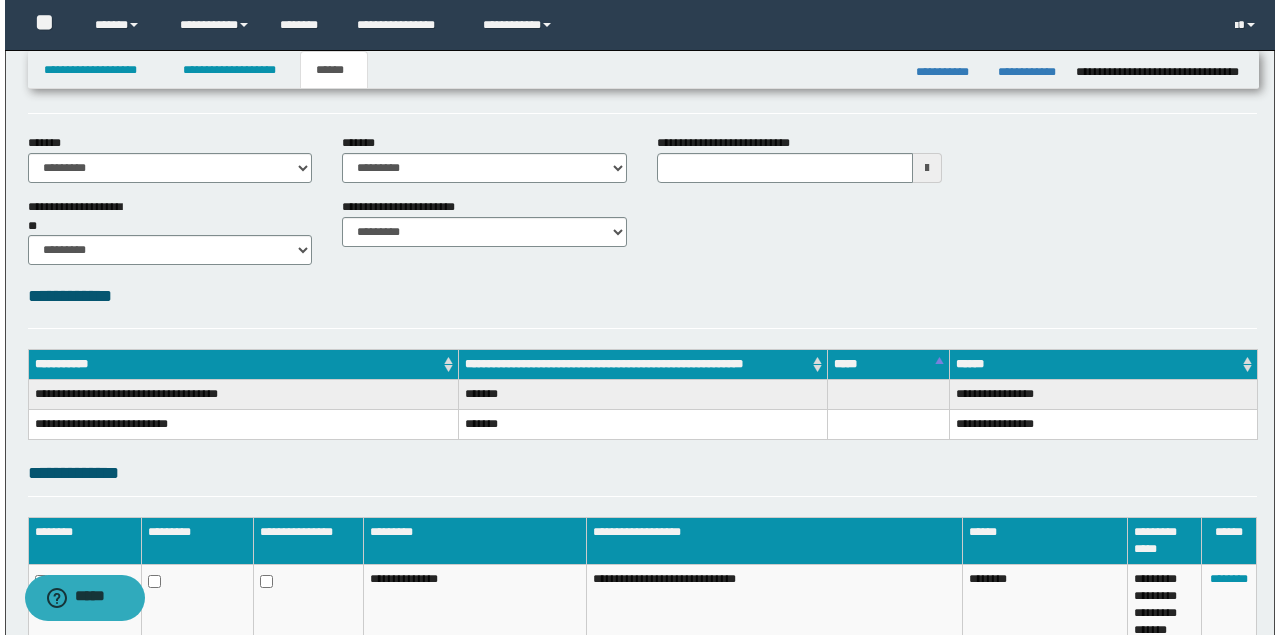 scroll, scrollTop: 0, scrollLeft: 0, axis: both 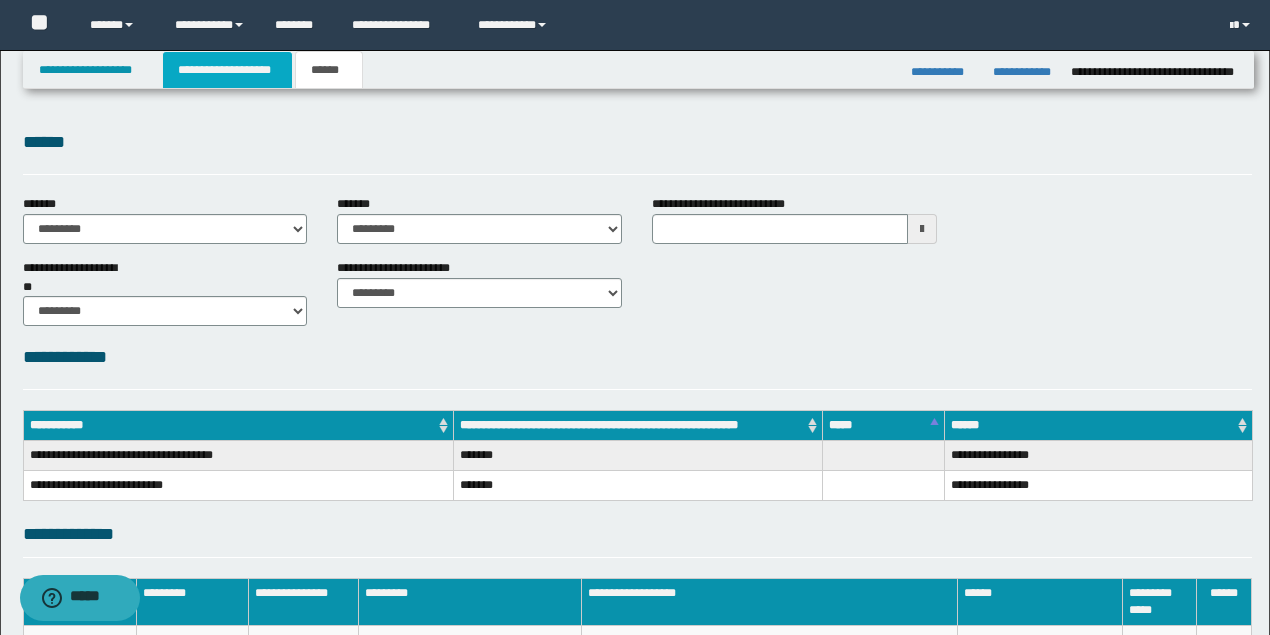 click on "**********" at bounding box center [227, 70] 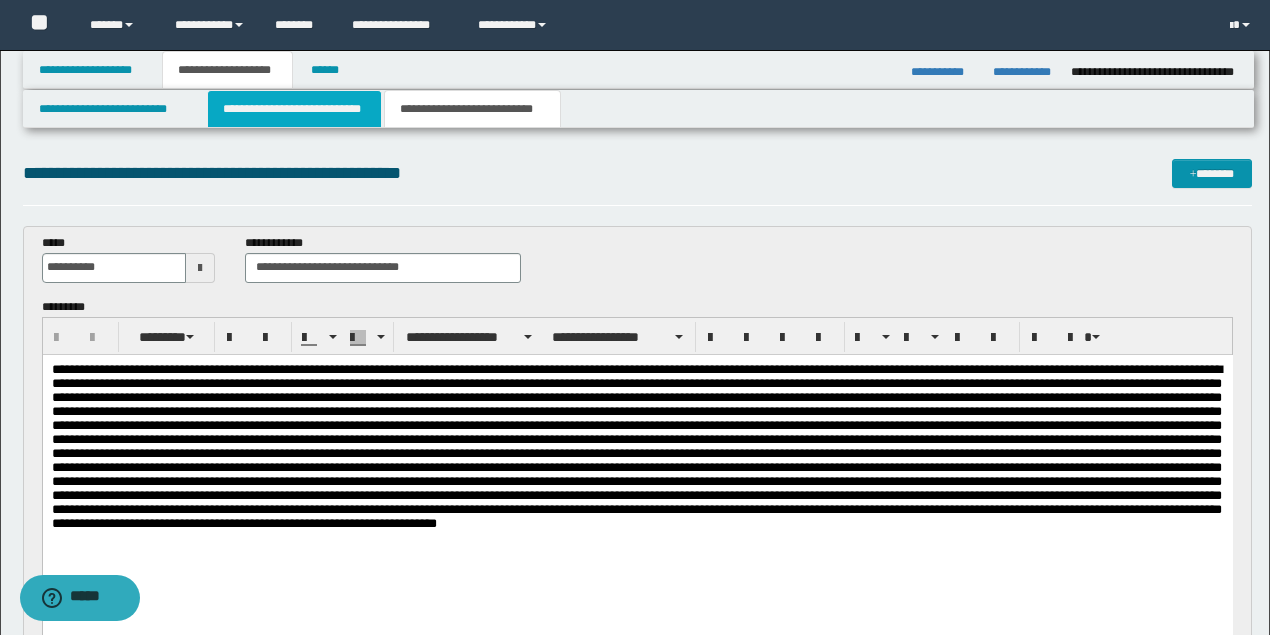 click on "**********" at bounding box center (294, 109) 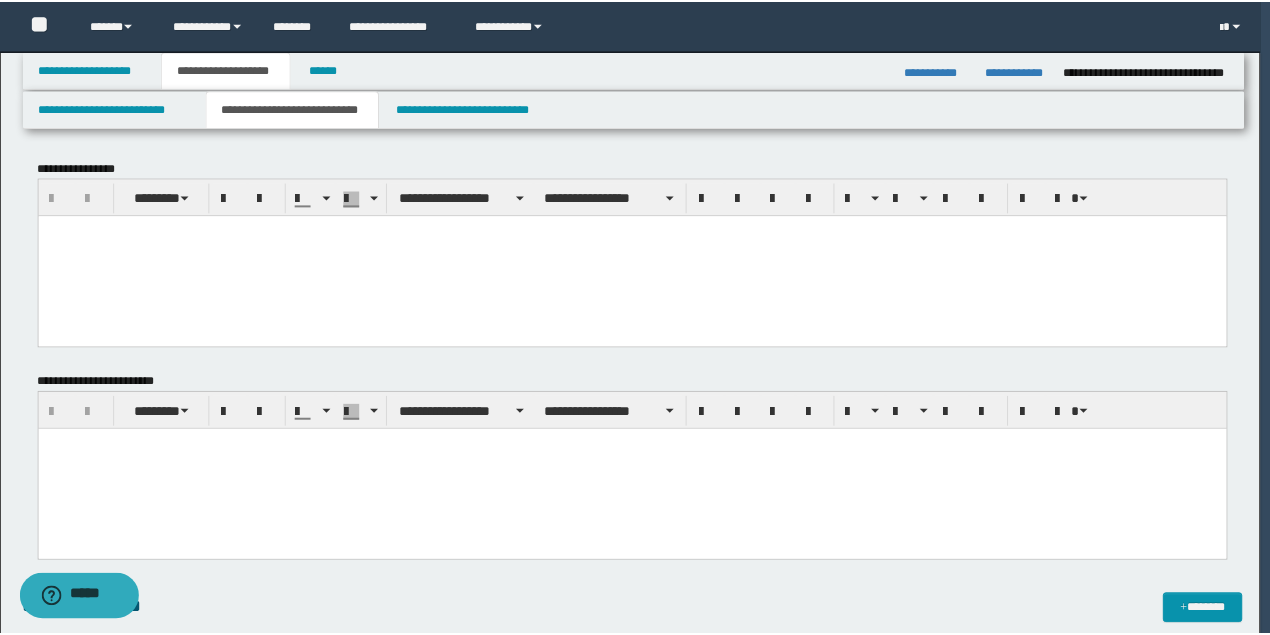 scroll, scrollTop: 0, scrollLeft: 0, axis: both 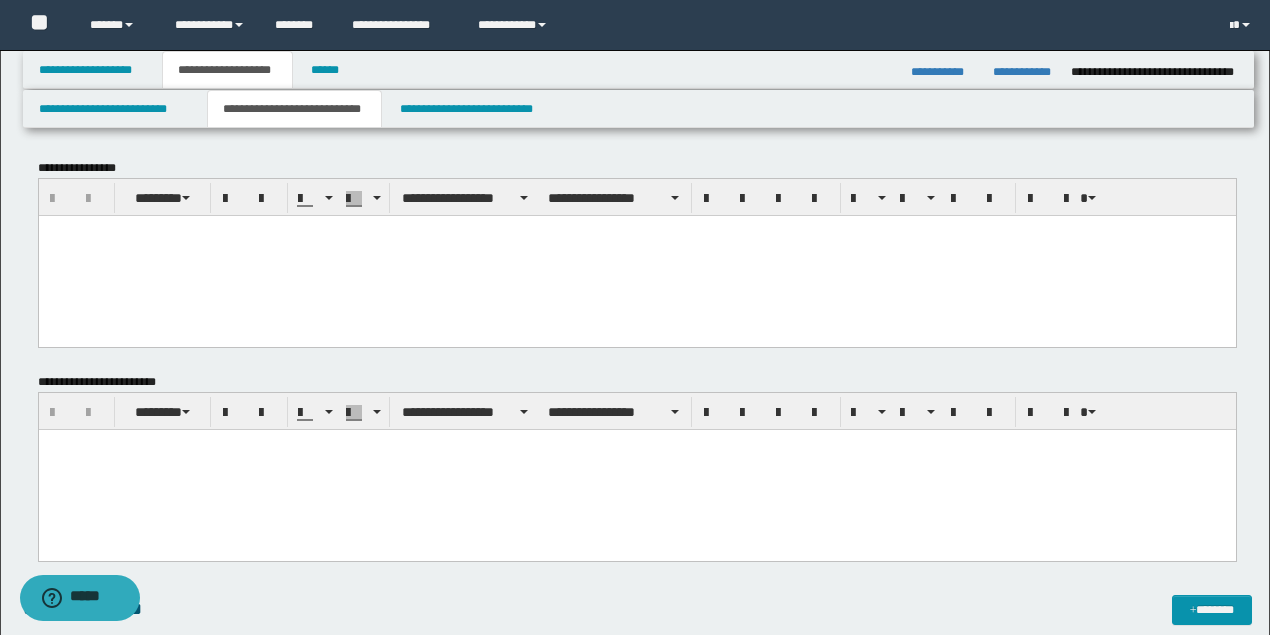 click at bounding box center [636, 255] 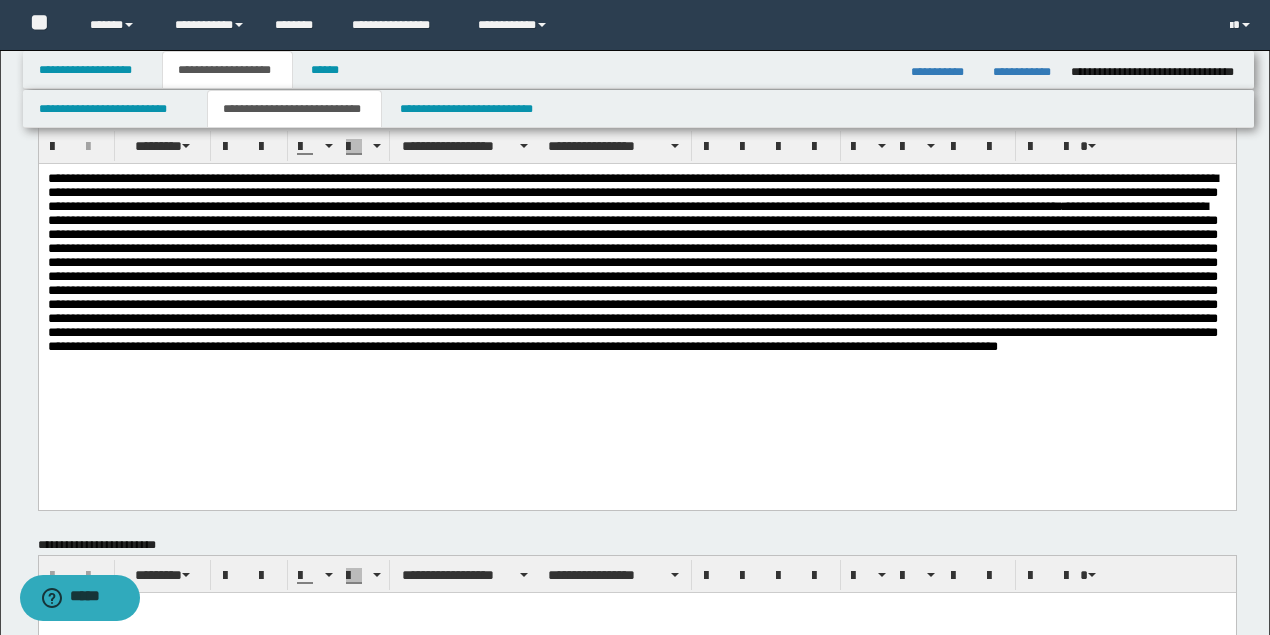 scroll, scrollTop: 0, scrollLeft: 0, axis: both 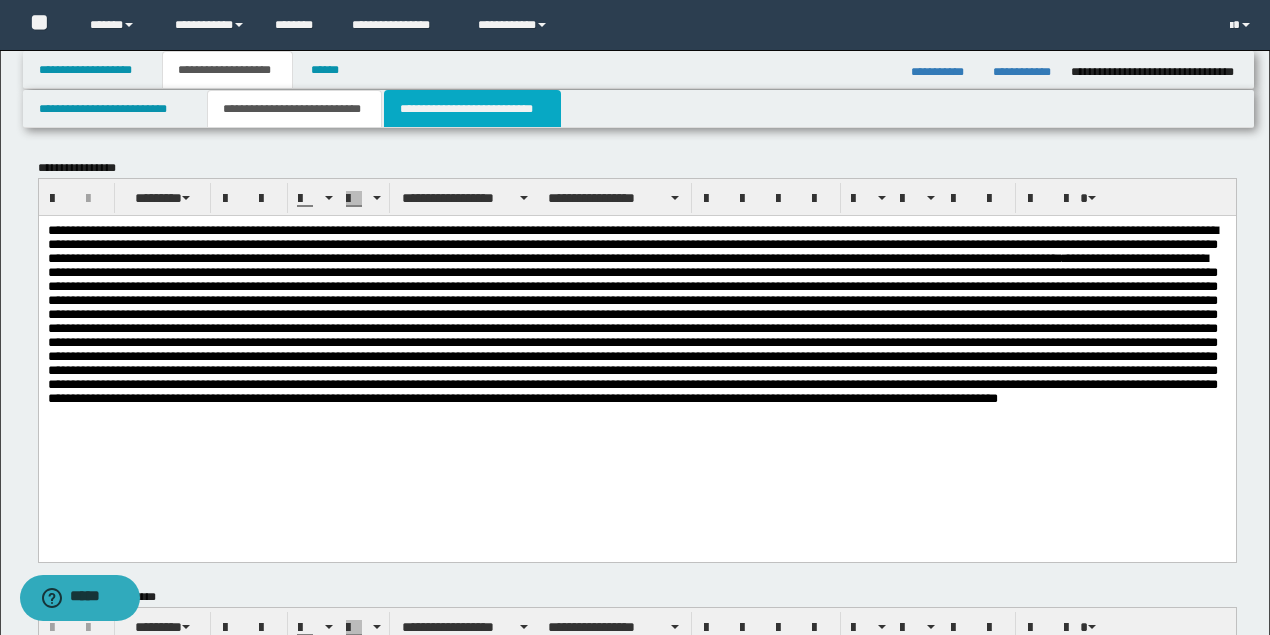 drag, startPoint x: 434, startPoint y: 108, endPoint x: 668, endPoint y: 233, distance: 265.2942 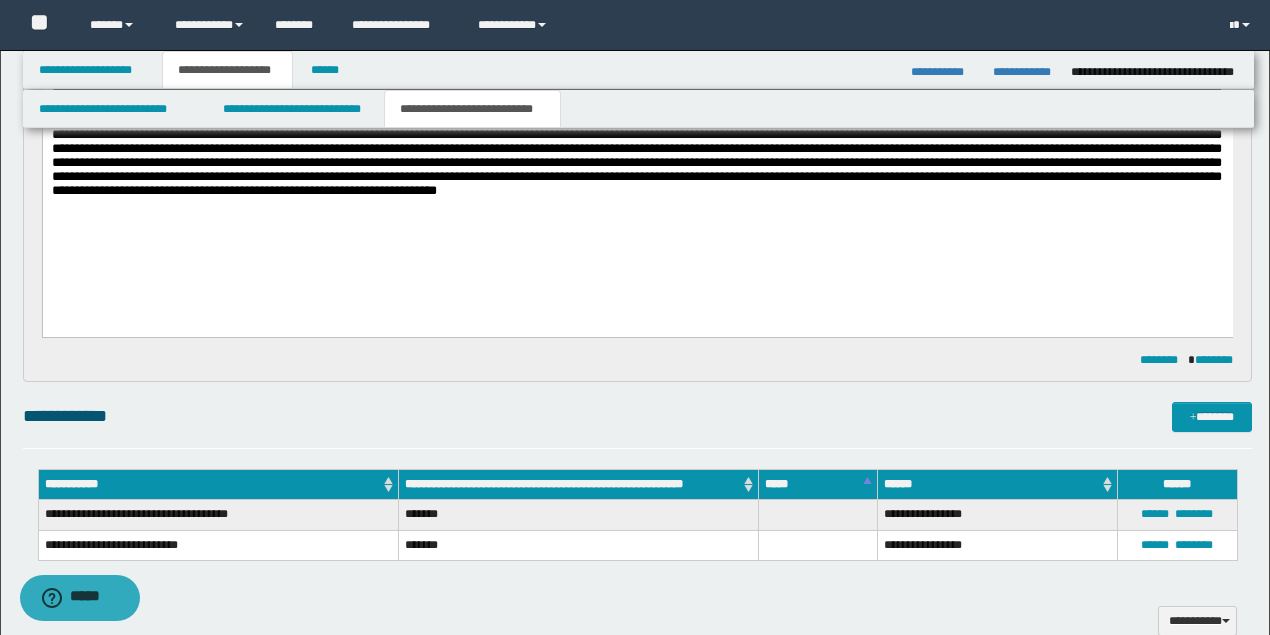 scroll, scrollTop: 600, scrollLeft: 0, axis: vertical 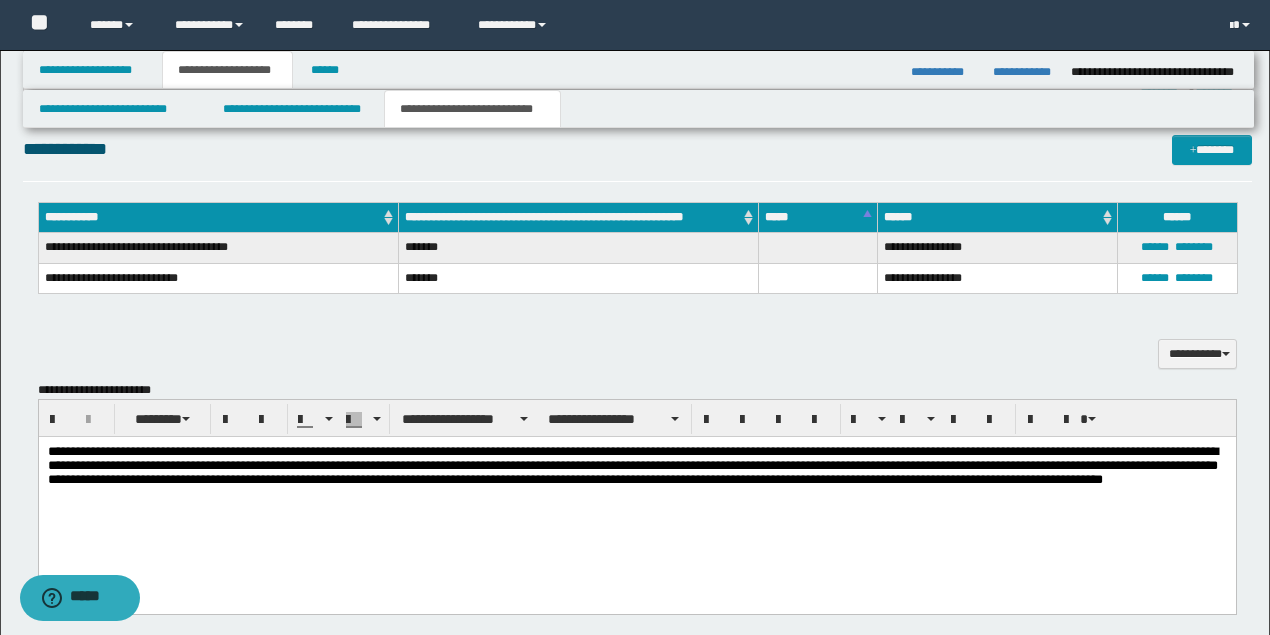 click on "**********" at bounding box center (637, 475) 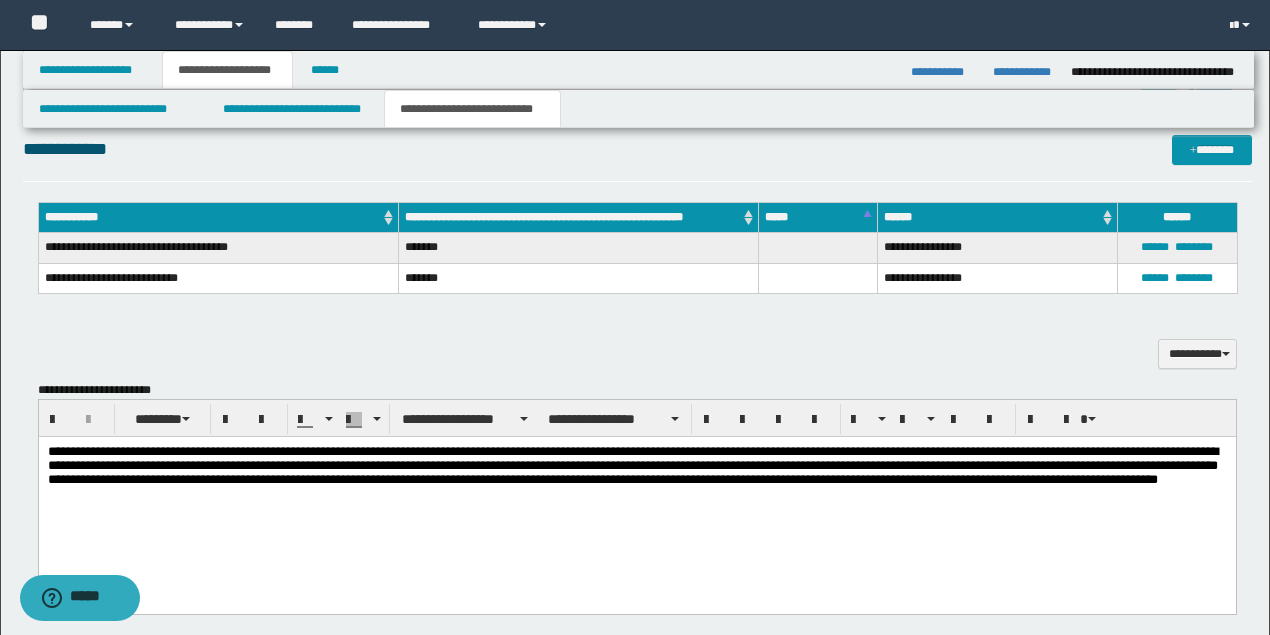 click on "**********" at bounding box center (637, 475) 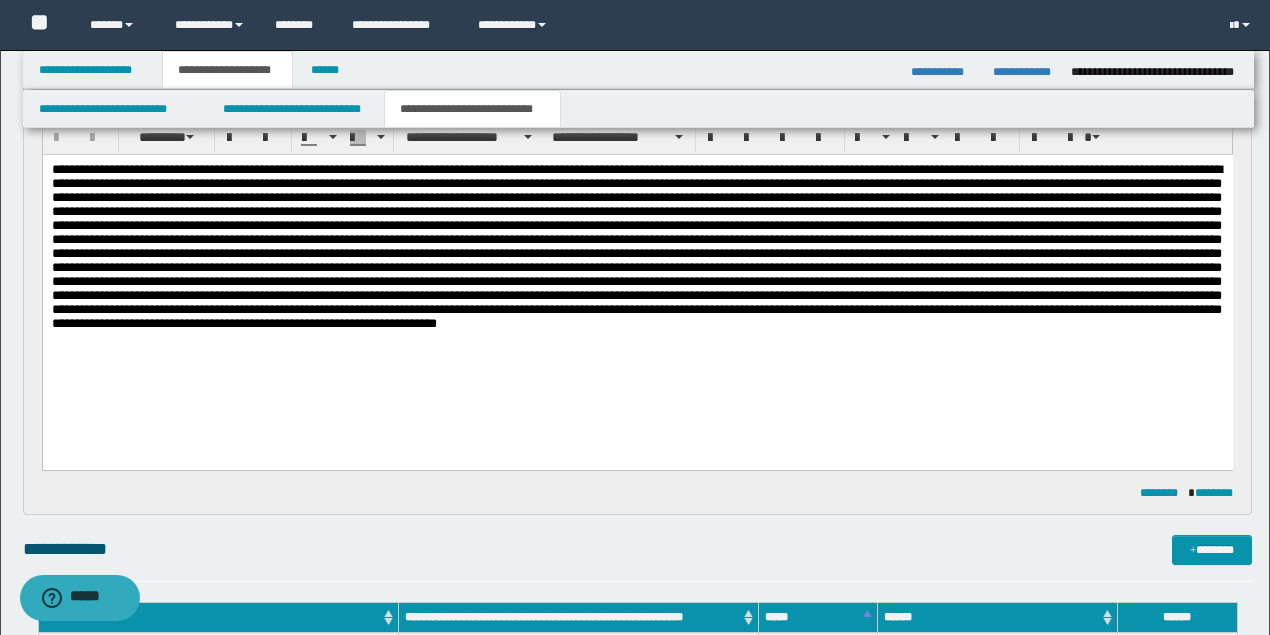 scroll, scrollTop: 200, scrollLeft: 0, axis: vertical 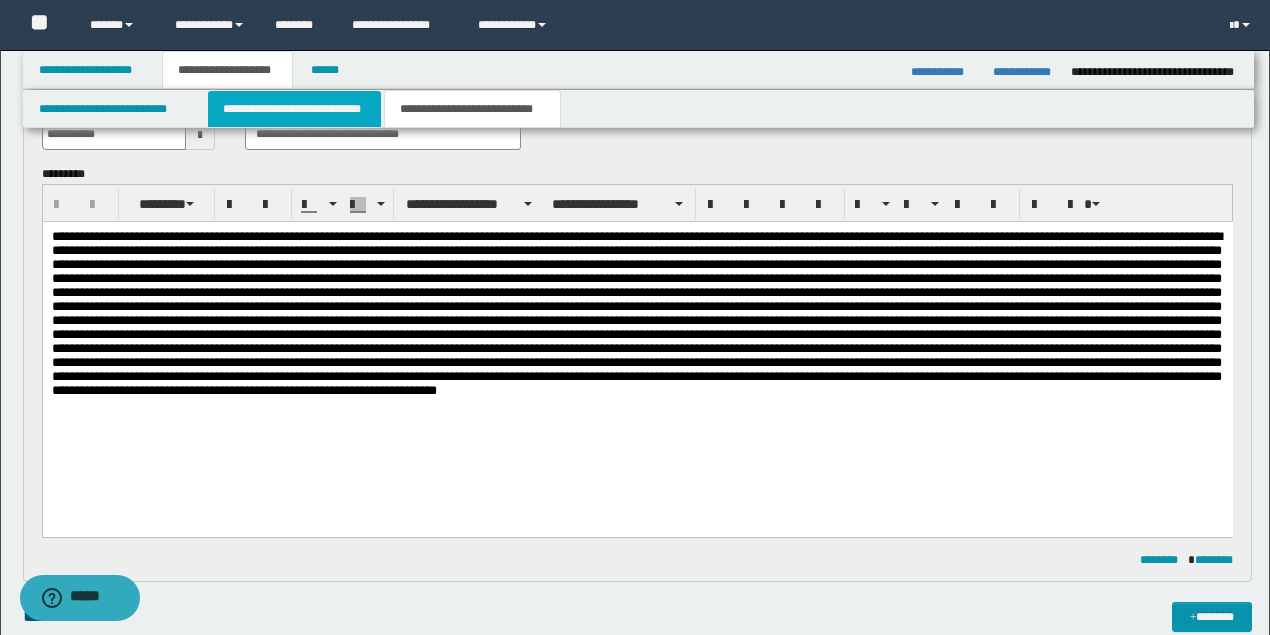 click on "**********" at bounding box center [294, 109] 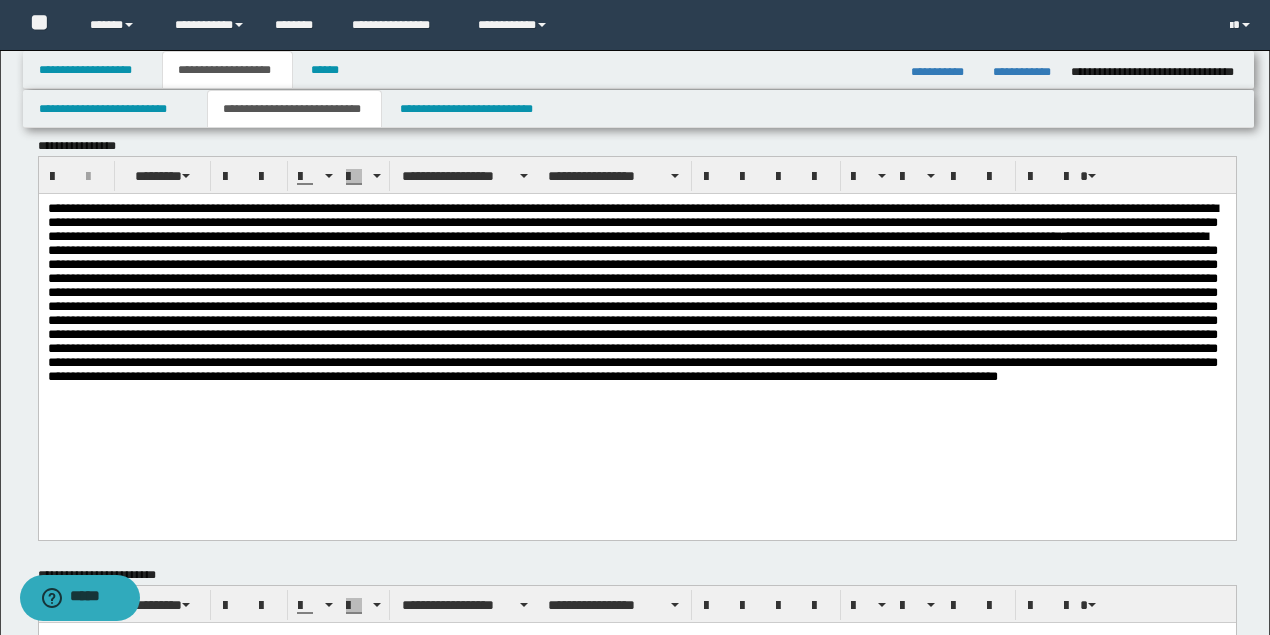 scroll, scrollTop: 0, scrollLeft: 0, axis: both 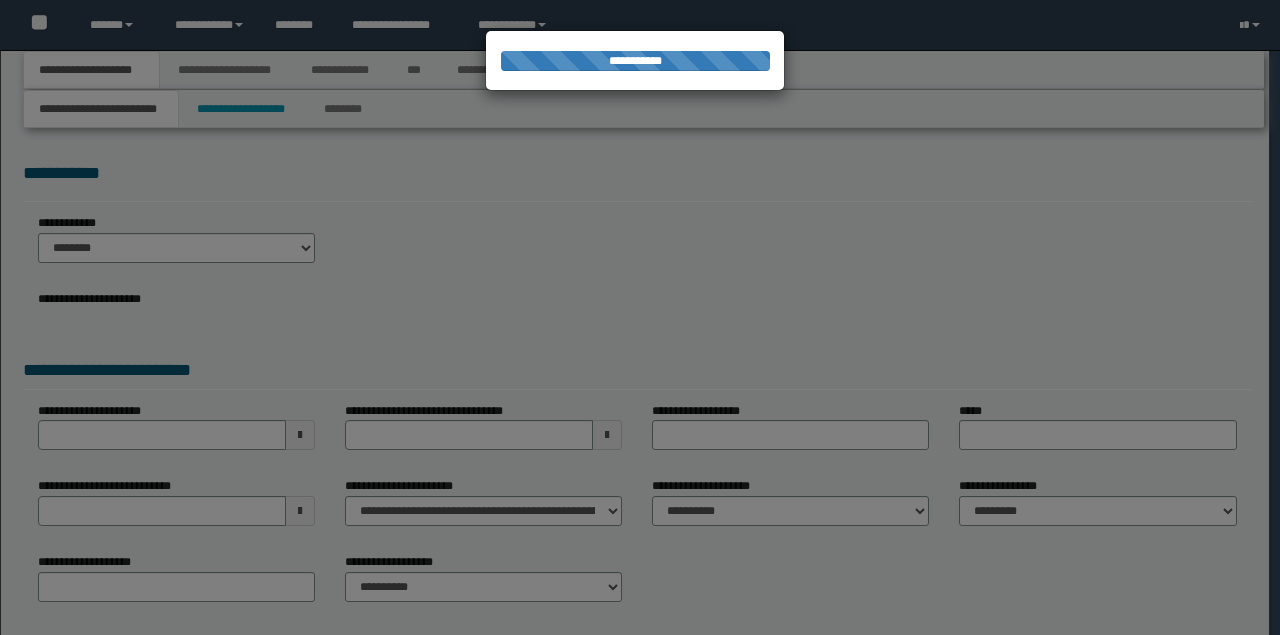 select on "*" 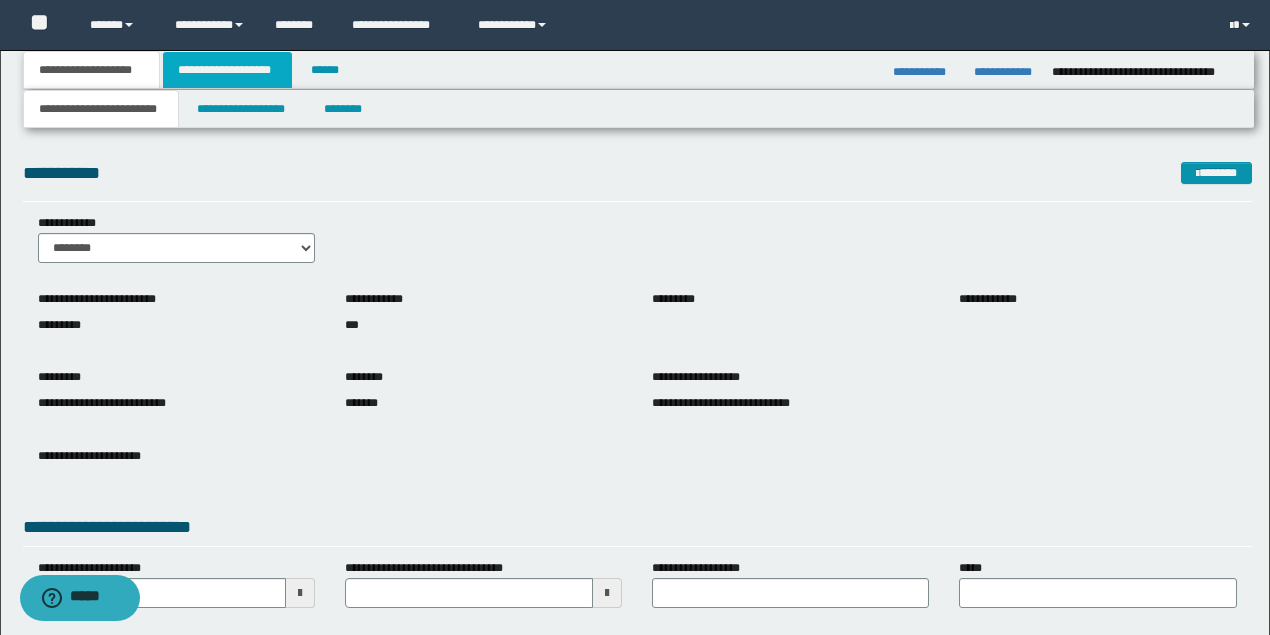 click on "**********" at bounding box center (227, 70) 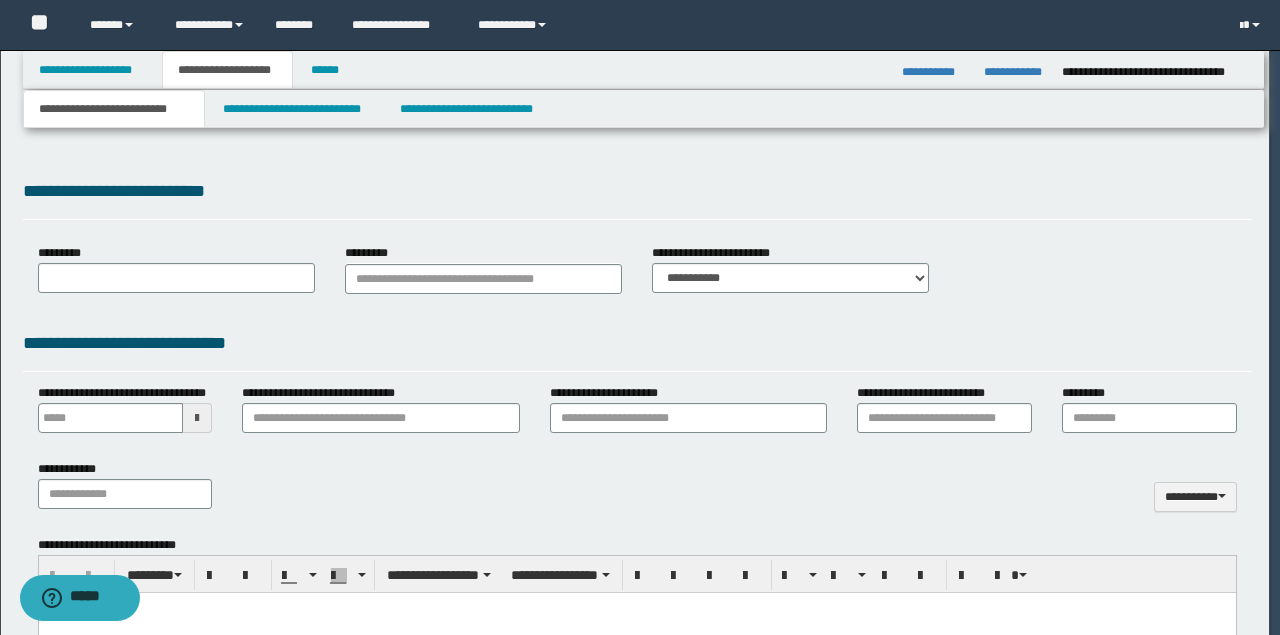type 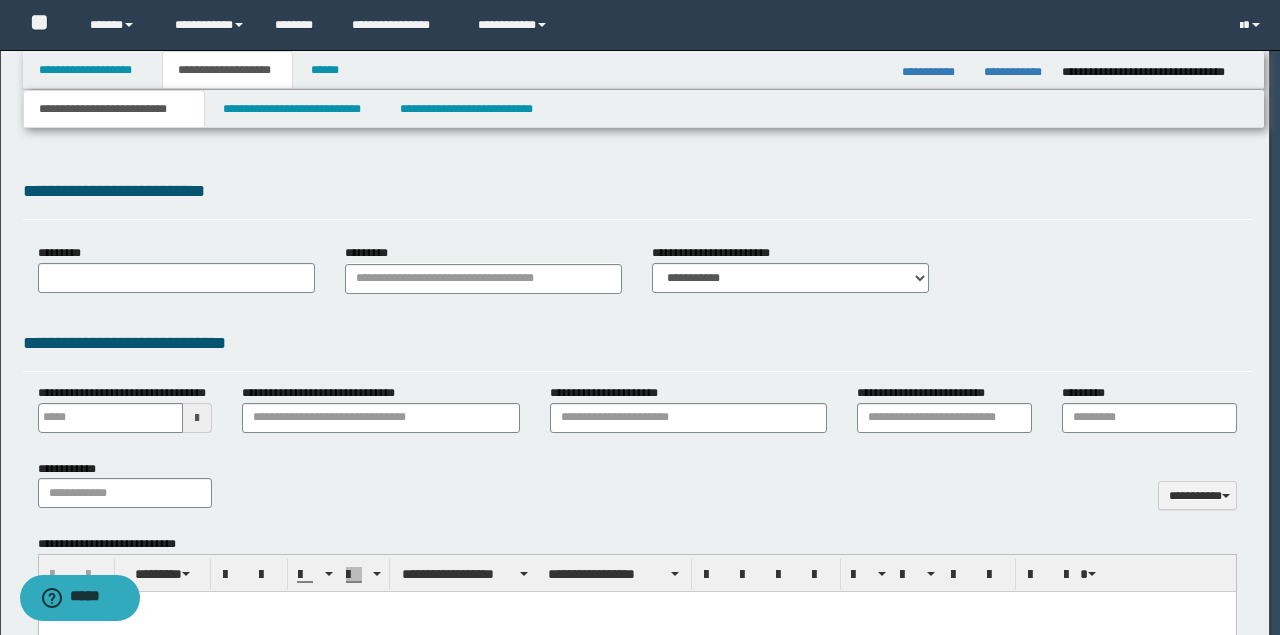scroll, scrollTop: 0, scrollLeft: 0, axis: both 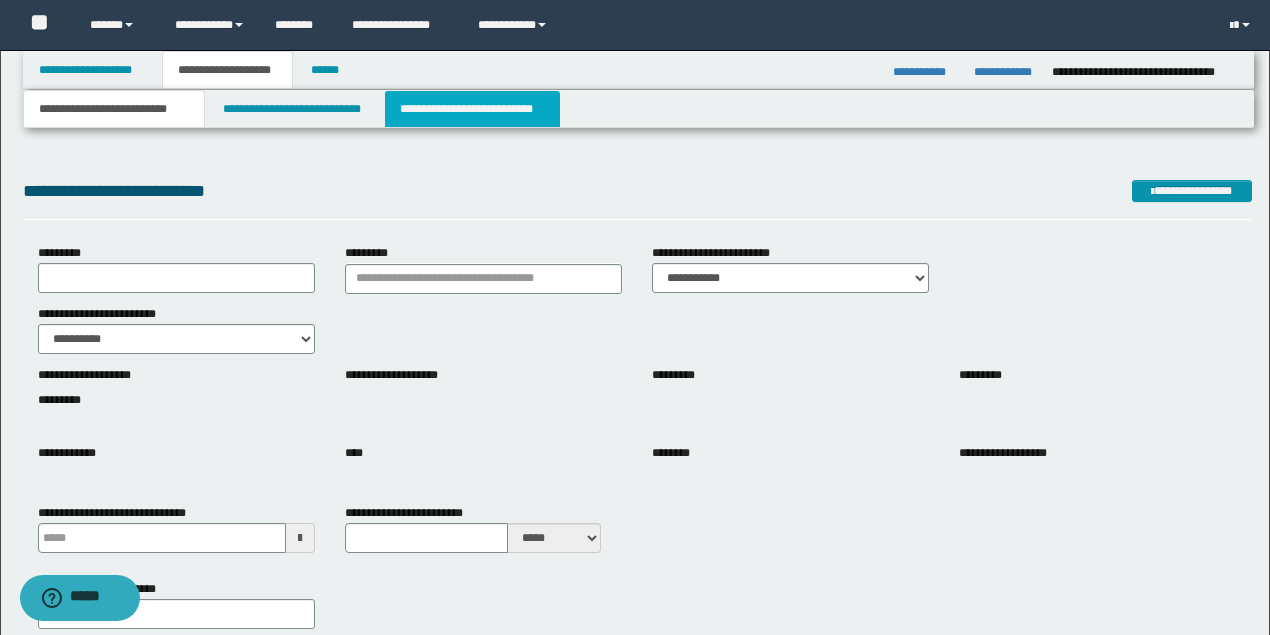click on "**********" at bounding box center (472, 109) 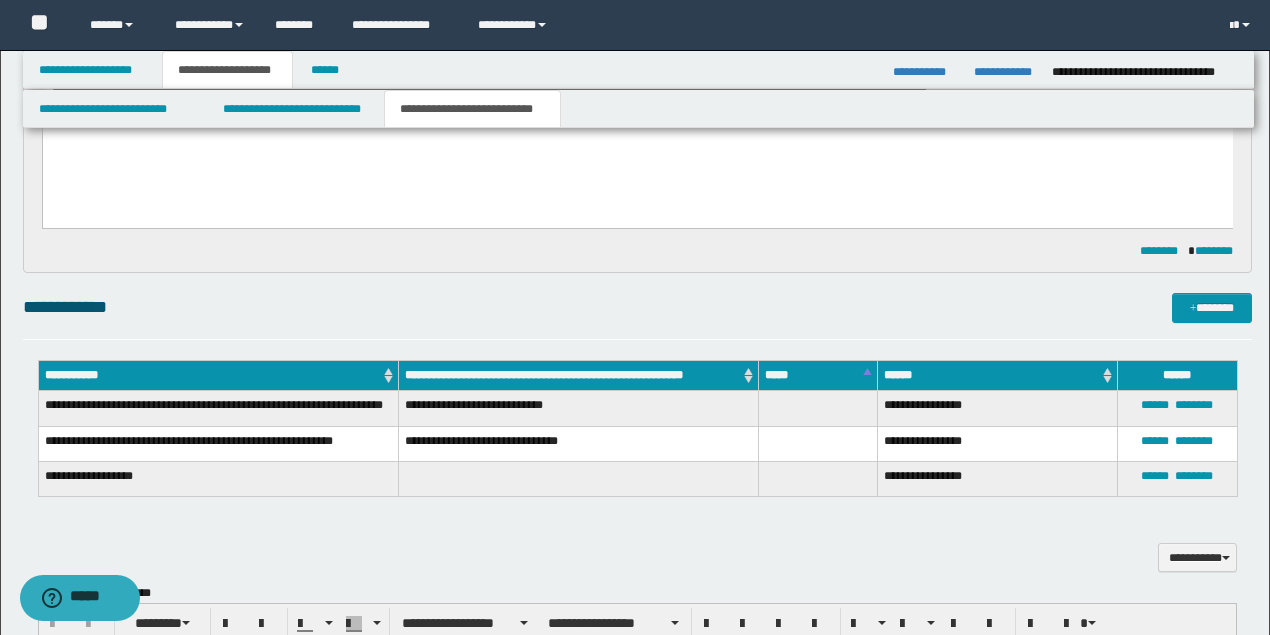 scroll, scrollTop: 466, scrollLeft: 0, axis: vertical 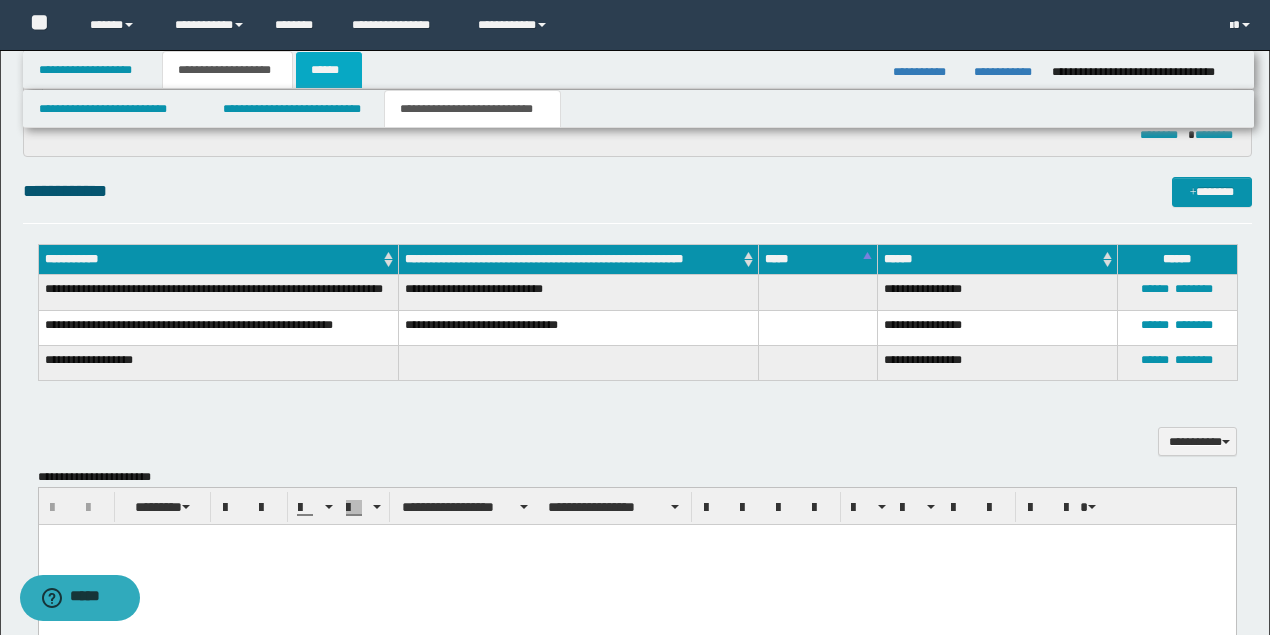 click on "******" at bounding box center (329, 70) 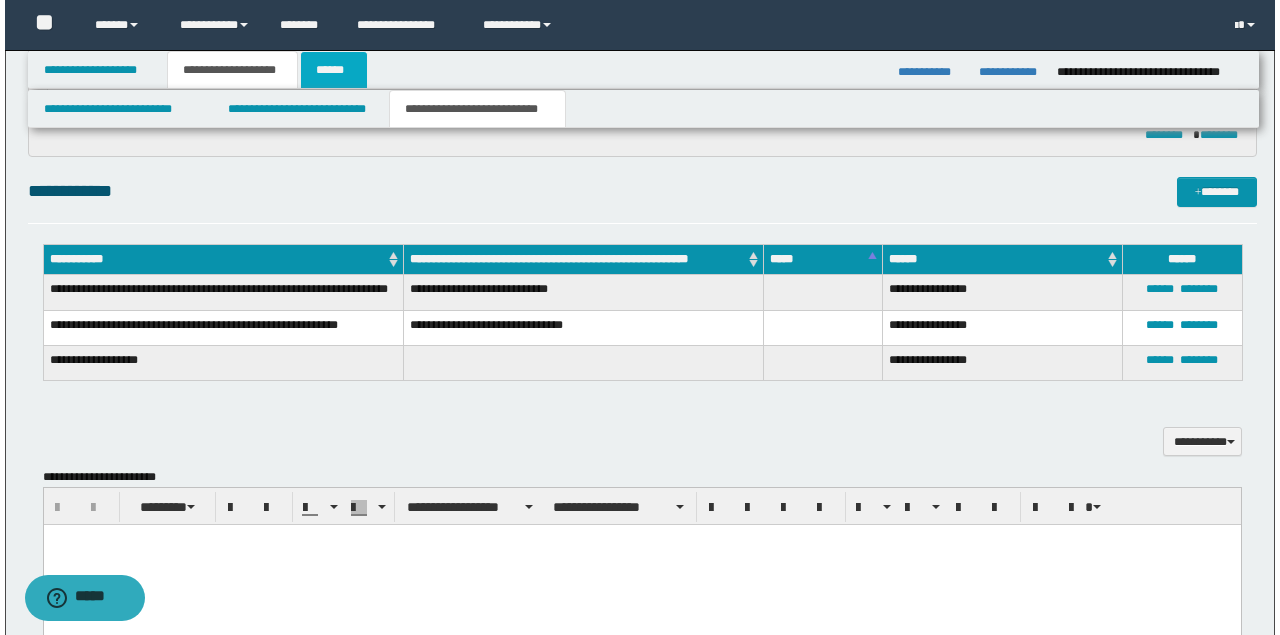 scroll, scrollTop: 0, scrollLeft: 0, axis: both 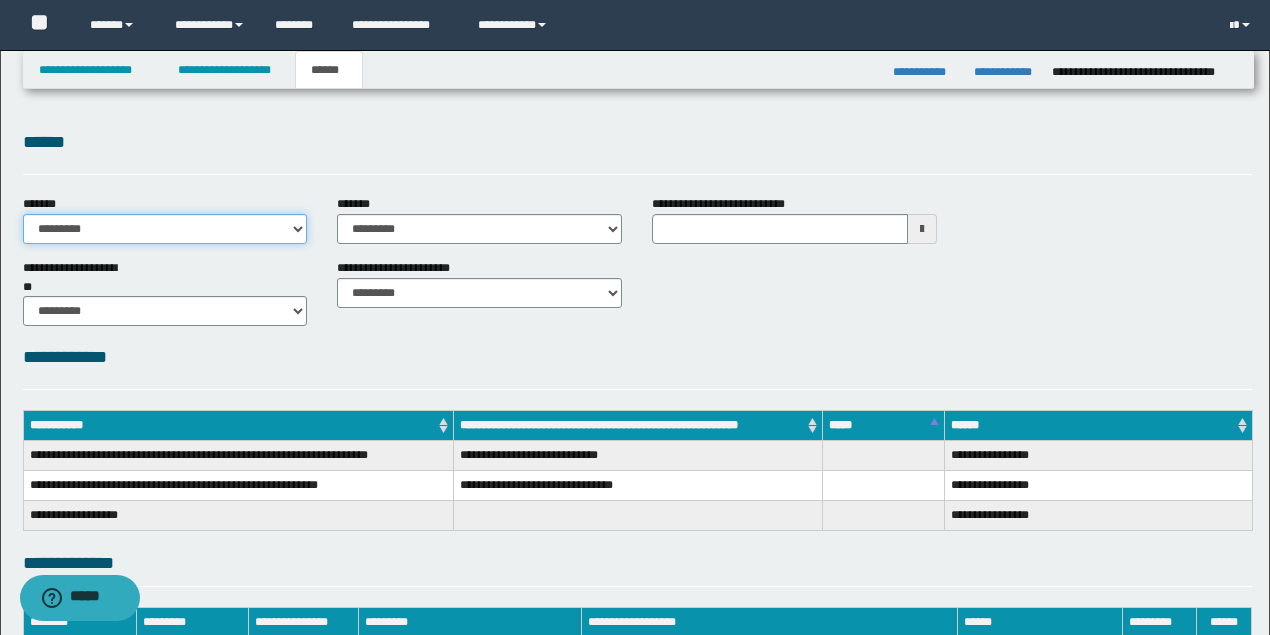 click on "**********" at bounding box center [165, 229] 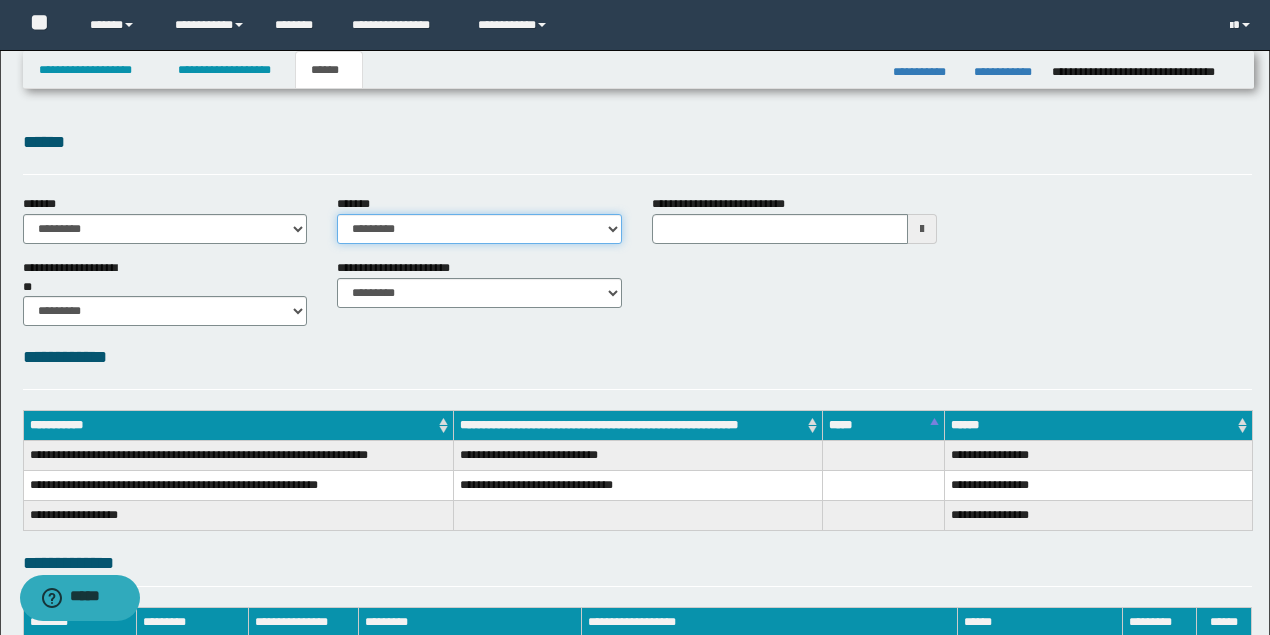 click on "**********" at bounding box center [479, 229] 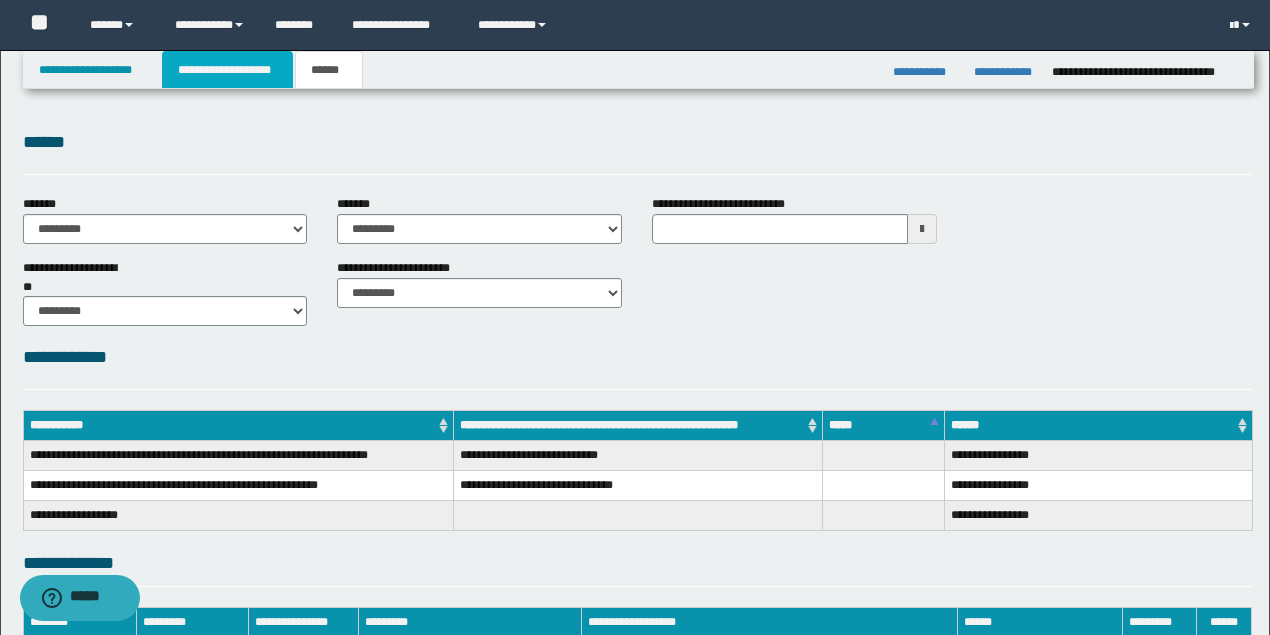 drag, startPoint x: 262, startPoint y: 73, endPoint x: 586, endPoint y: 290, distance: 389.95514 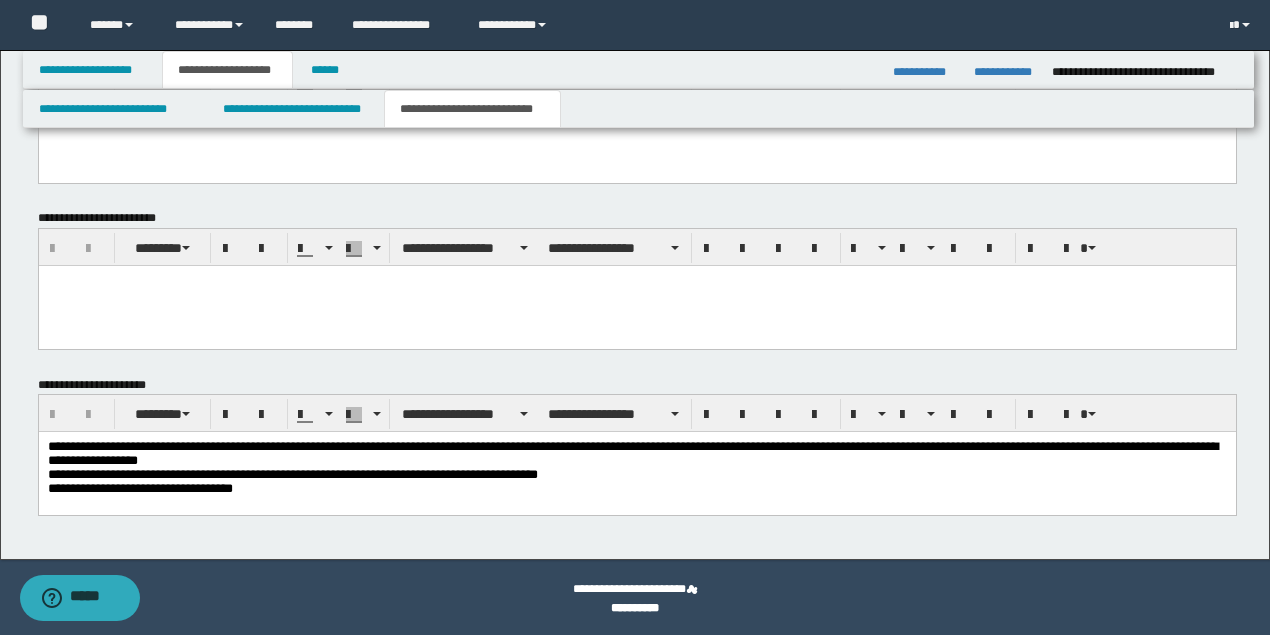 scroll, scrollTop: 736, scrollLeft: 0, axis: vertical 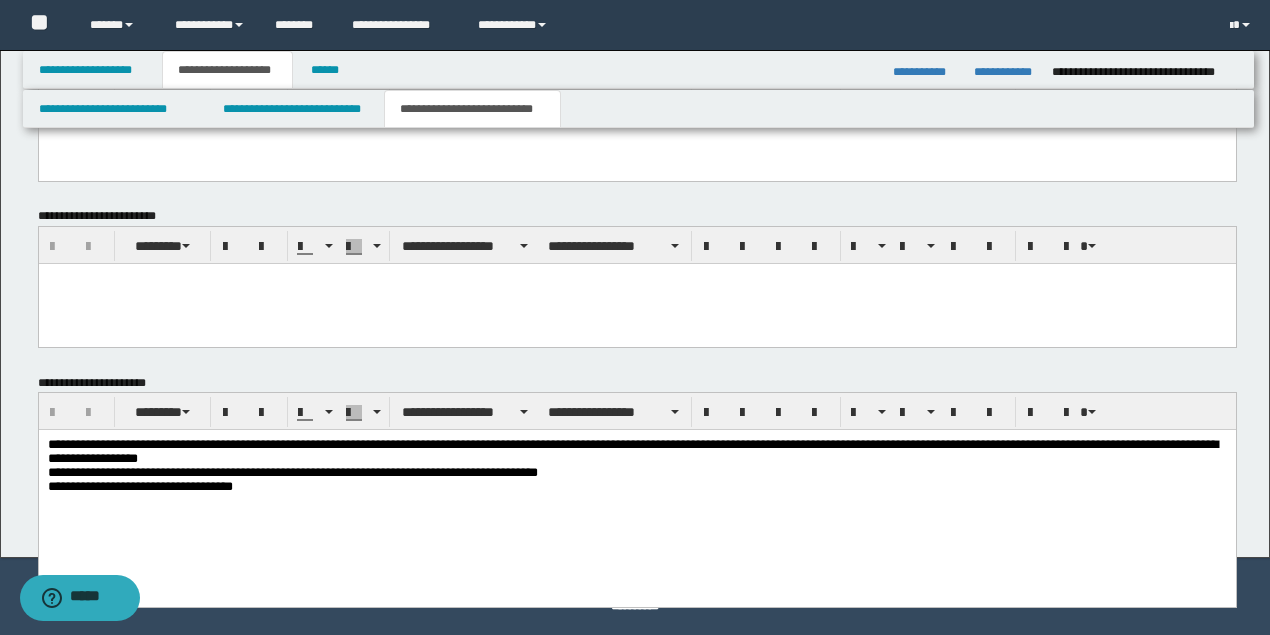 click on "**********" at bounding box center (637, 468) 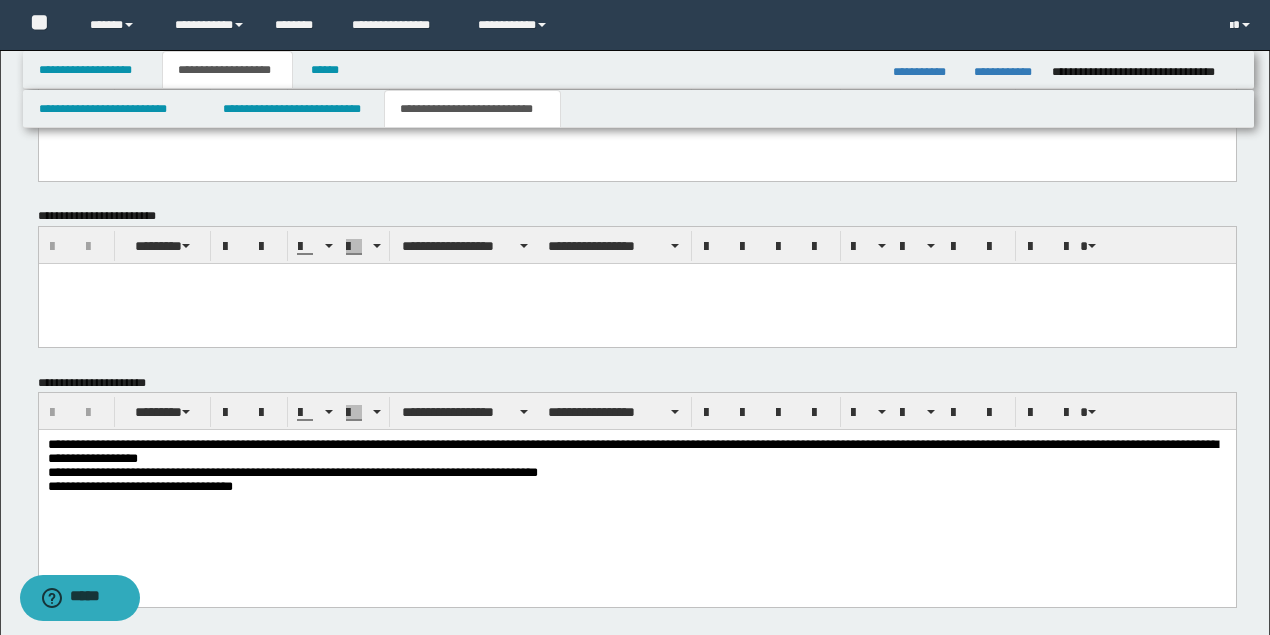 type 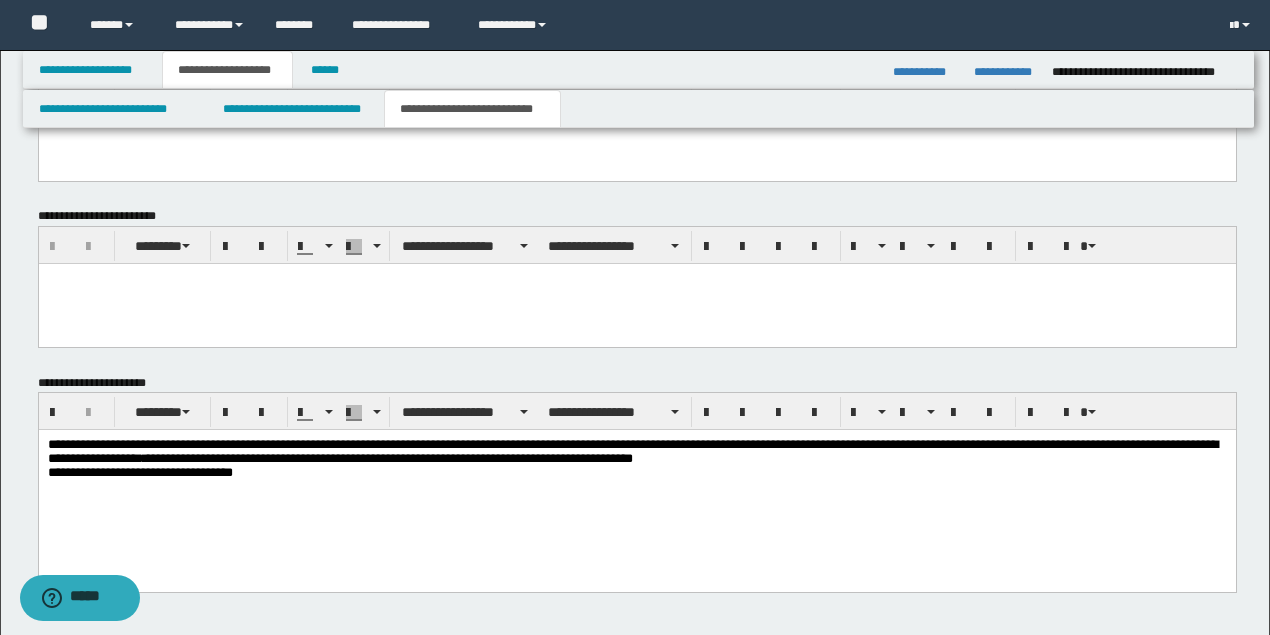 click on "**********" at bounding box center (637, 461) 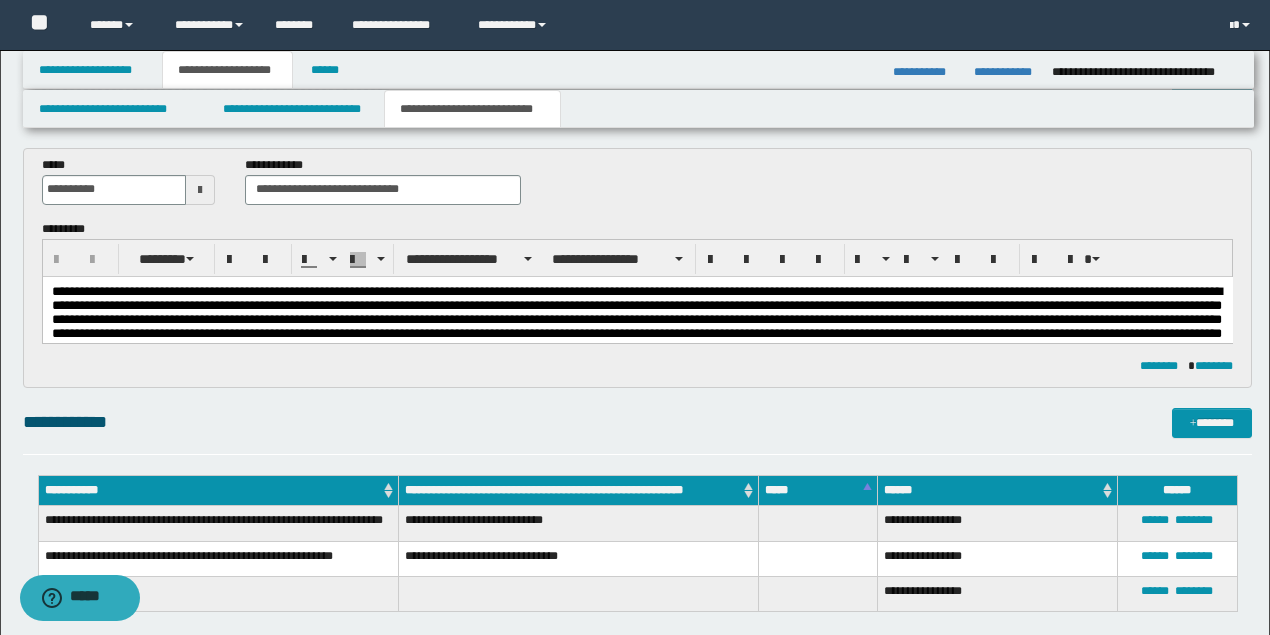 scroll, scrollTop: 70, scrollLeft: 0, axis: vertical 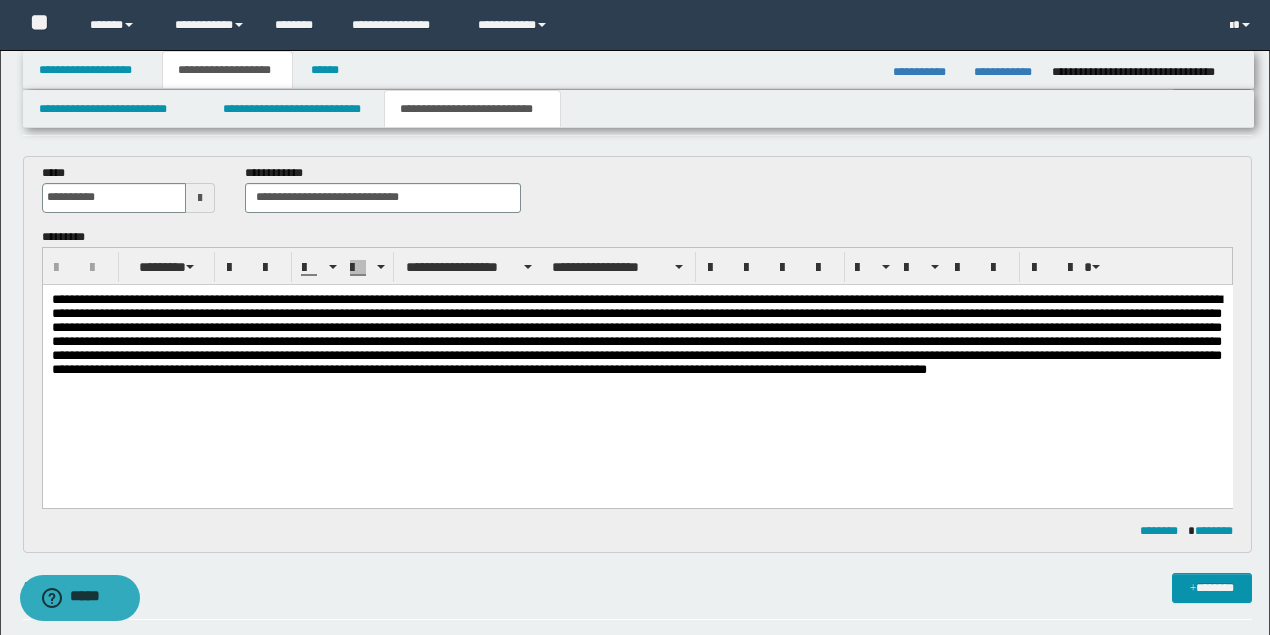 click at bounding box center [637, 345] 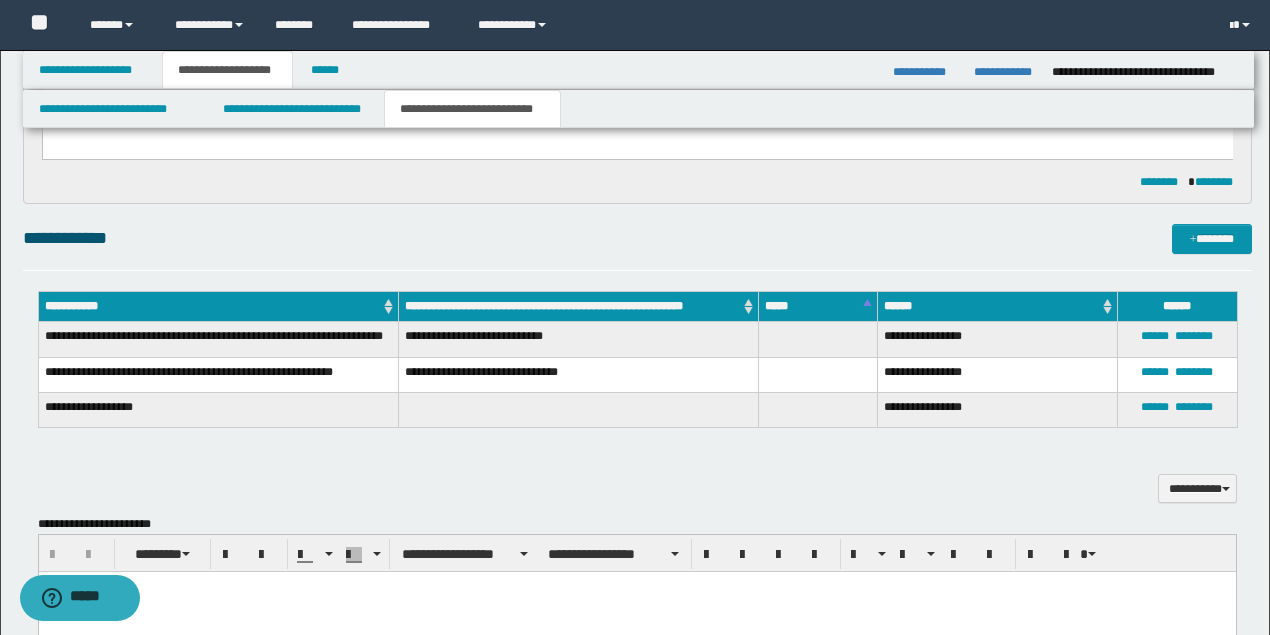 scroll, scrollTop: 536, scrollLeft: 0, axis: vertical 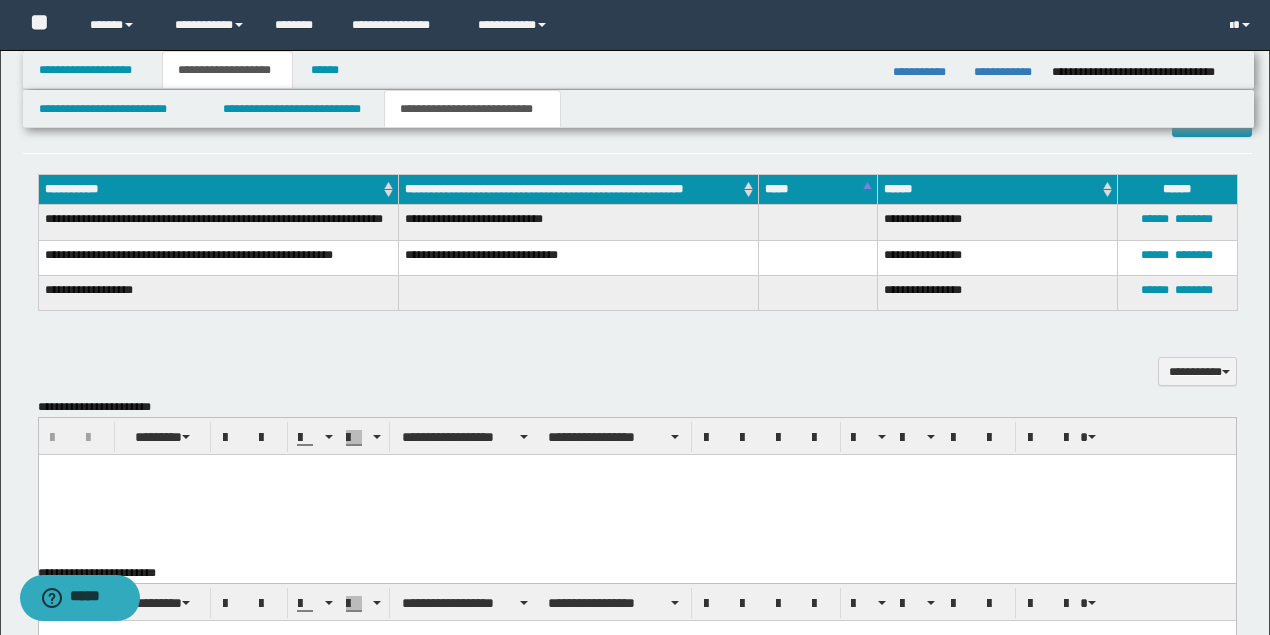 click at bounding box center (636, 495) 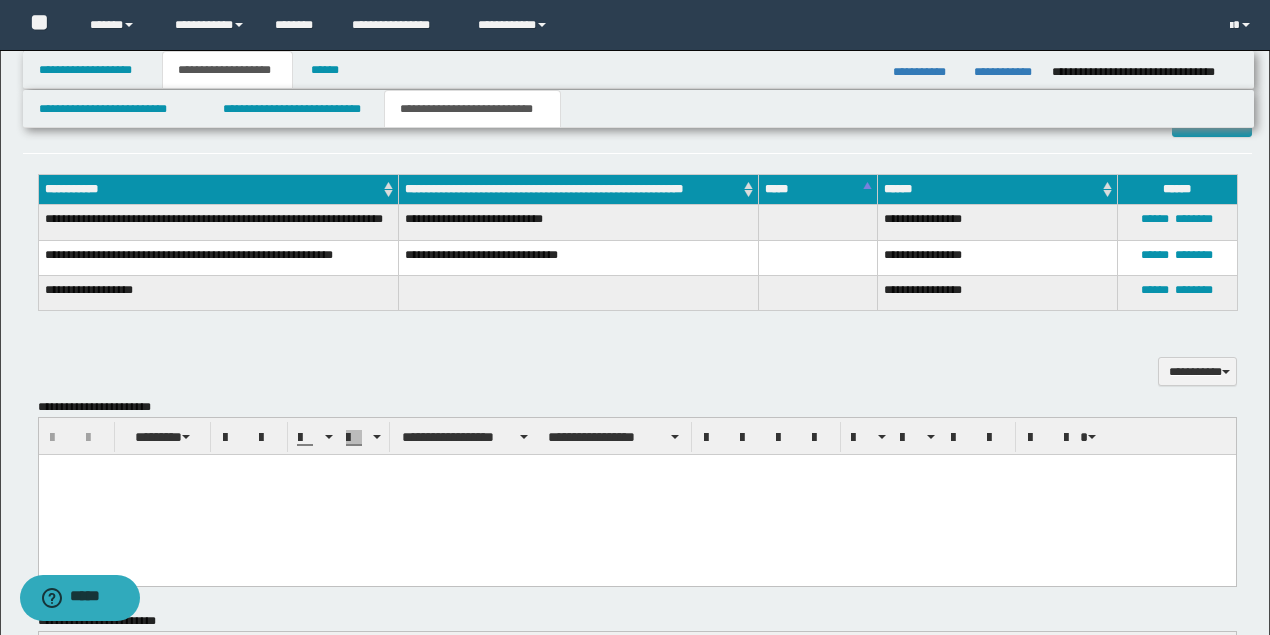 type 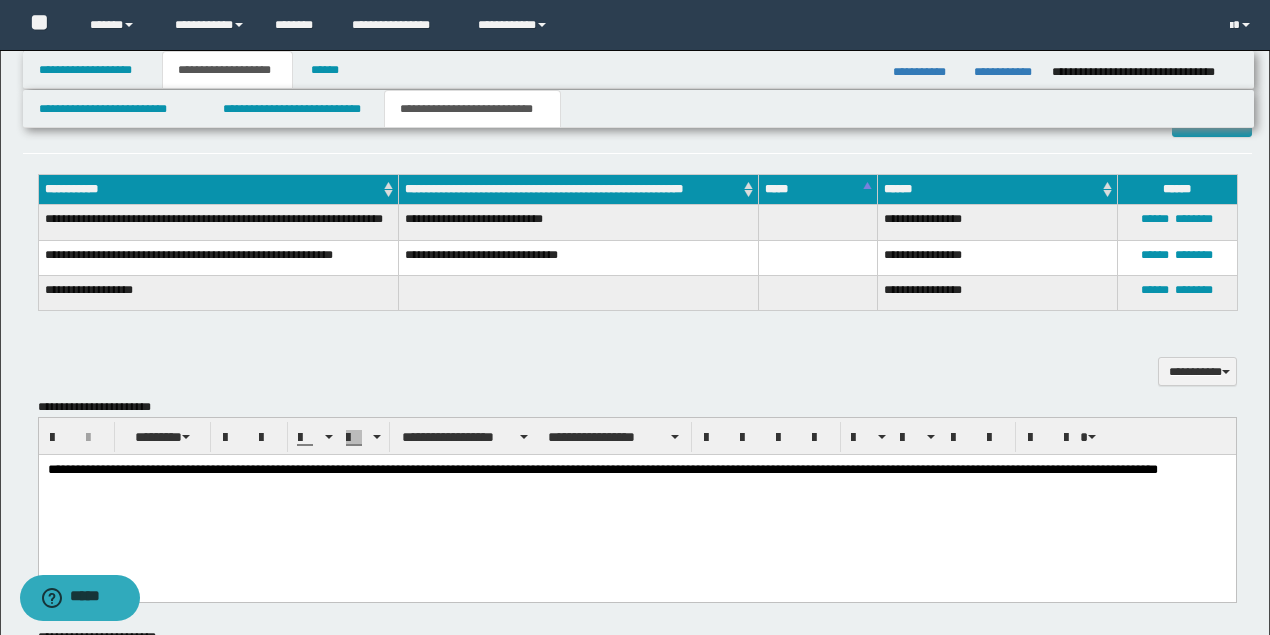 click on "**********" at bounding box center (636, 503) 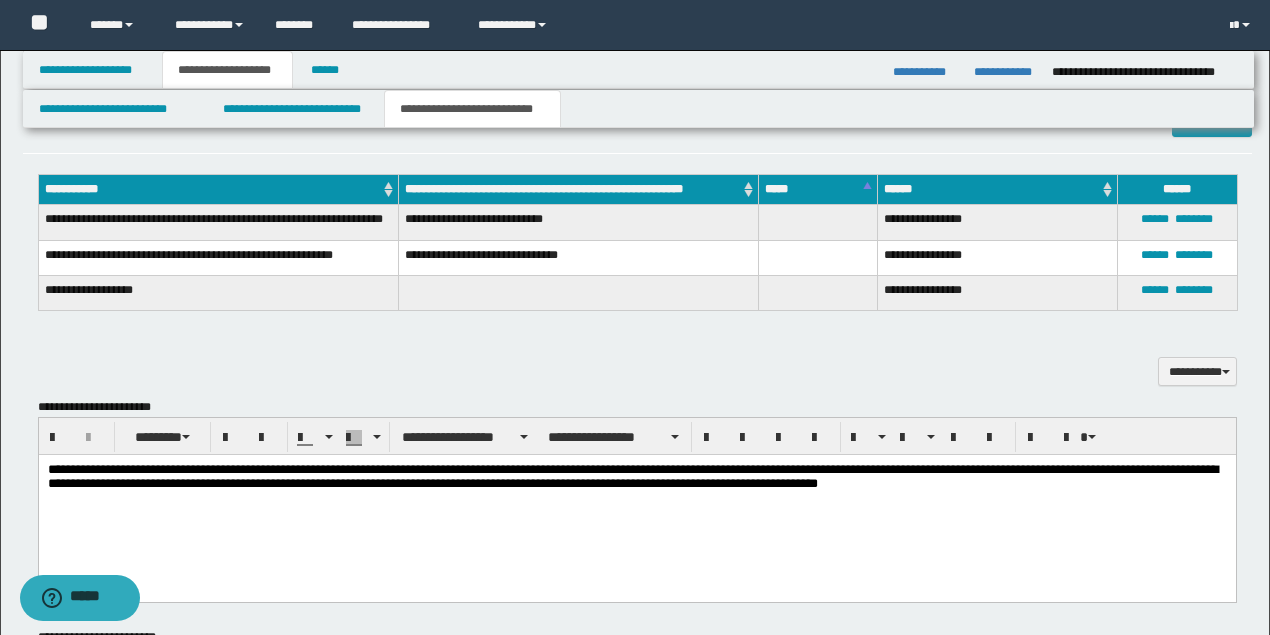 click on "**********" at bounding box center (637, 478) 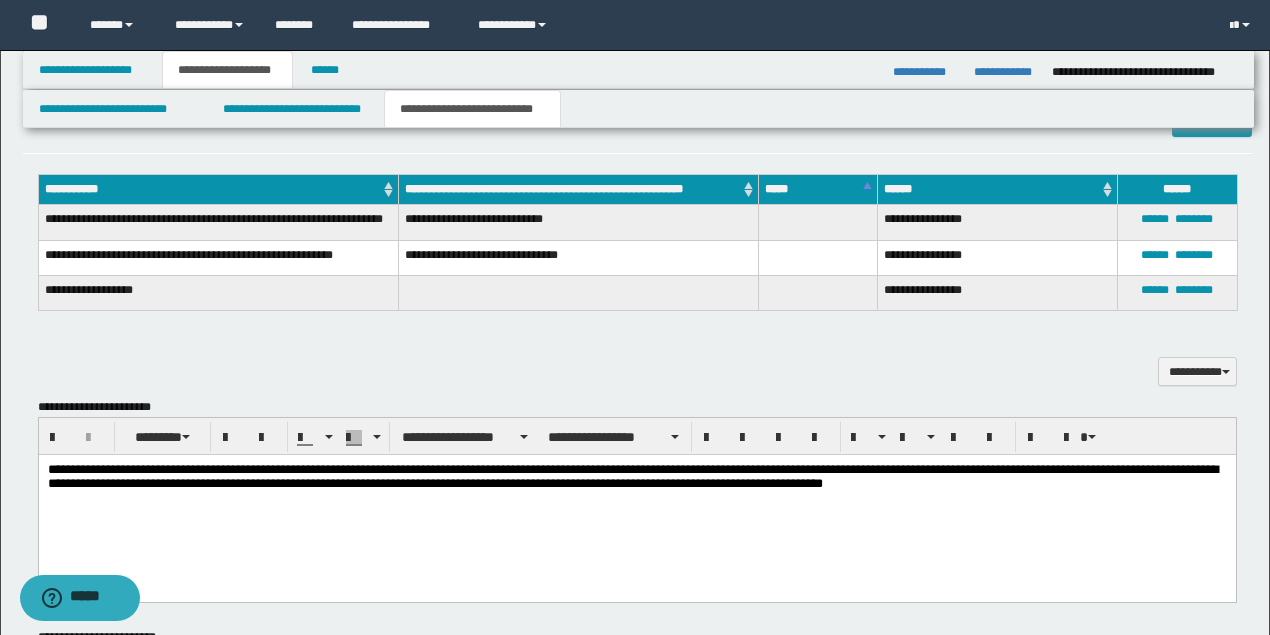 click on "**********" at bounding box center (637, 478) 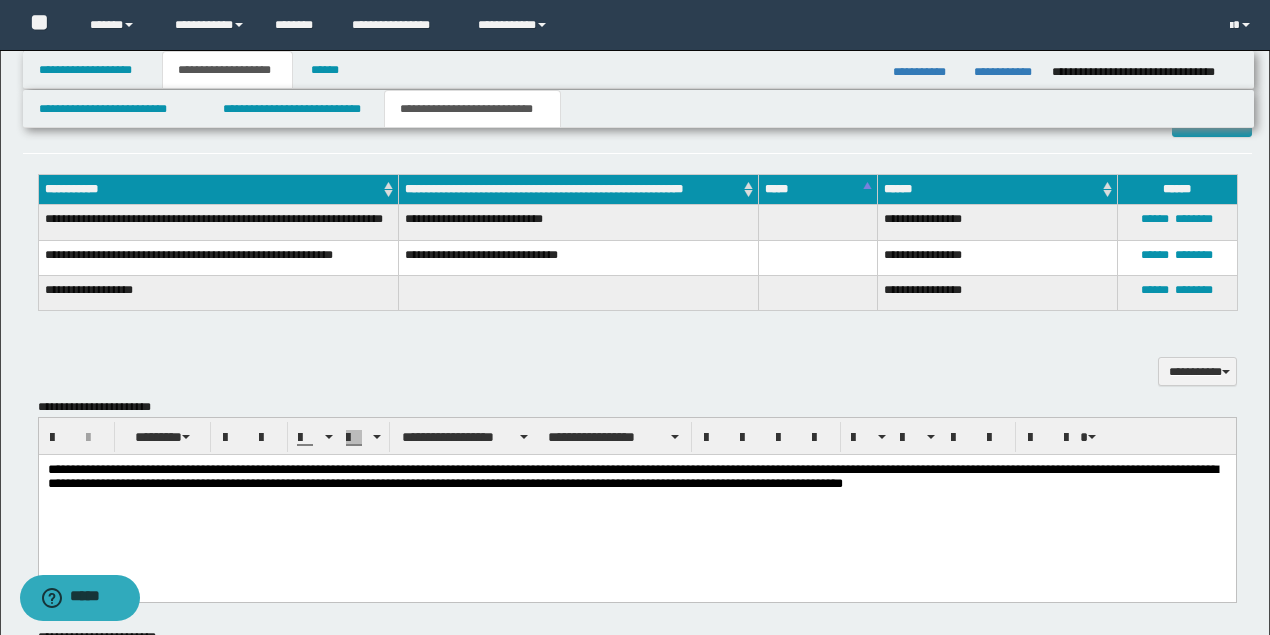 click on "**********" at bounding box center (637, 478) 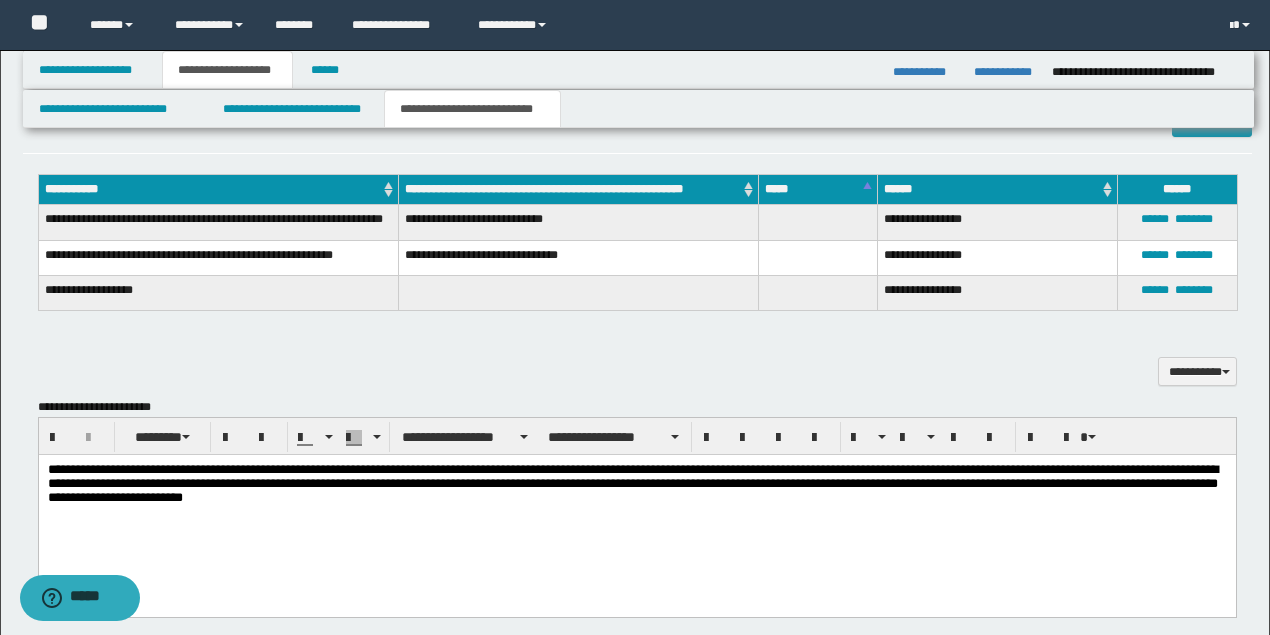click on "**********" at bounding box center (637, 486) 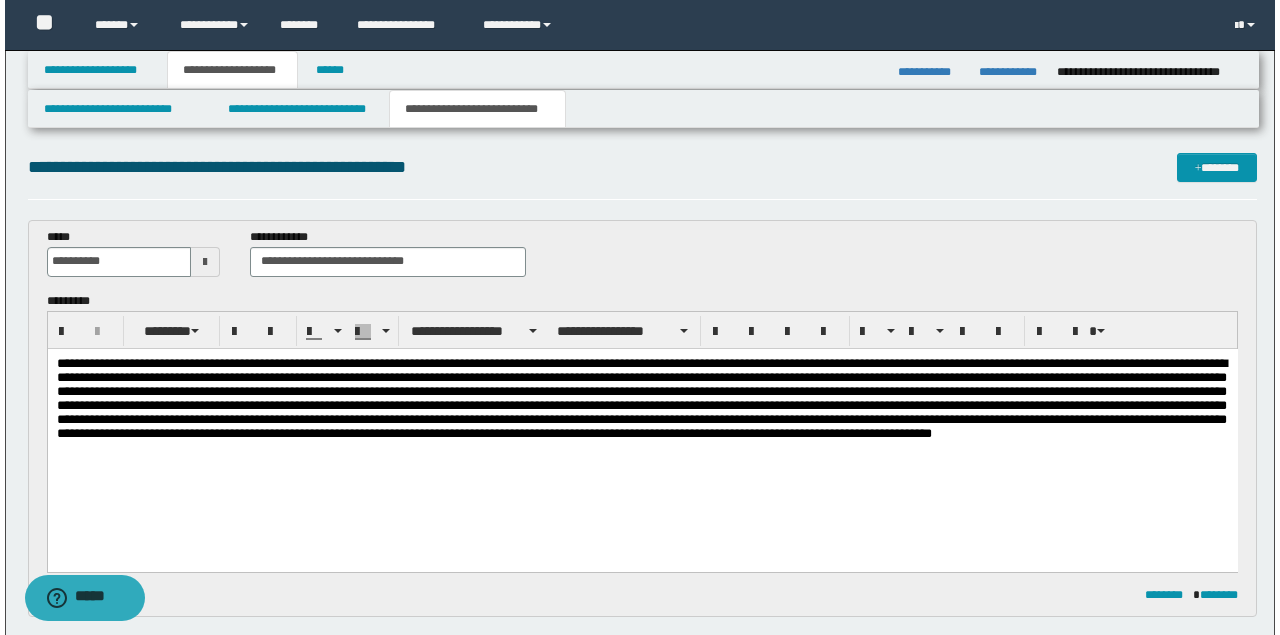scroll, scrollTop: 0, scrollLeft: 0, axis: both 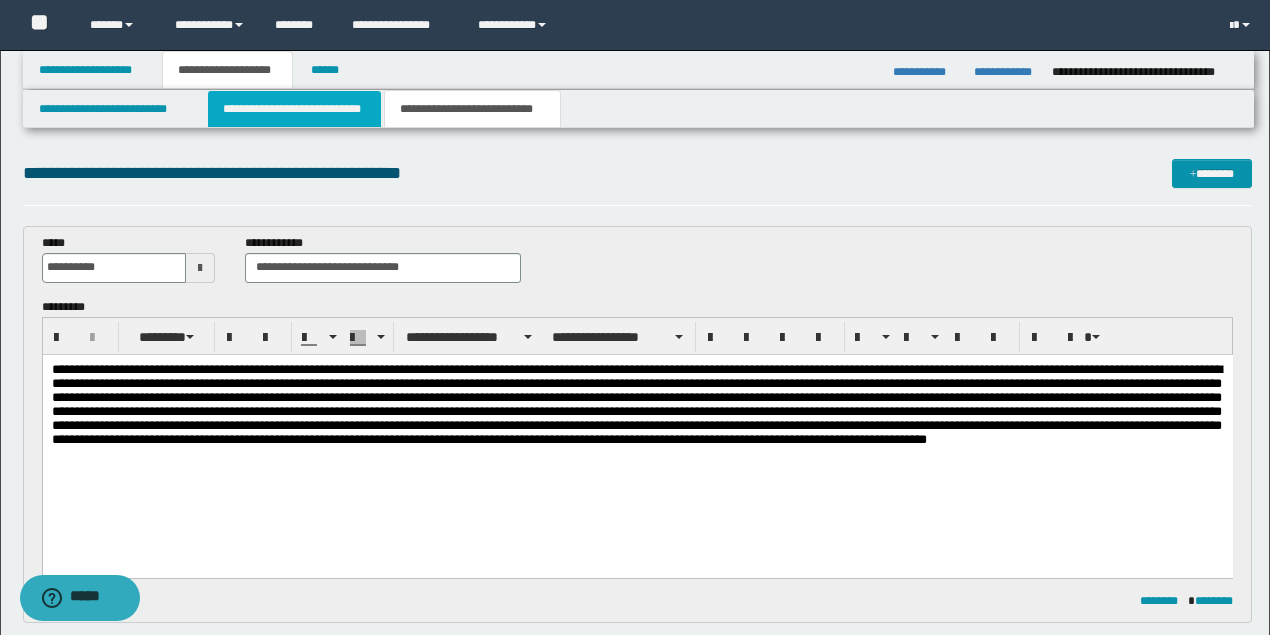 click on "**********" at bounding box center (294, 109) 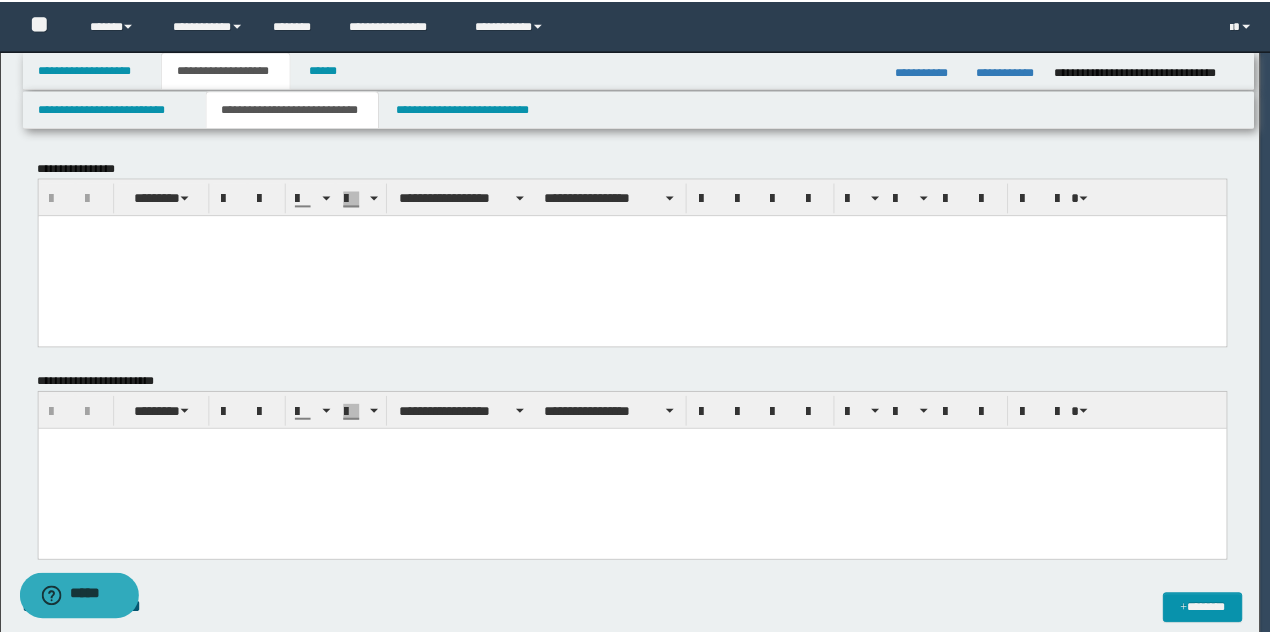 scroll, scrollTop: 0, scrollLeft: 0, axis: both 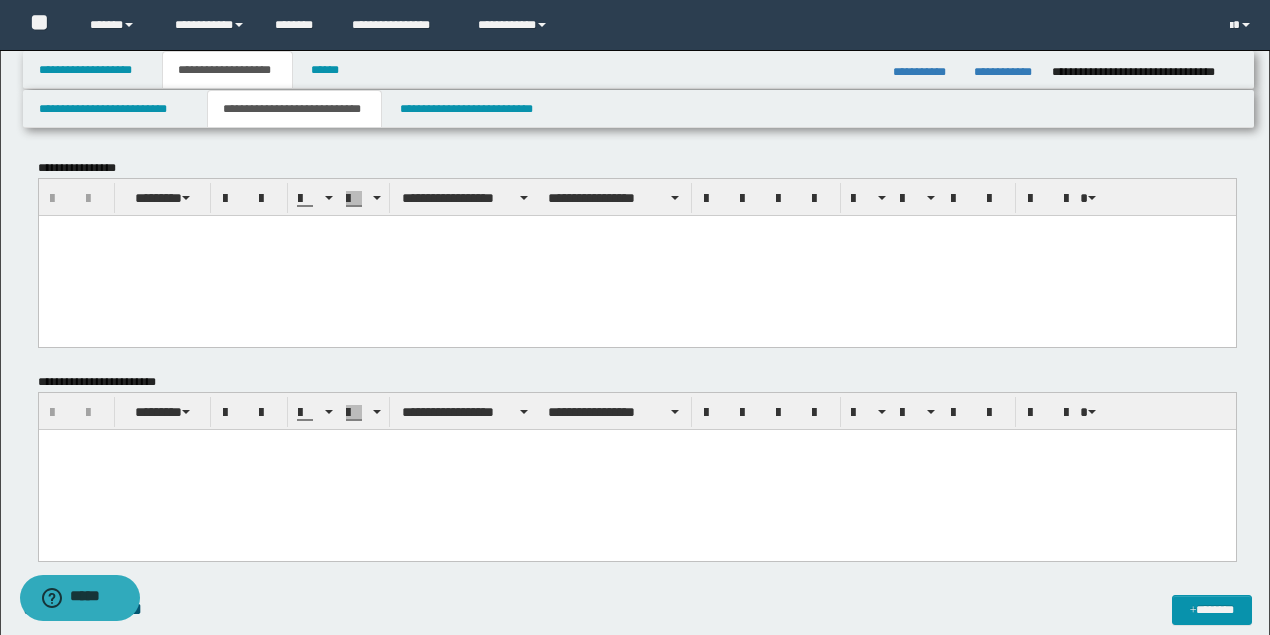 click at bounding box center (636, 230) 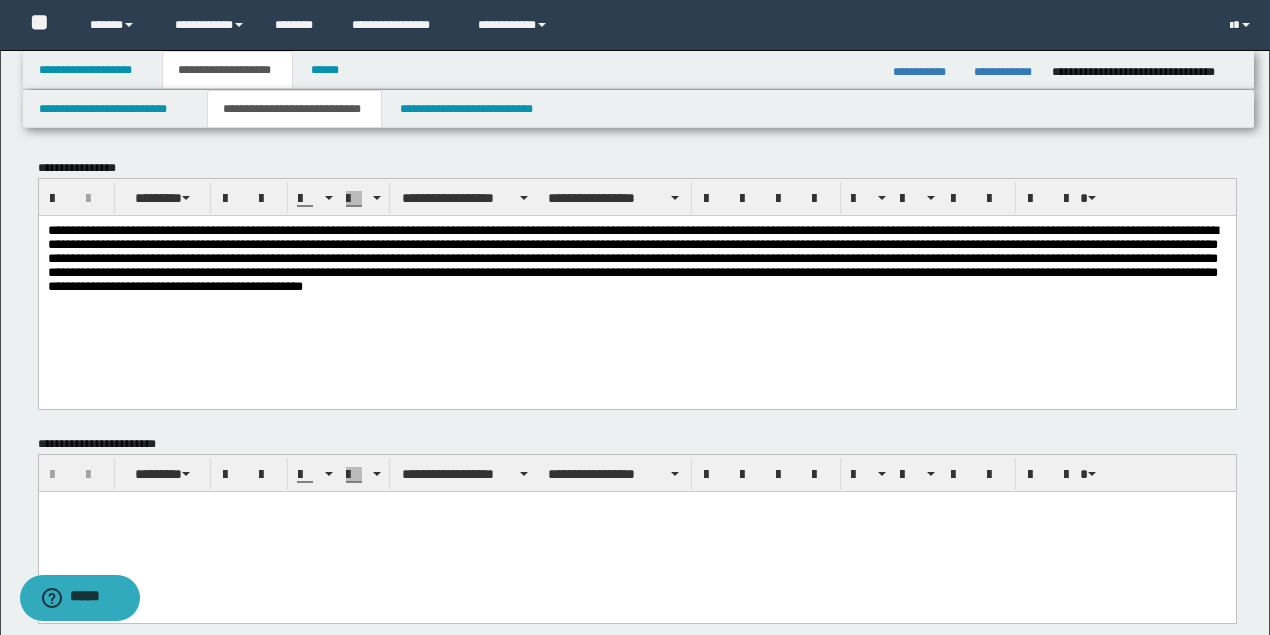 type 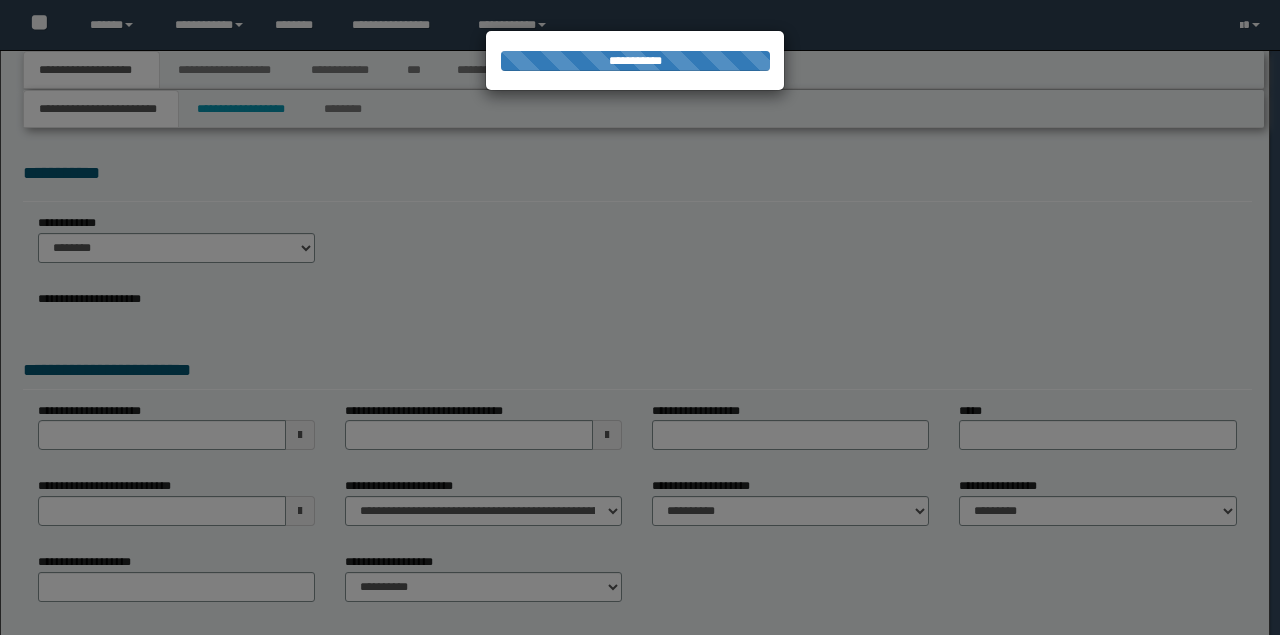 scroll, scrollTop: 0, scrollLeft: 0, axis: both 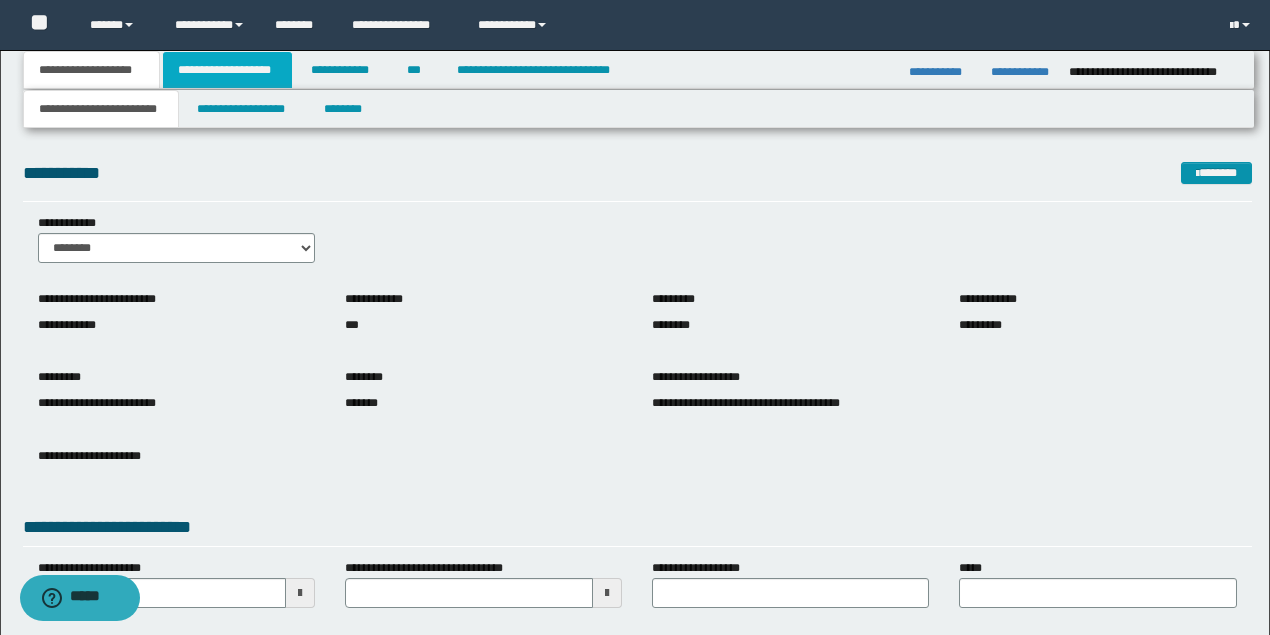 click on "**********" at bounding box center [227, 70] 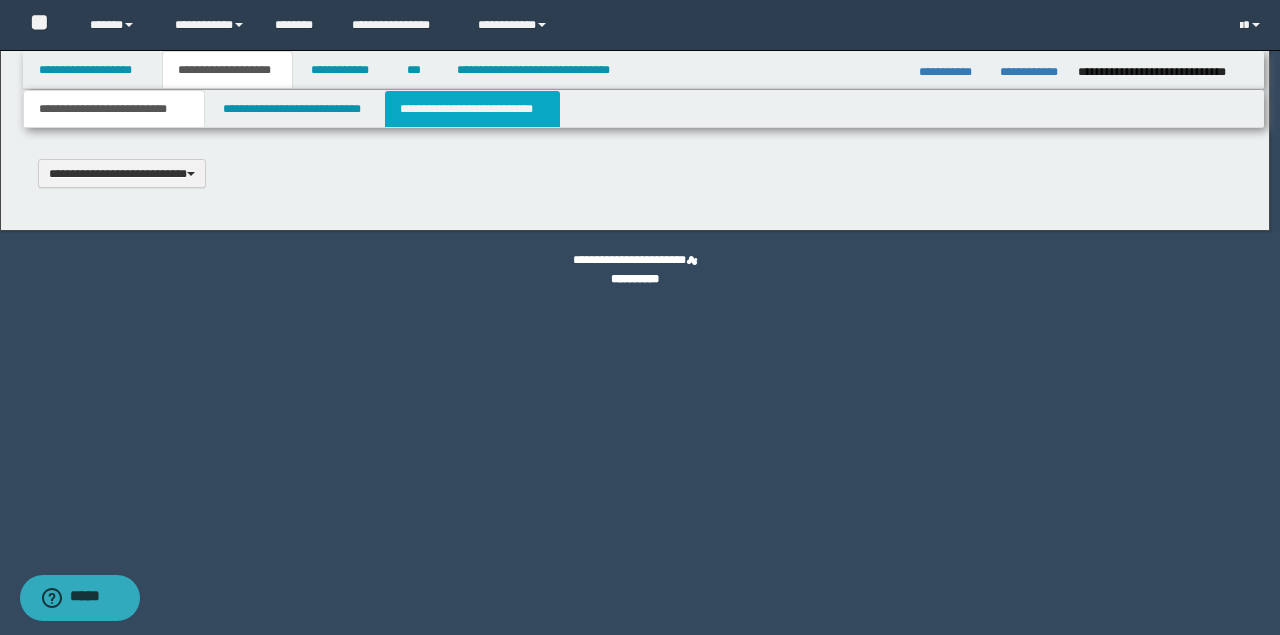 type 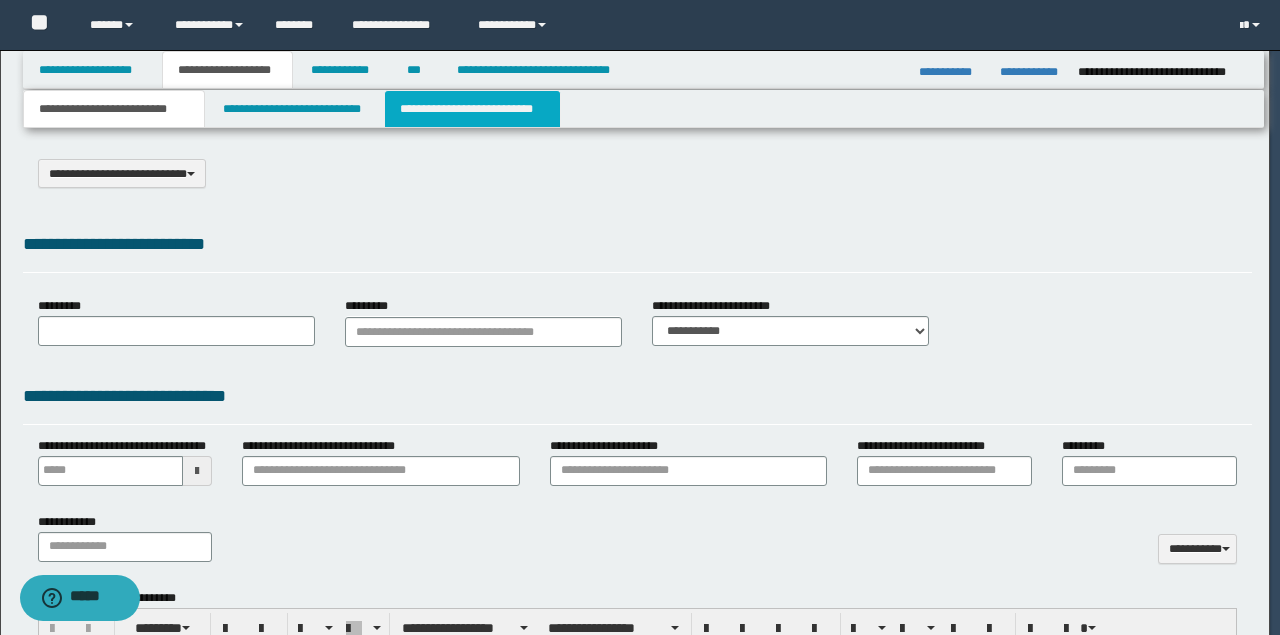 select on "*" 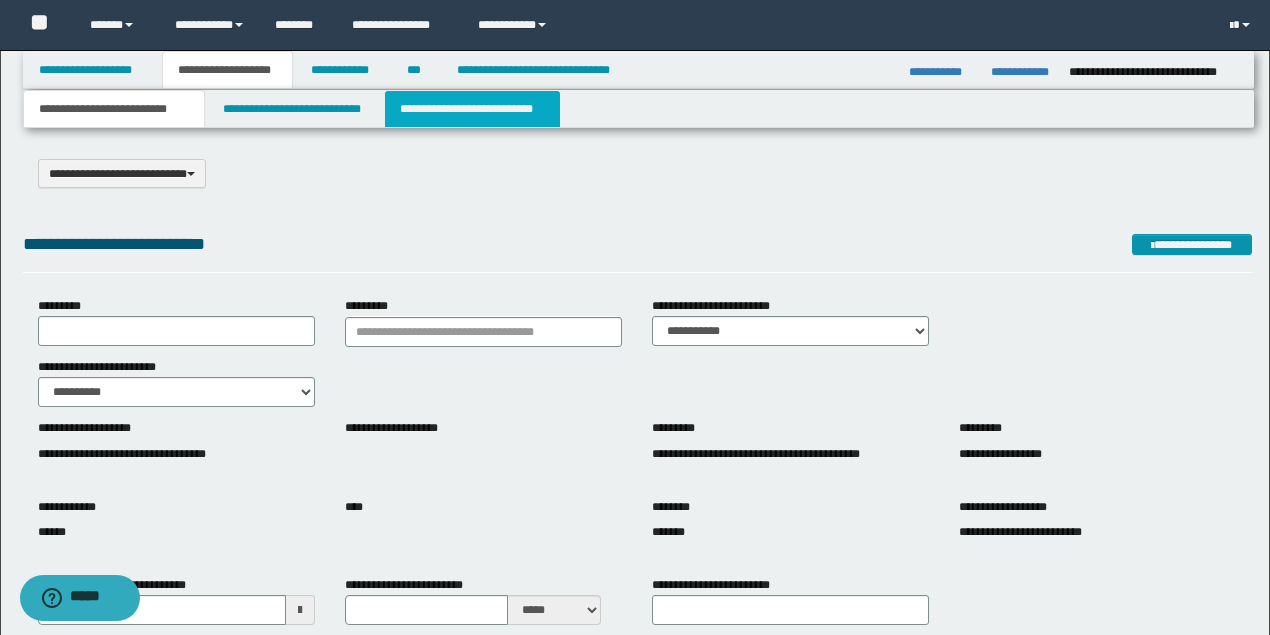 click on "**********" at bounding box center (472, 109) 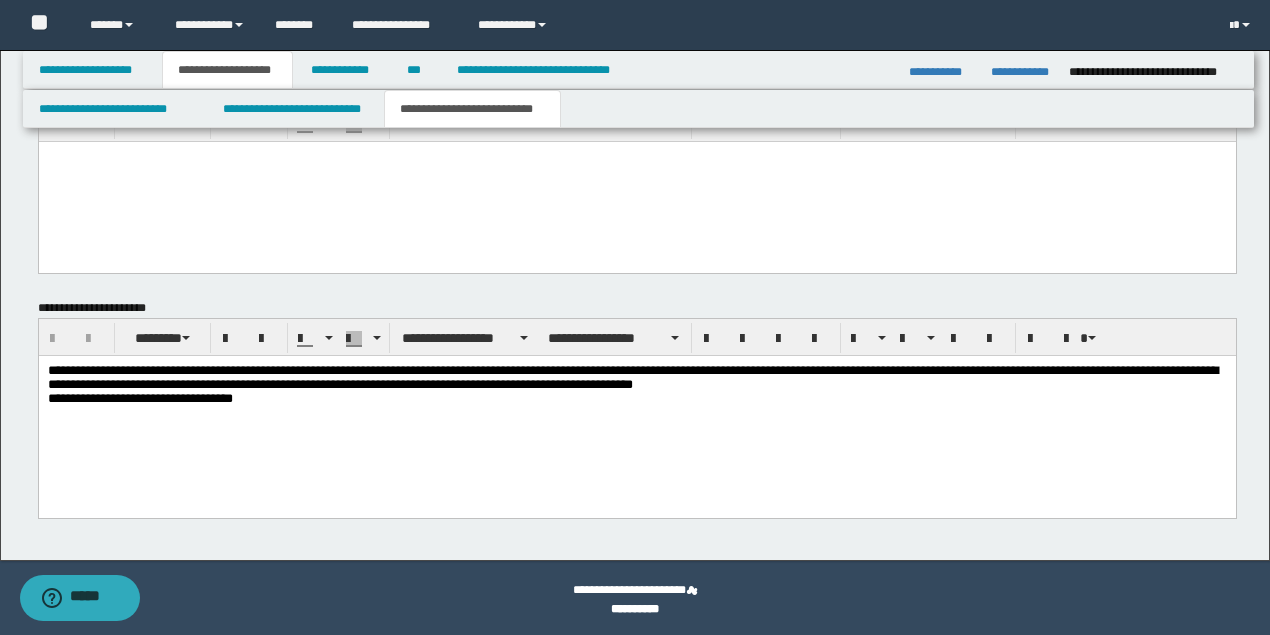 scroll, scrollTop: 975, scrollLeft: 0, axis: vertical 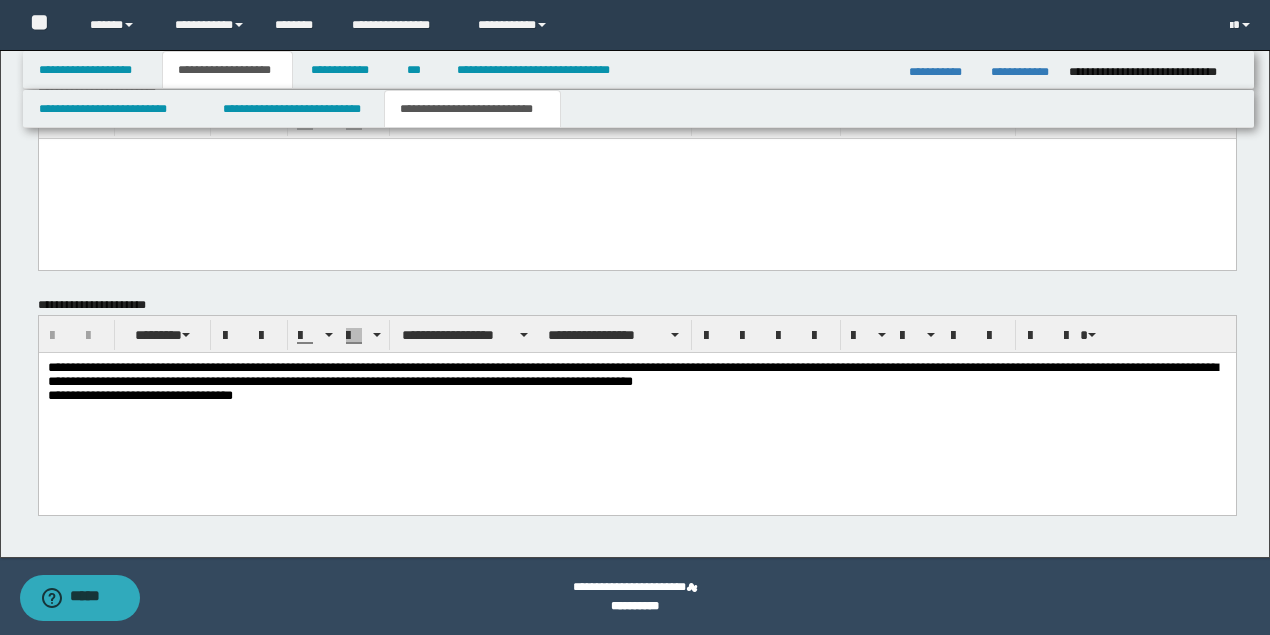 click on "**********" at bounding box center [637, 383] 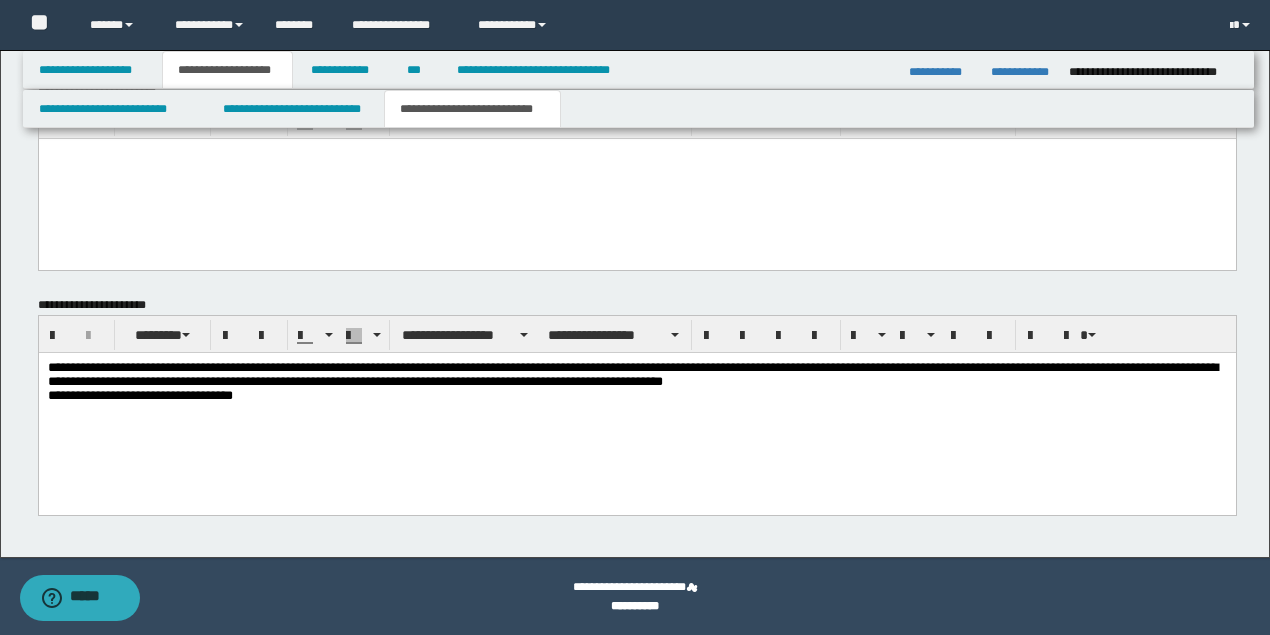 click on "**********" at bounding box center [636, 408] 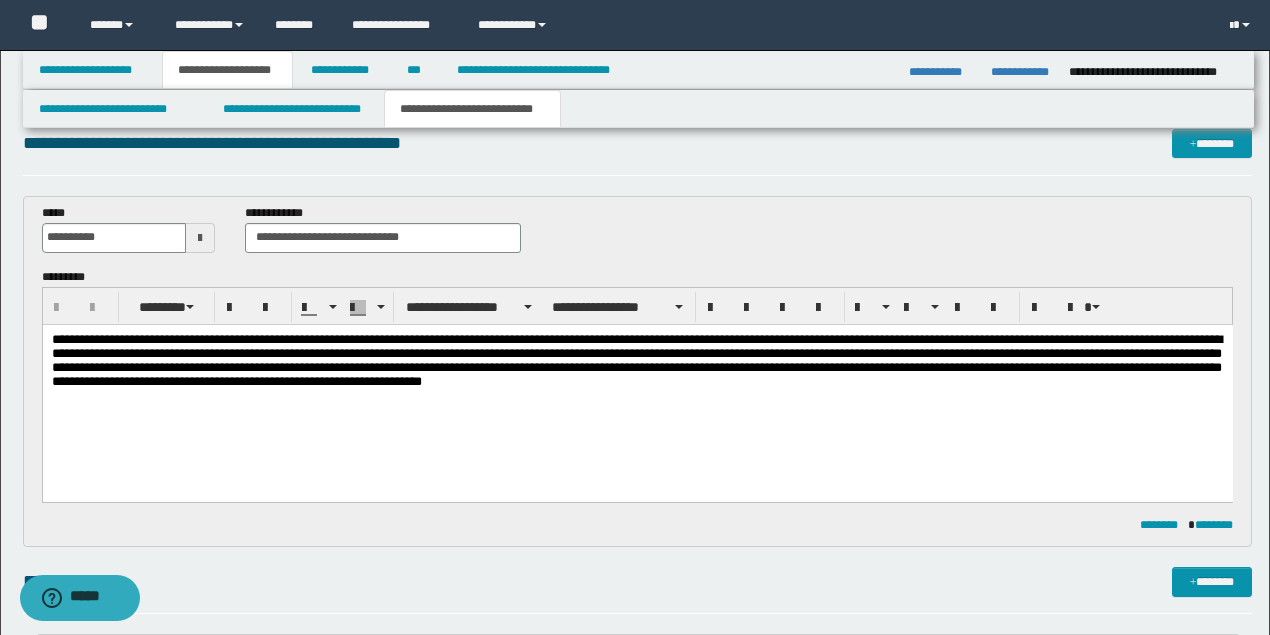 scroll, scrollTop: 27, scrollLeft: 0, axis: vertical 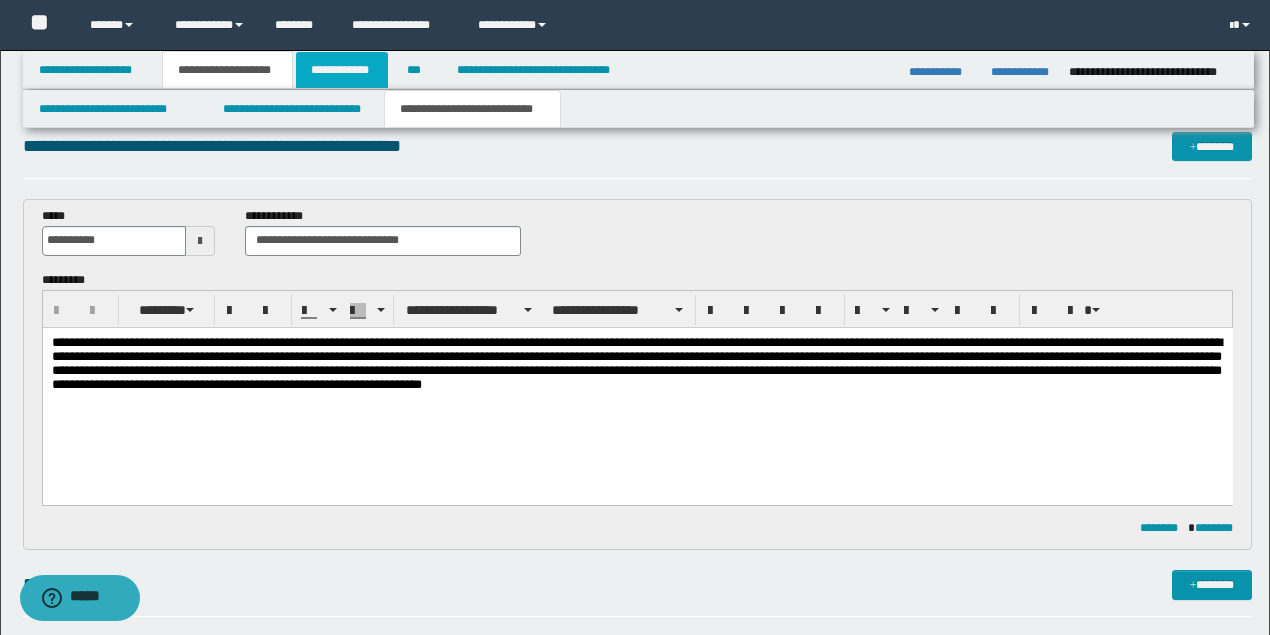 click on "**********" at bounding box center (342, 70) 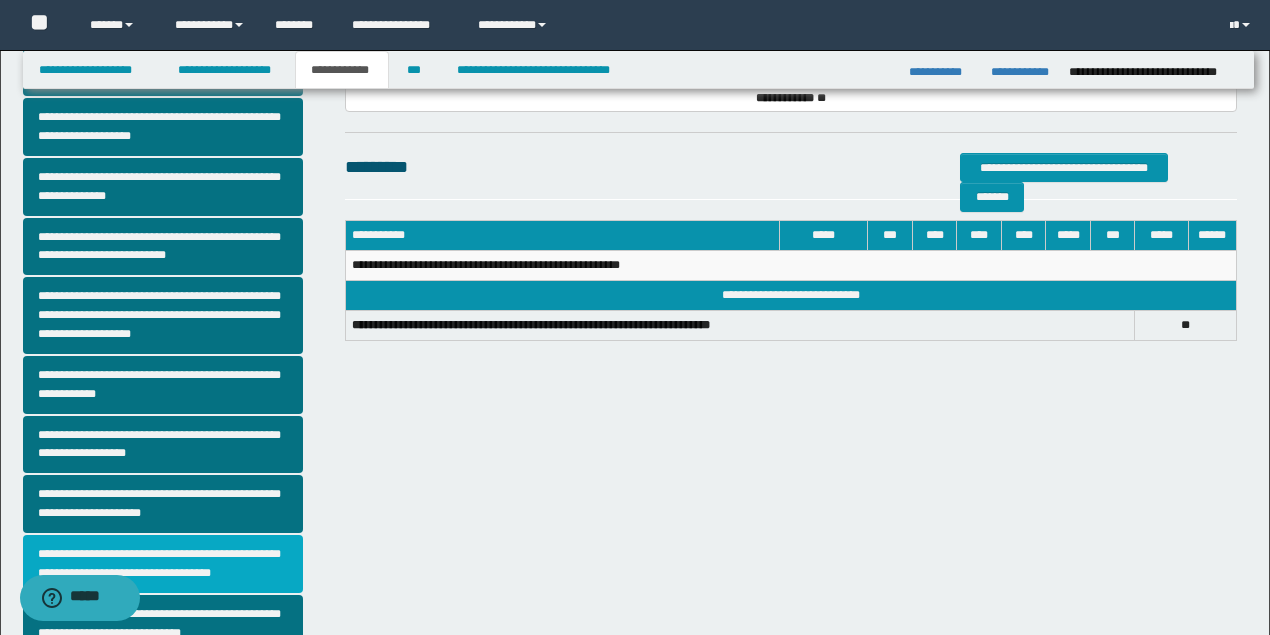 scroll, scrollTop: 400, scrollLeft: 0, axis: vertical 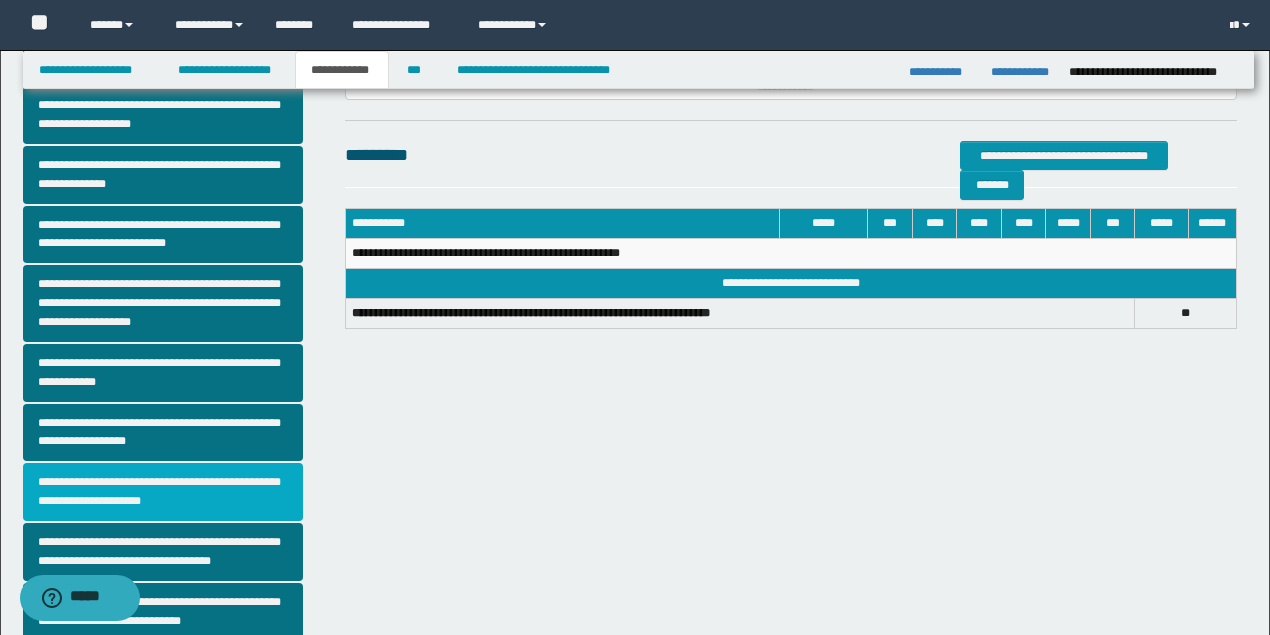 click on "**********" at bounding box center (163, 492) 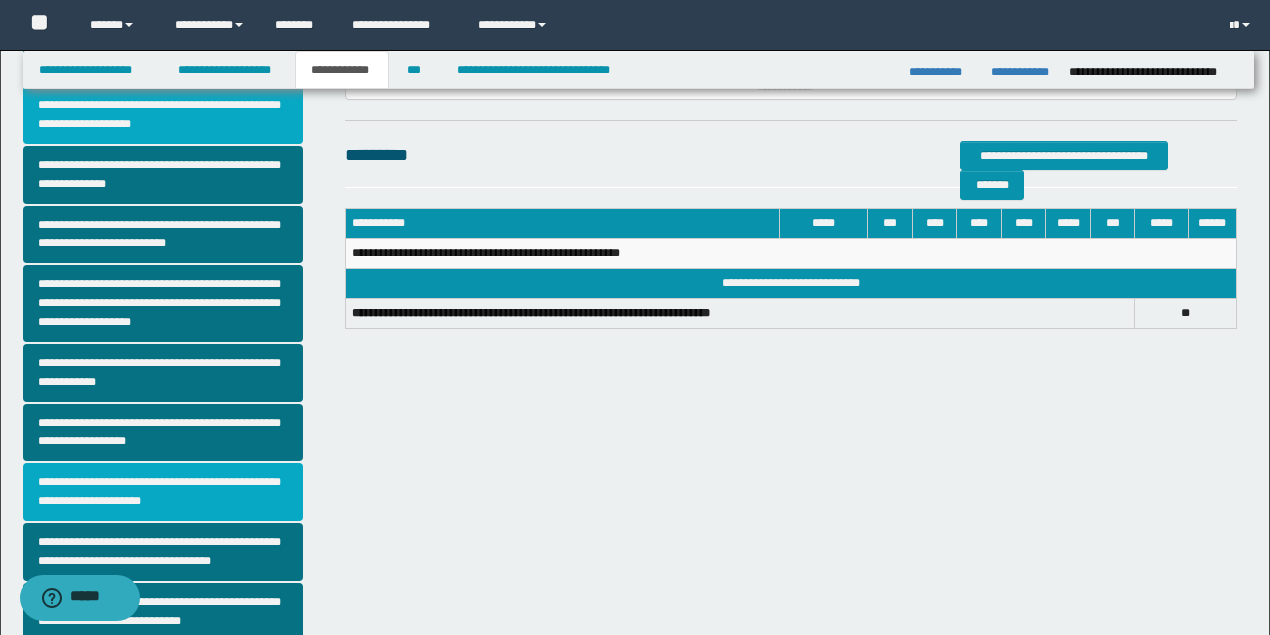 scroll, scrollTop: 0, scrollLeft: 0, axis: both 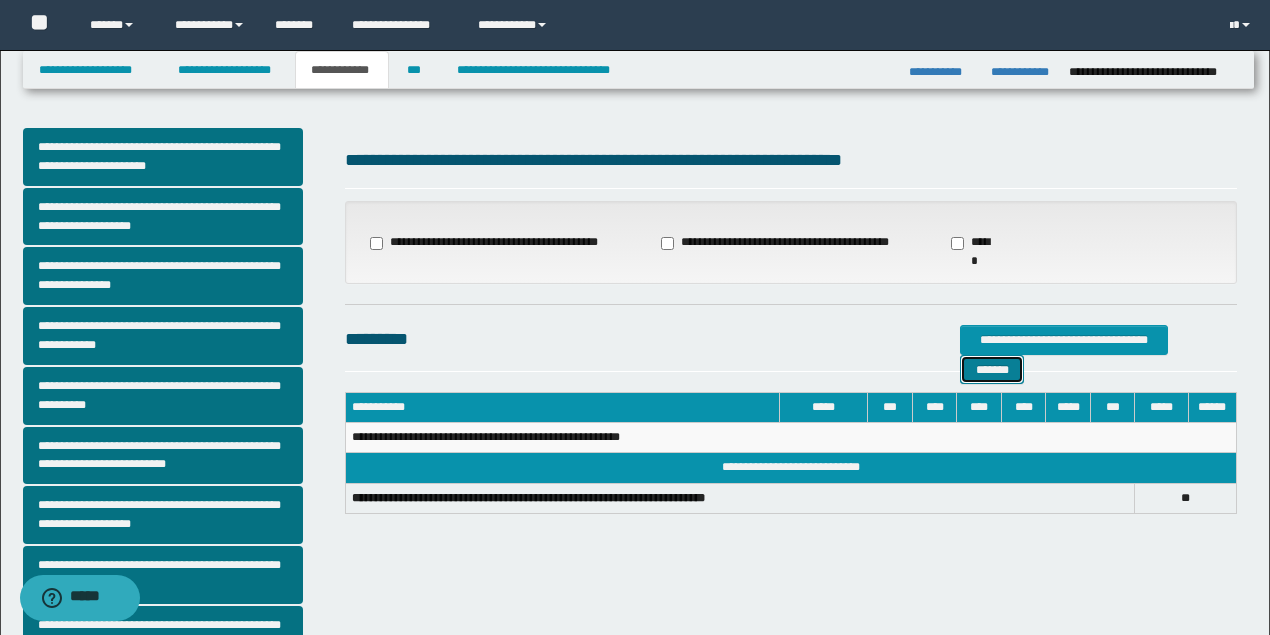 drag, startPoint x: 1194, startPoint y: 344, endPoint x: 1182, endPoint y: 343, distance: 12.0415945 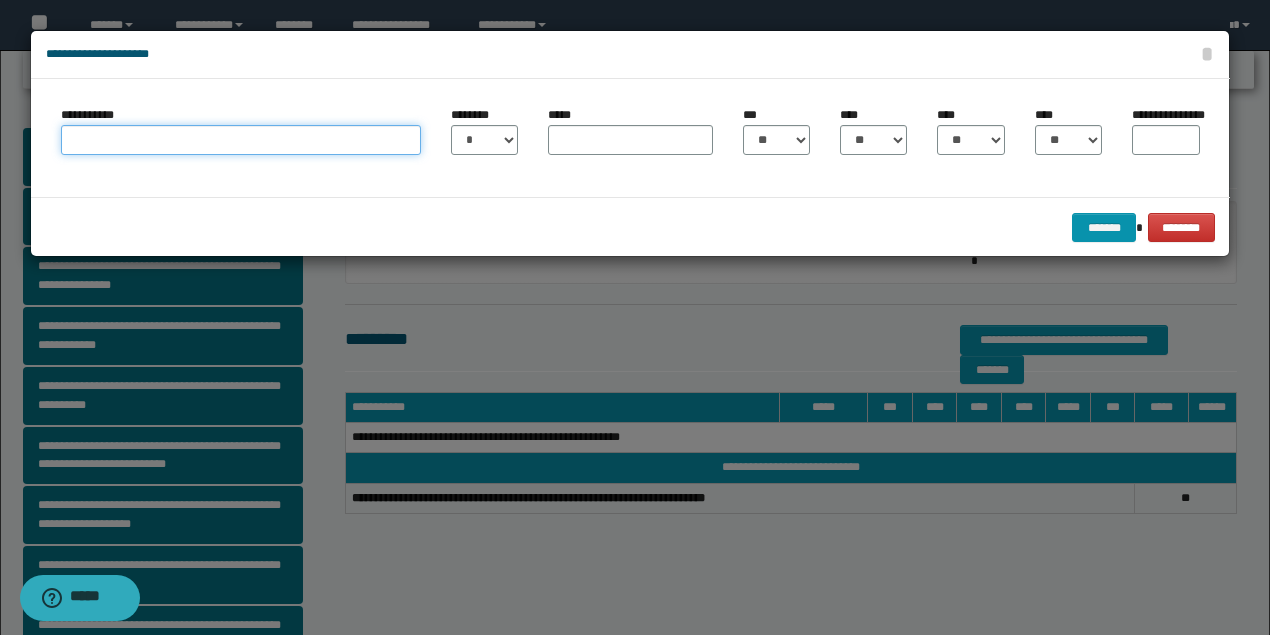 click on "**********" at bounding box center (241, 140) 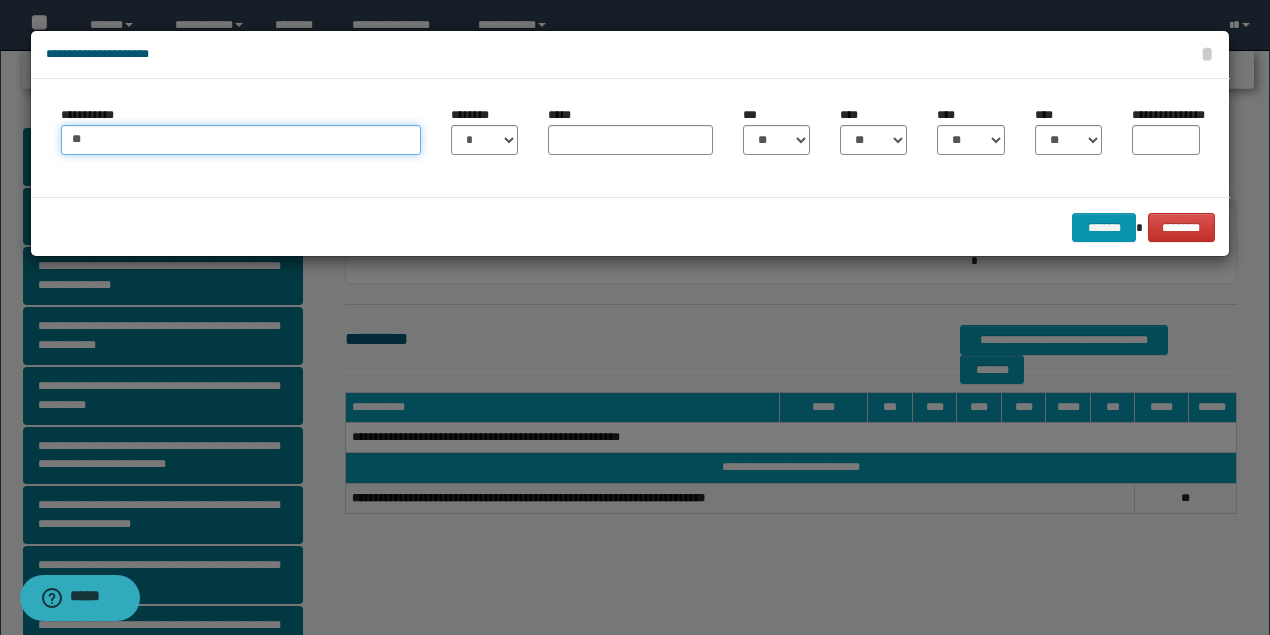 type on "*" 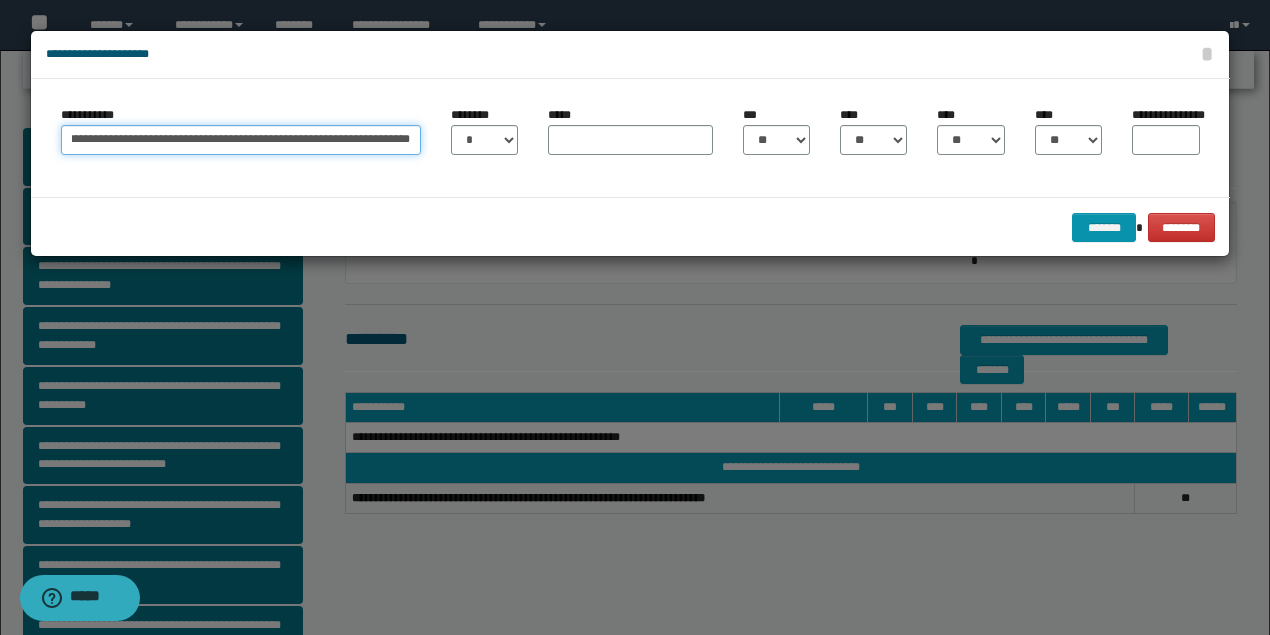 scroll, scrollTop: 0, scrollLeft: 77, axis: horizontal 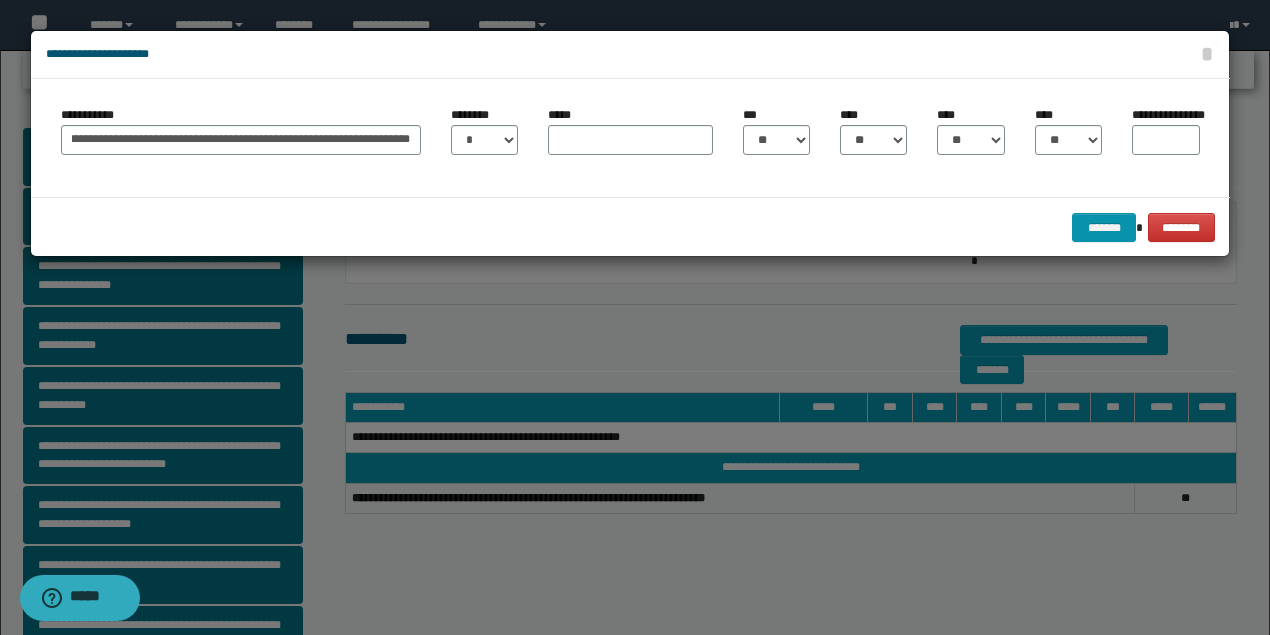 drag, startPoint x: 337, startPoint y: 143, endPoint x: 292, endPoint y: 186, distance: 62.241467 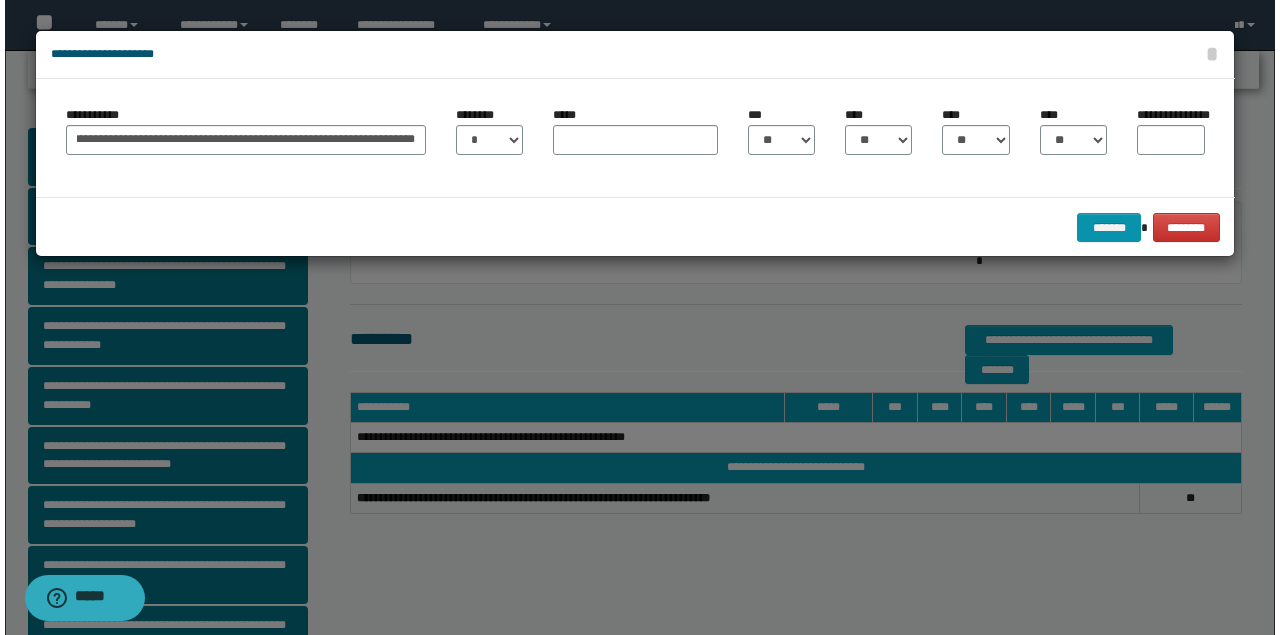 scroll, scrollTop: 0, scrollLeft: 0, axis: both 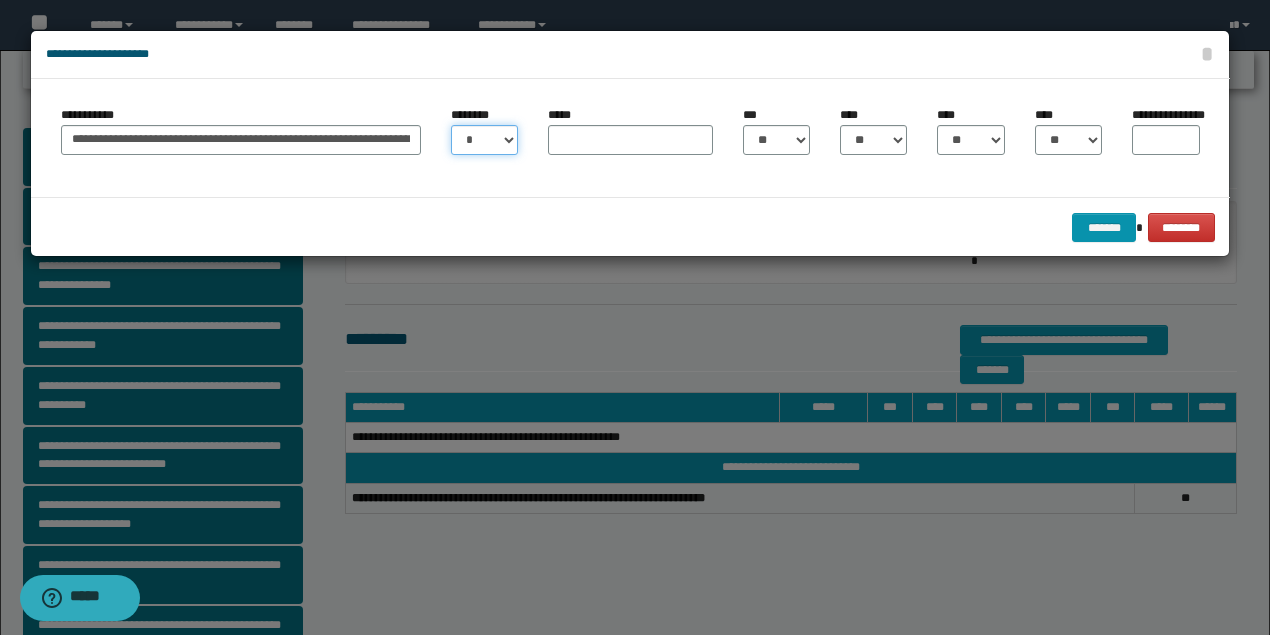 click on "*
*
*
*
*
*
*
*
*
**
**
**
**
**
**" at bounding box center [484, 140] 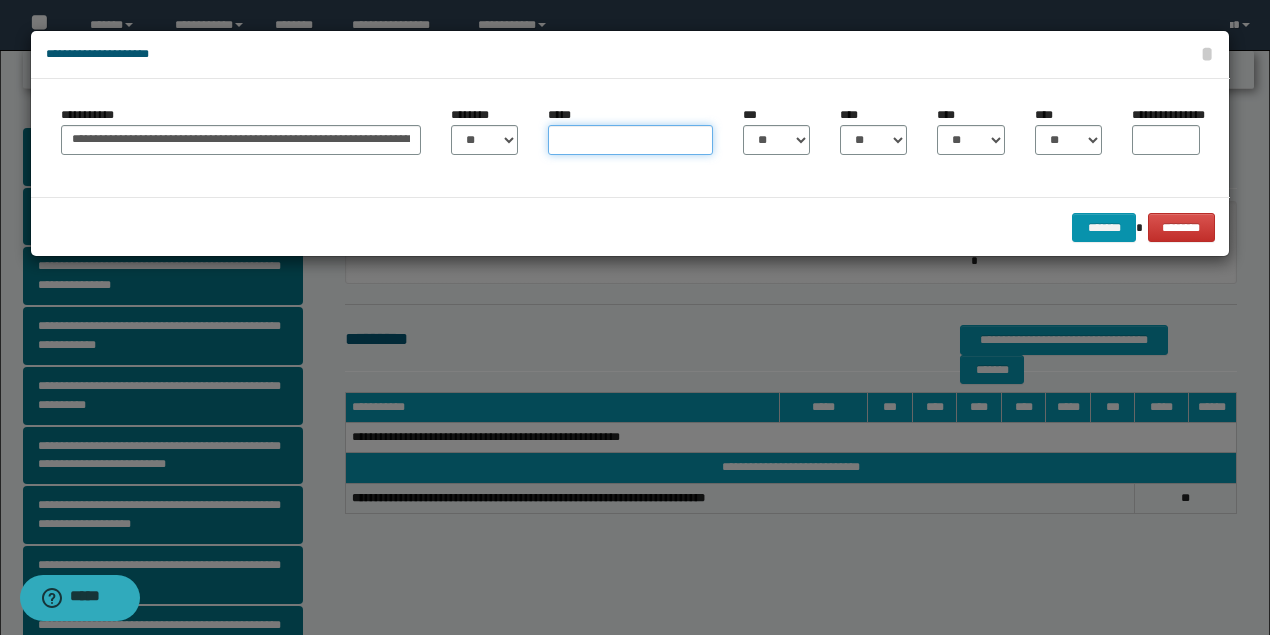 click on "*****" at bounding box center (630, 140) 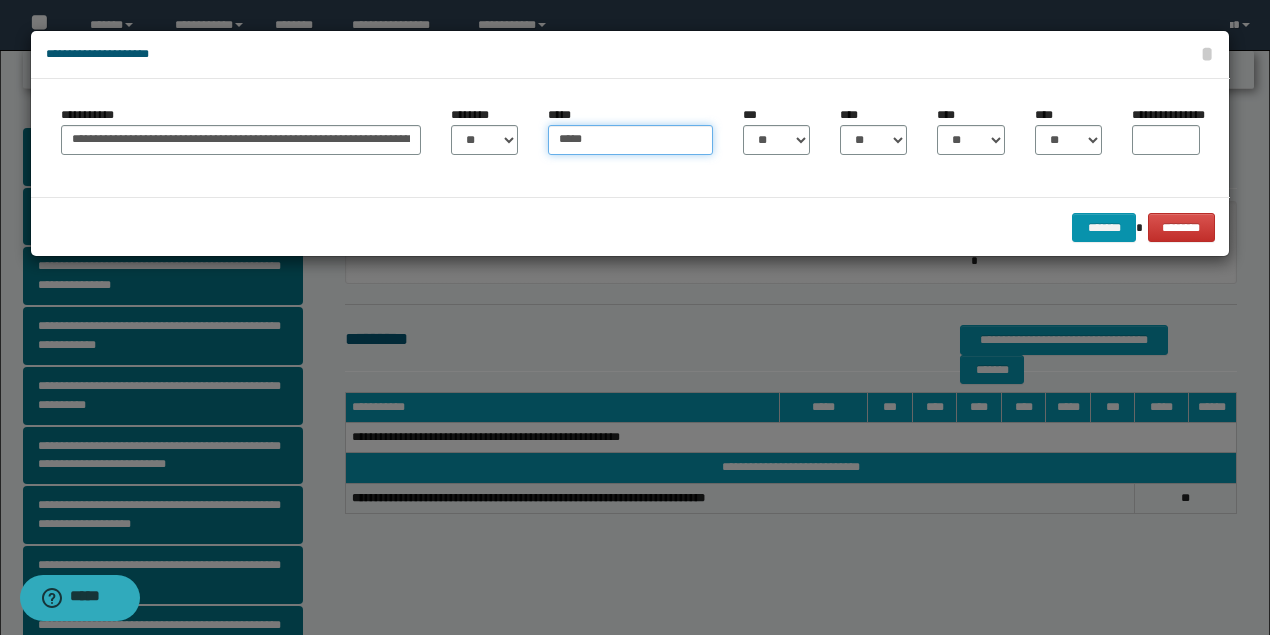 type on "*****" 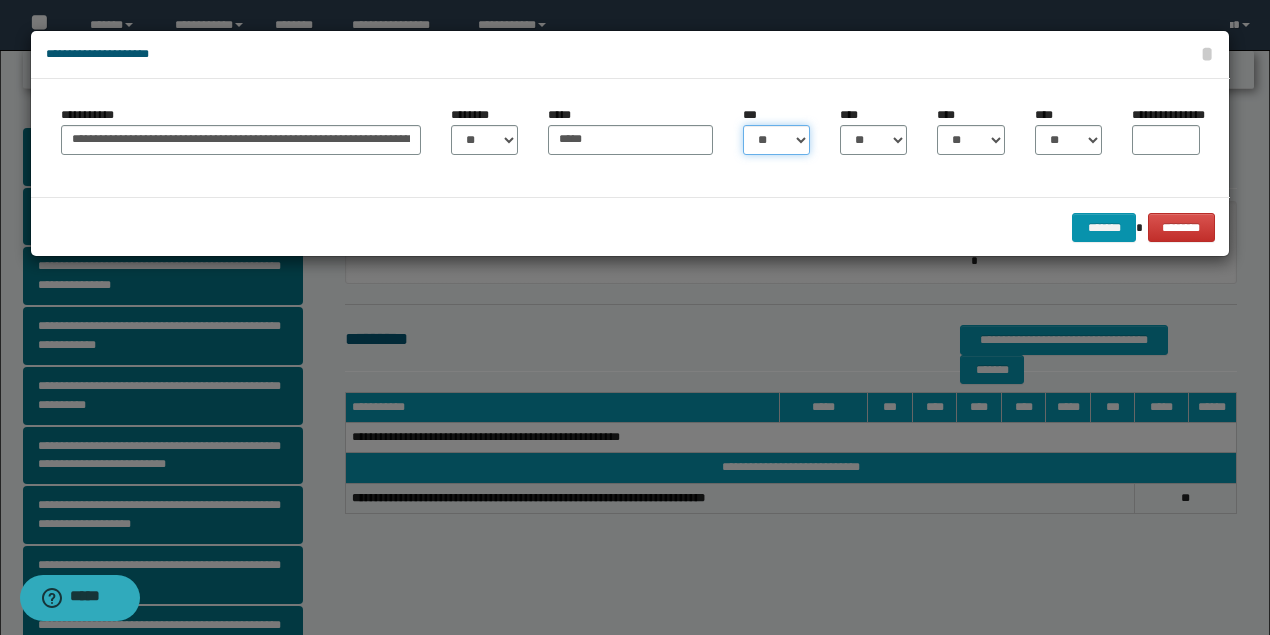 click on "**
*
*
*
*
*" at bounding box center (776, 140) 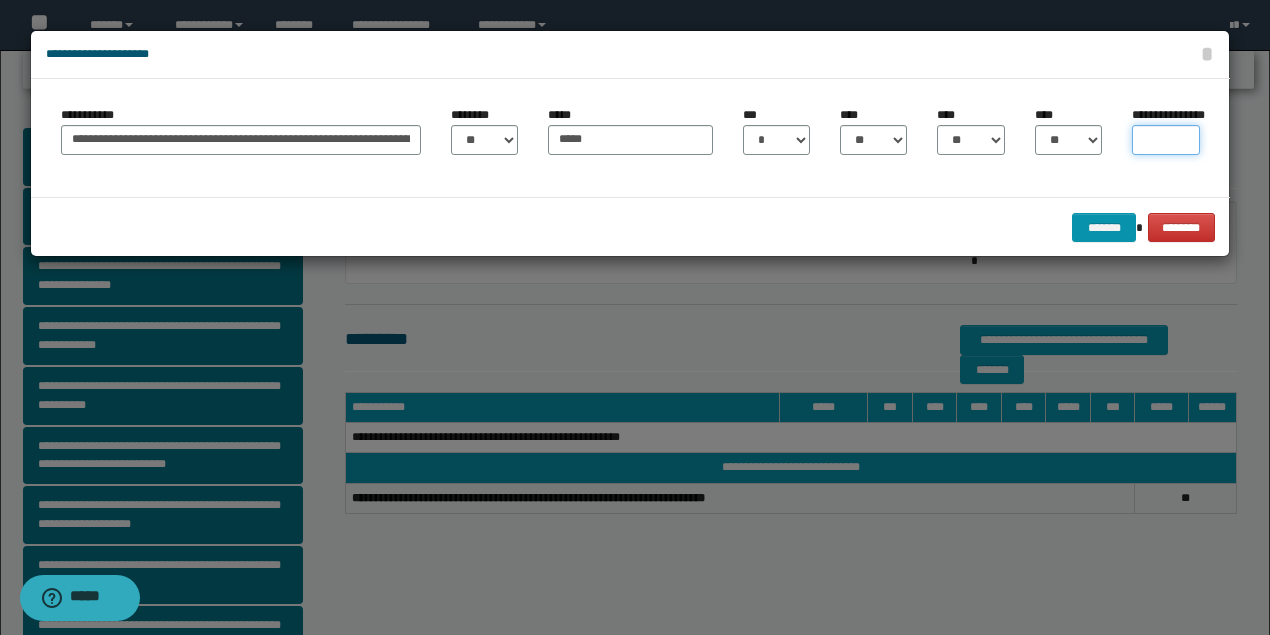 click on "**********" at bounding box center [1165, 140] 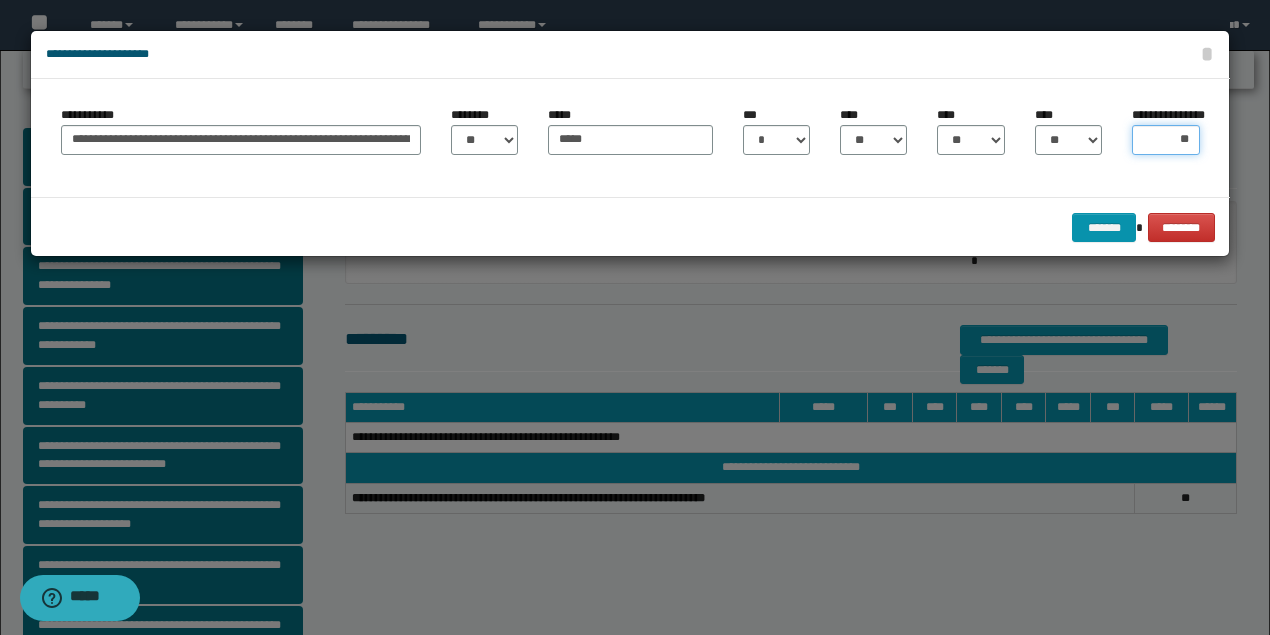type on "***" 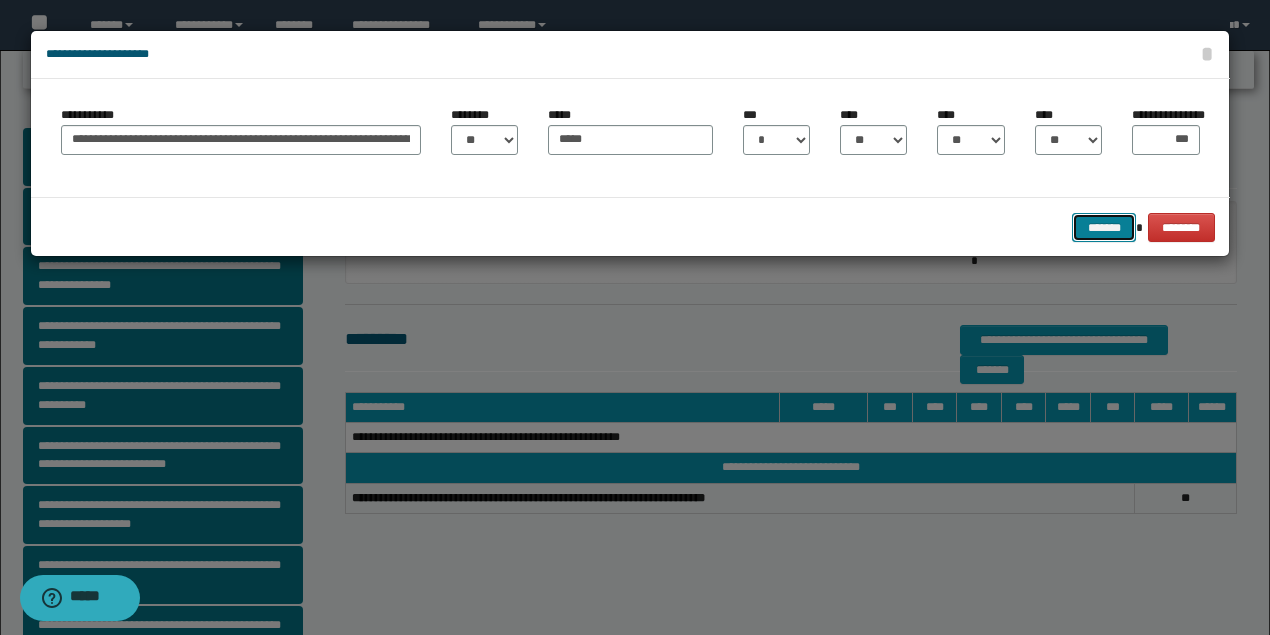 click on "*******" at bounding box center [1104, 227] 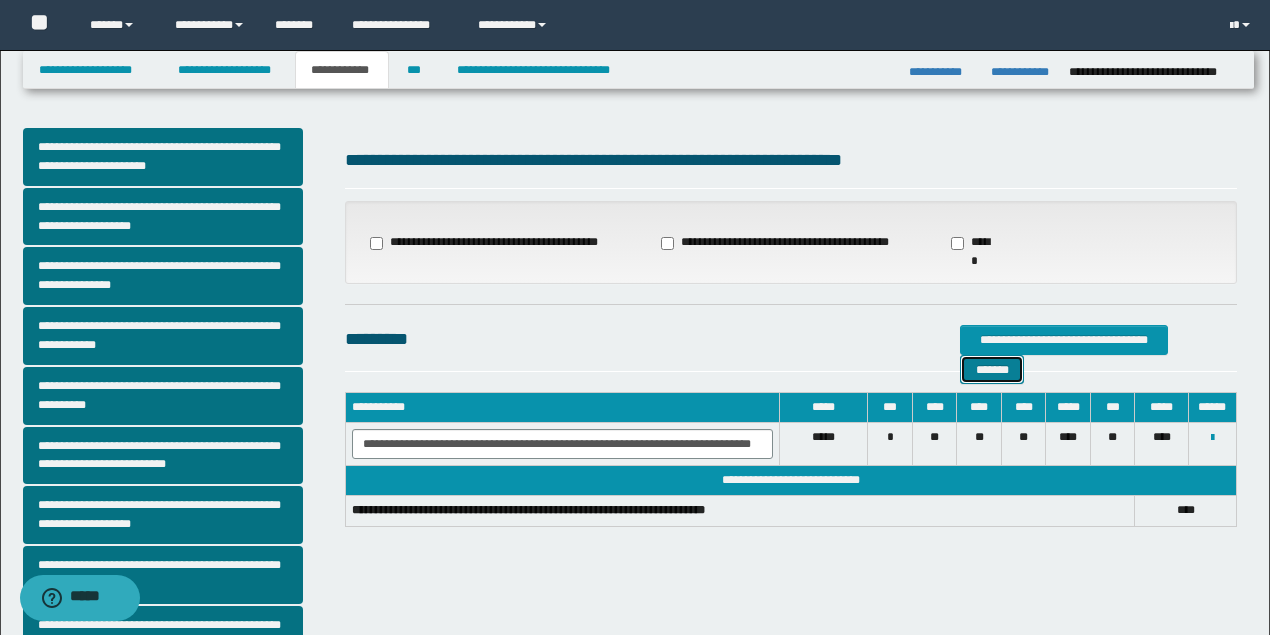 click on "*******" at bounding box center [992, 369] 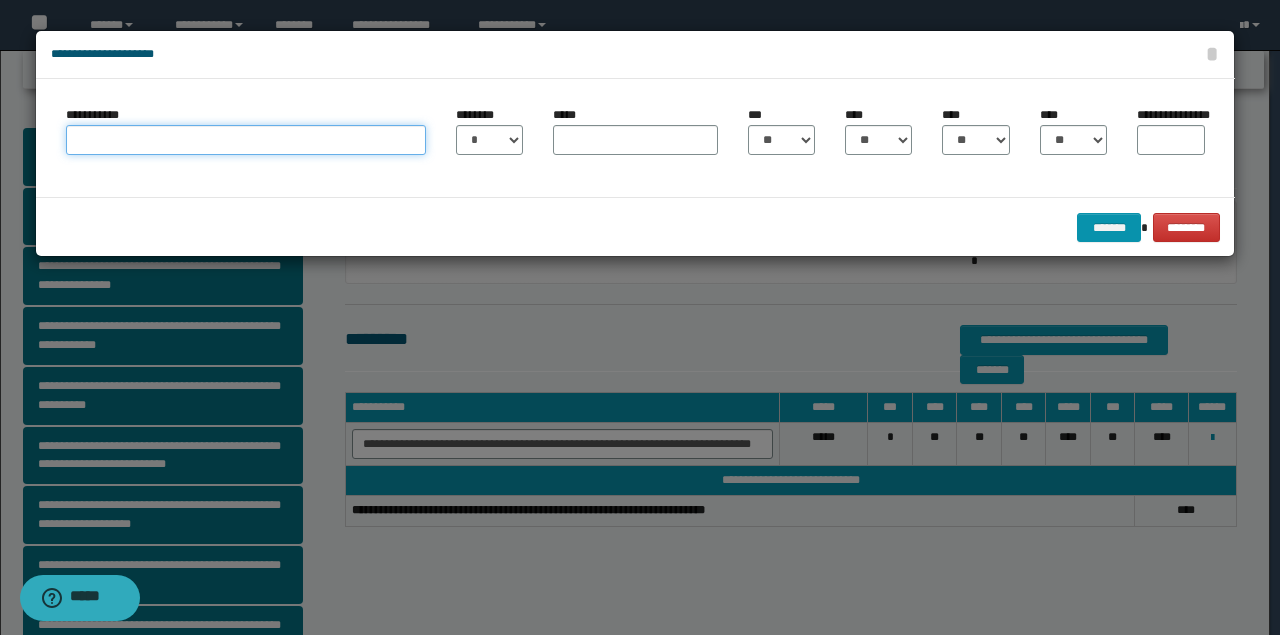 click on "**********" at bounding box center [246, 140] 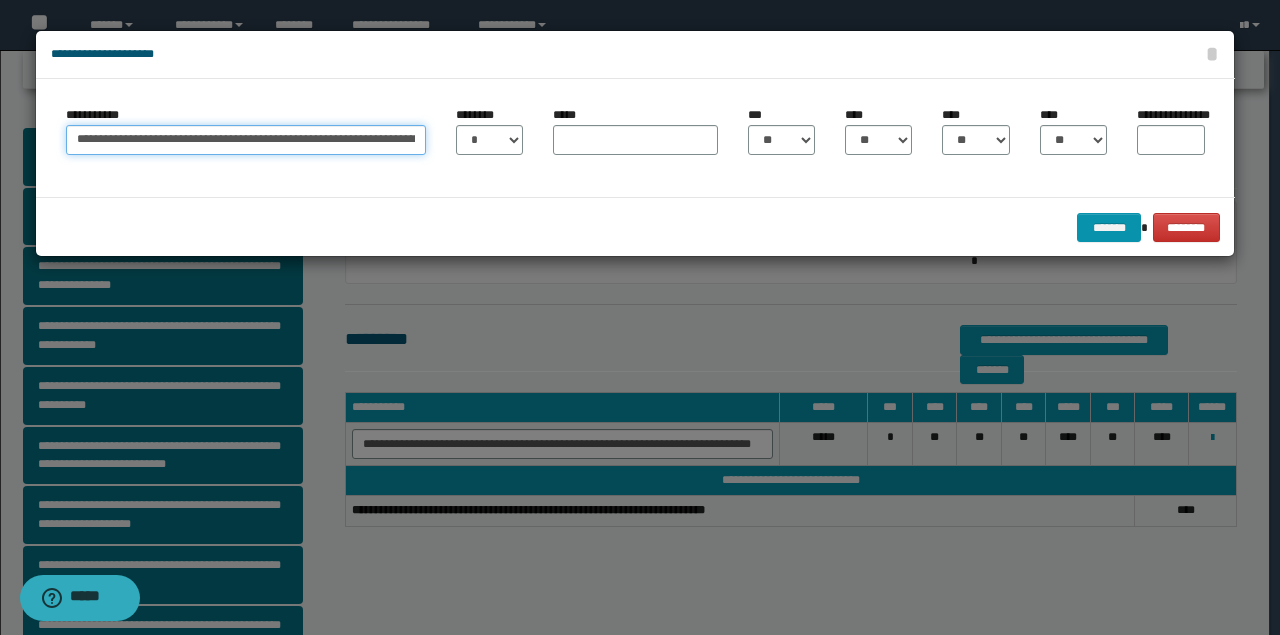 click on "**********" at bounding box center [246, 140] 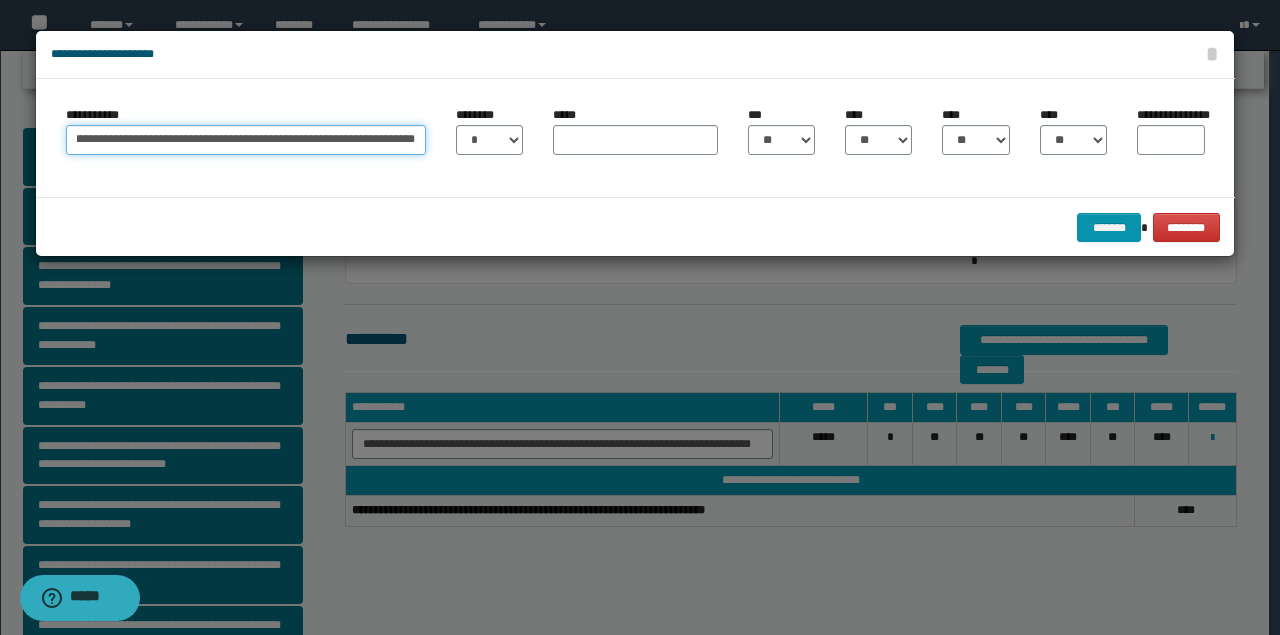 scroll, scrollTop: 0, scrollLeft: 177, axis: horizontal 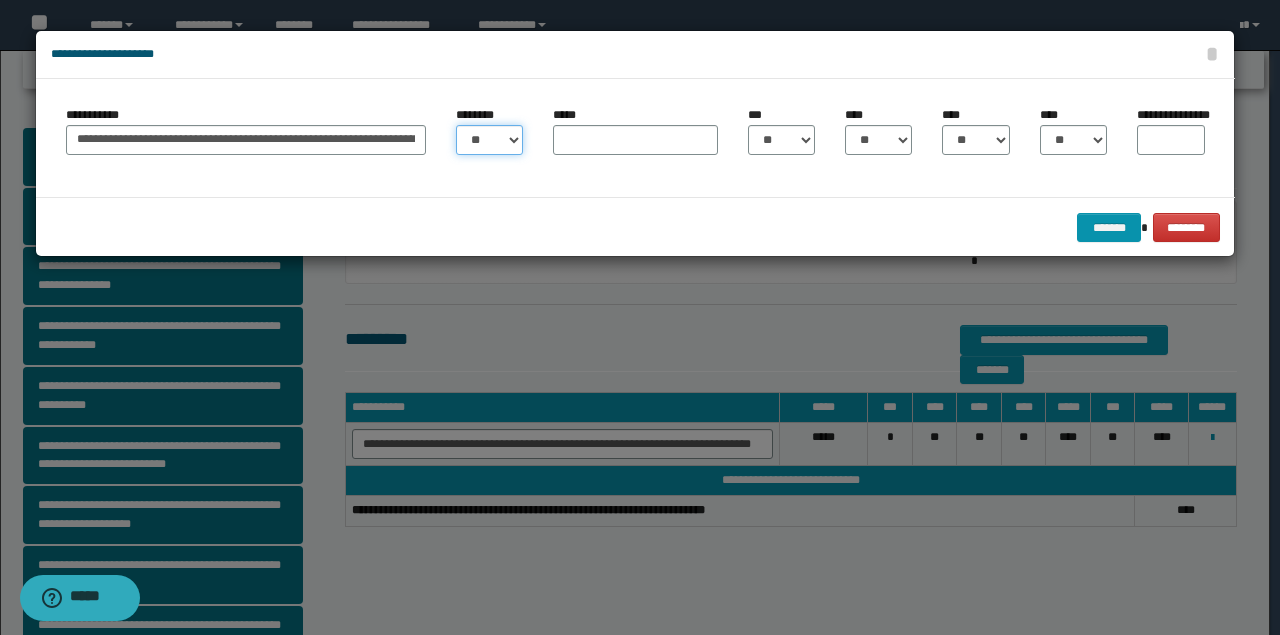 select on "**" 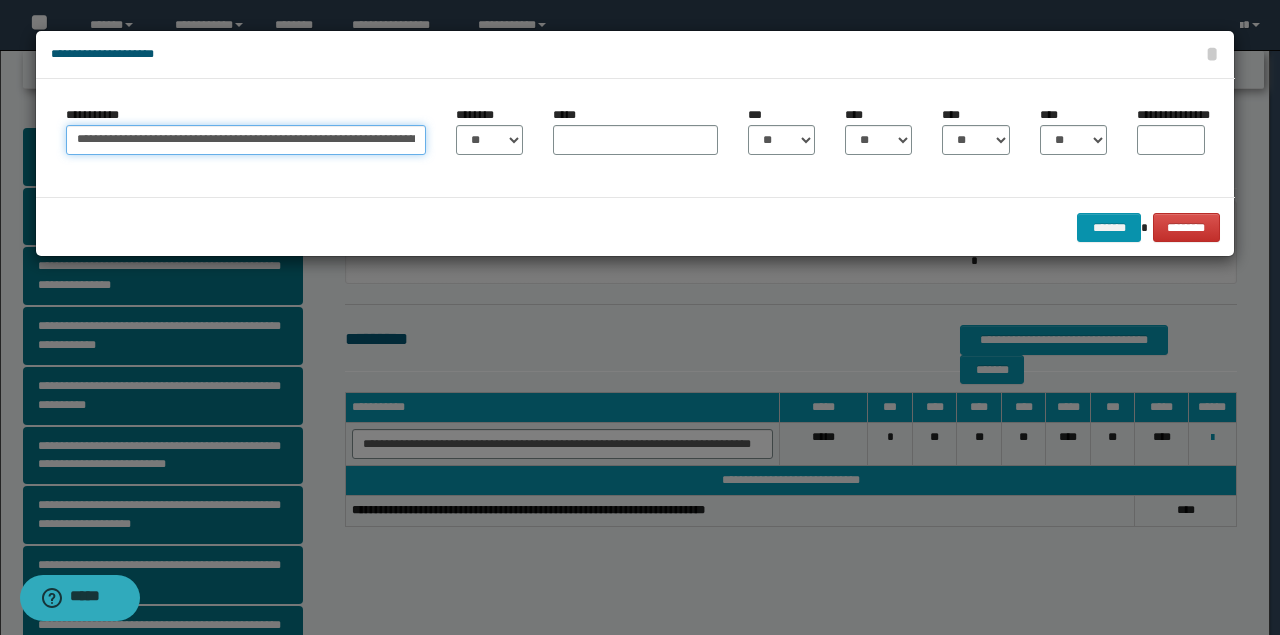 click on "**********" at bounding box center (246, 140) 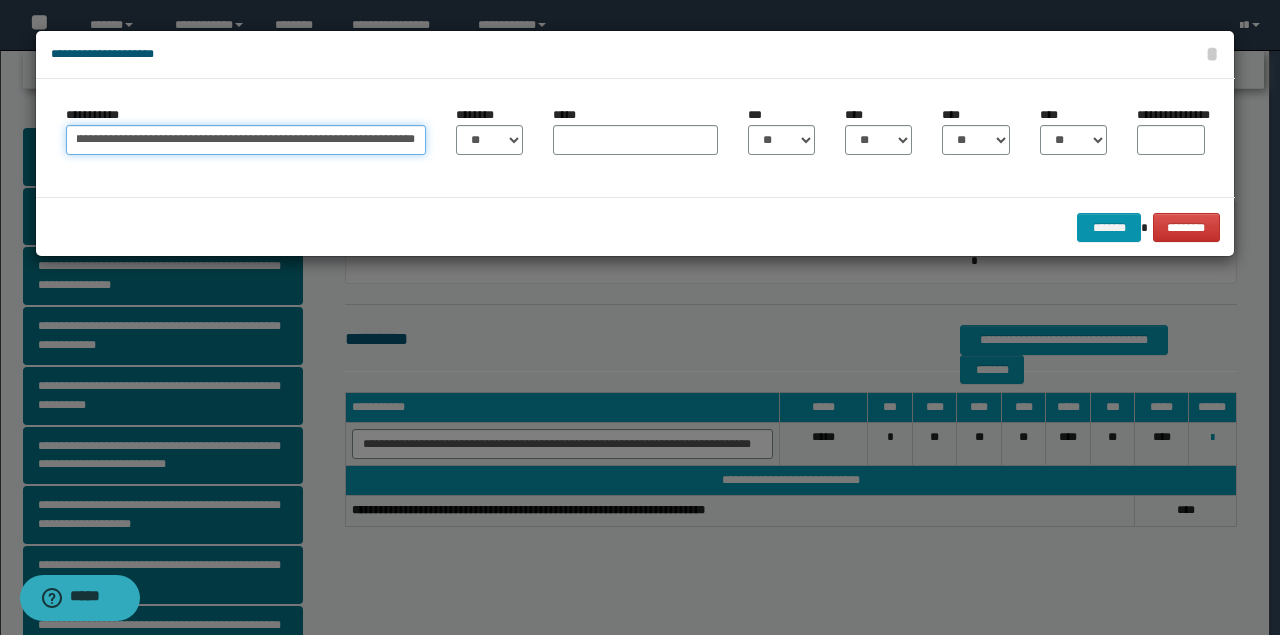 scroll, scrollTop: 0, scrollLeft: 84, axis: horizontal 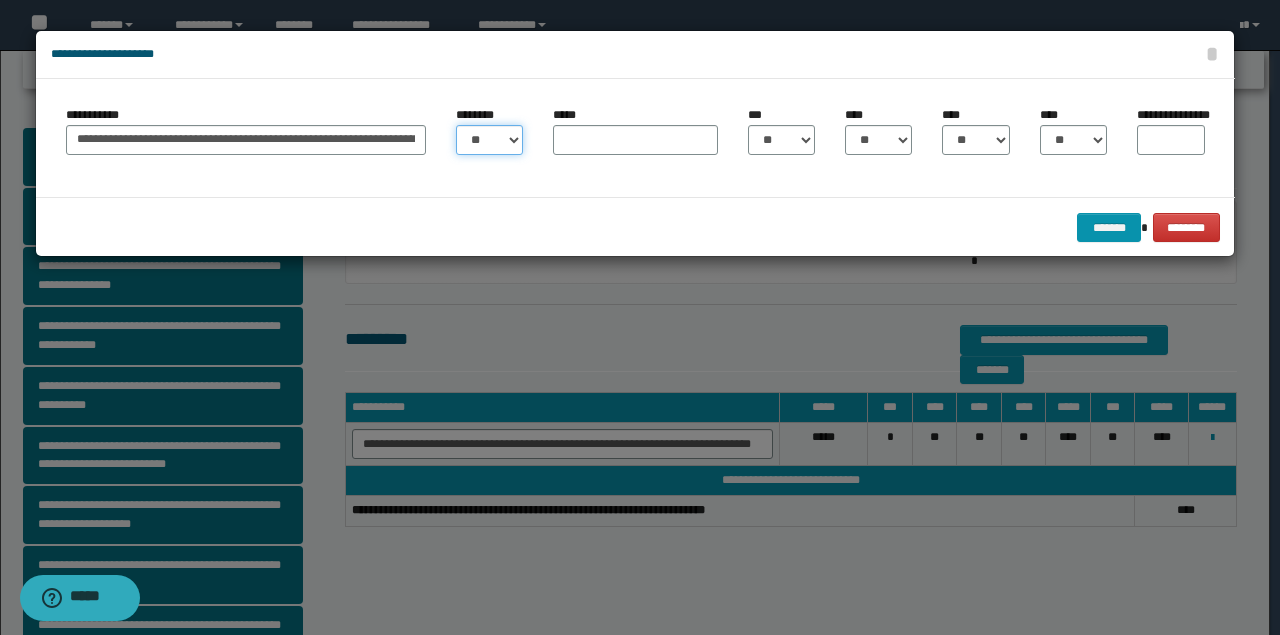 click on "*
*
*
*
*
*
*
*
*
**
**
**
**
**
**" at bounding box center [489, 140] 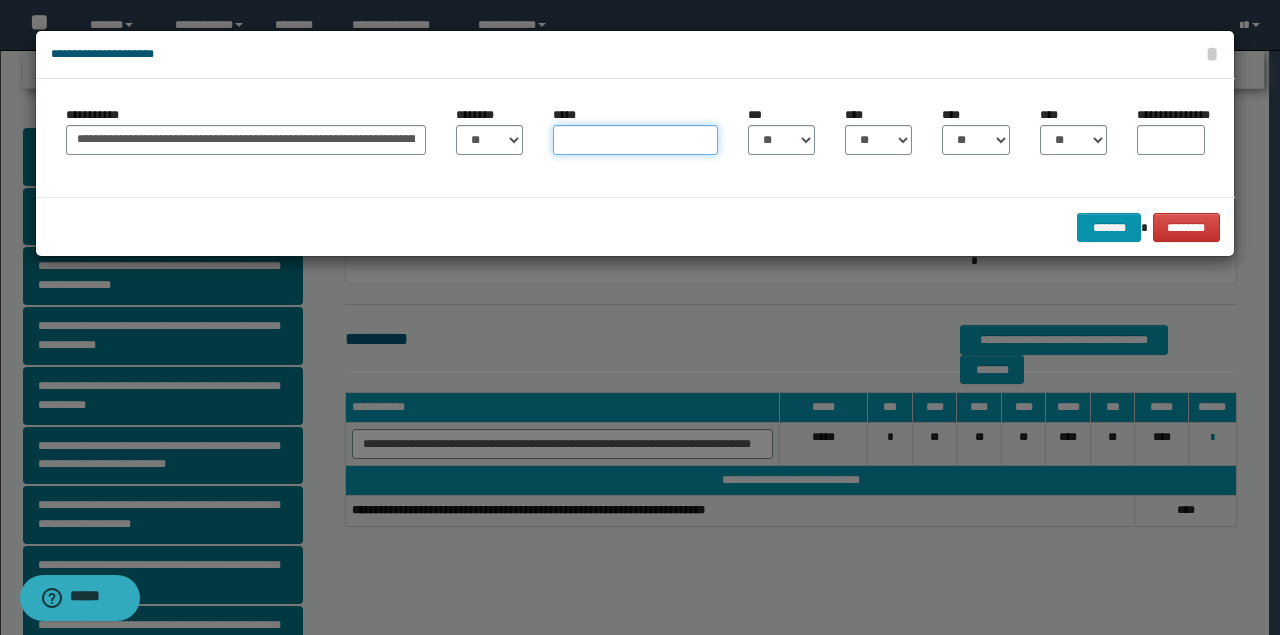 click on "*****" at bounding box center [635, 140] 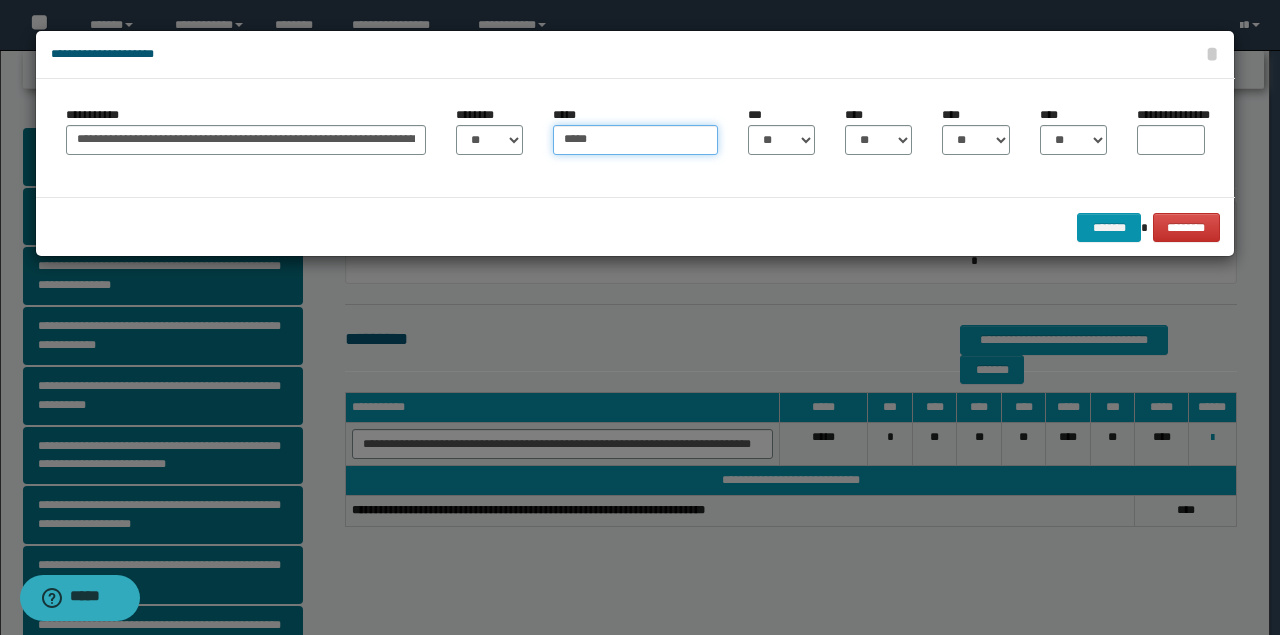 type on "*****" 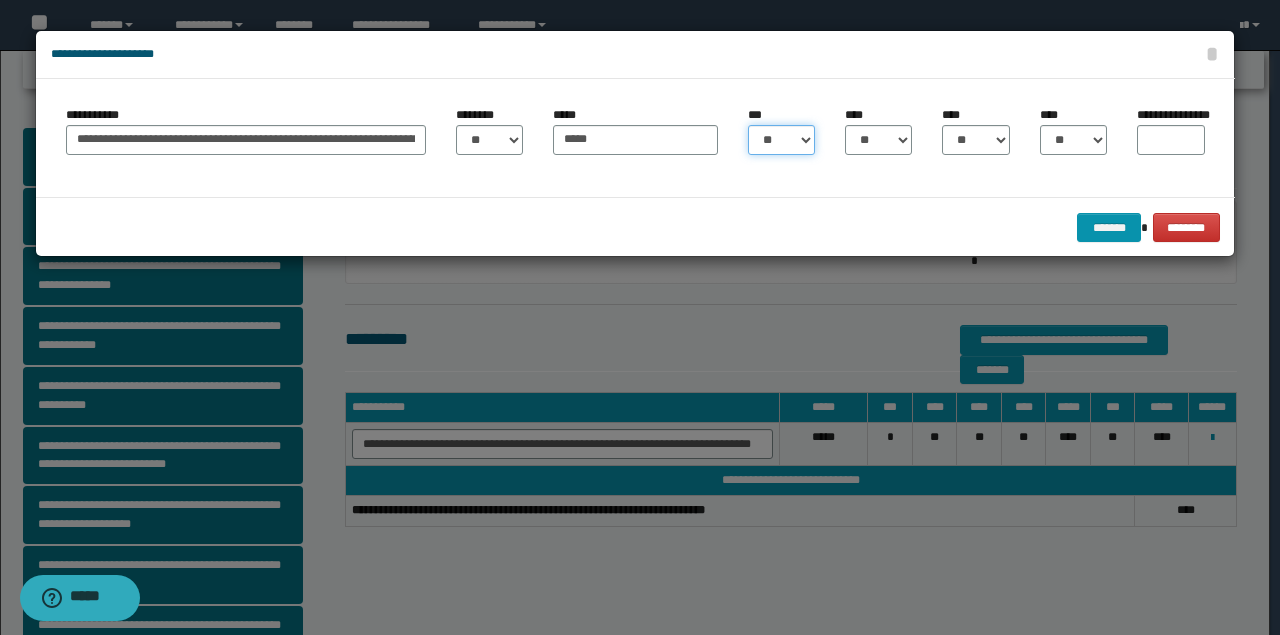 click on "**
*
*
*
*
*" at bounding box center [781, 140] 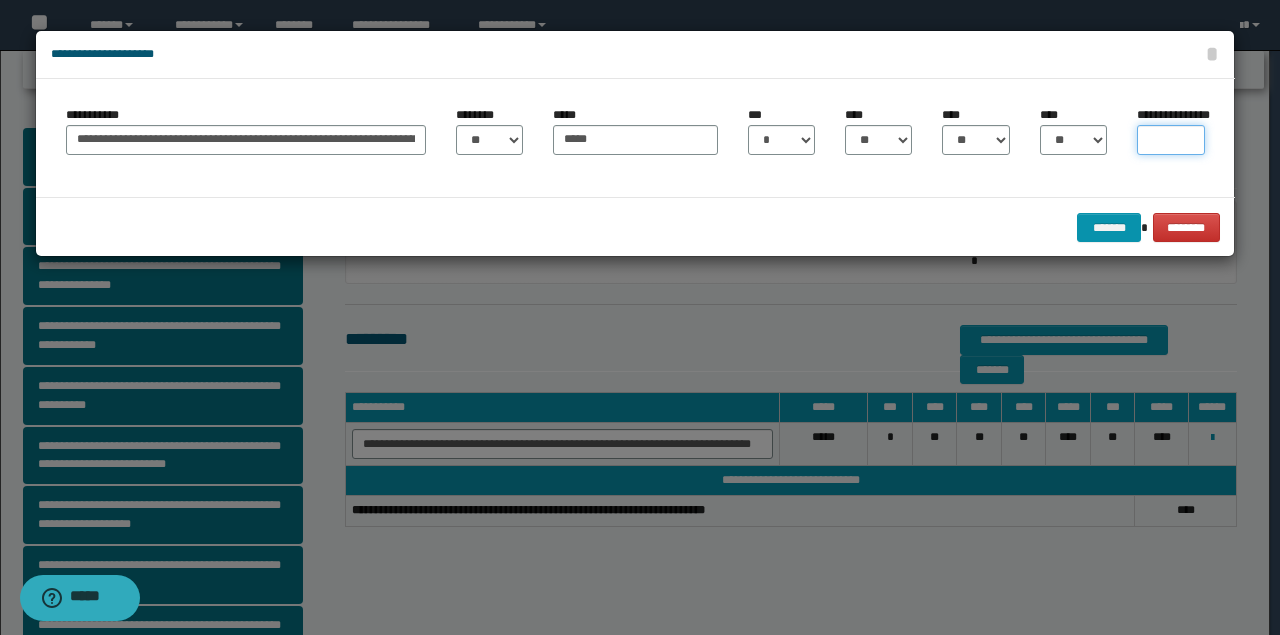 click on "**********" at bounding box center (1170, 140) 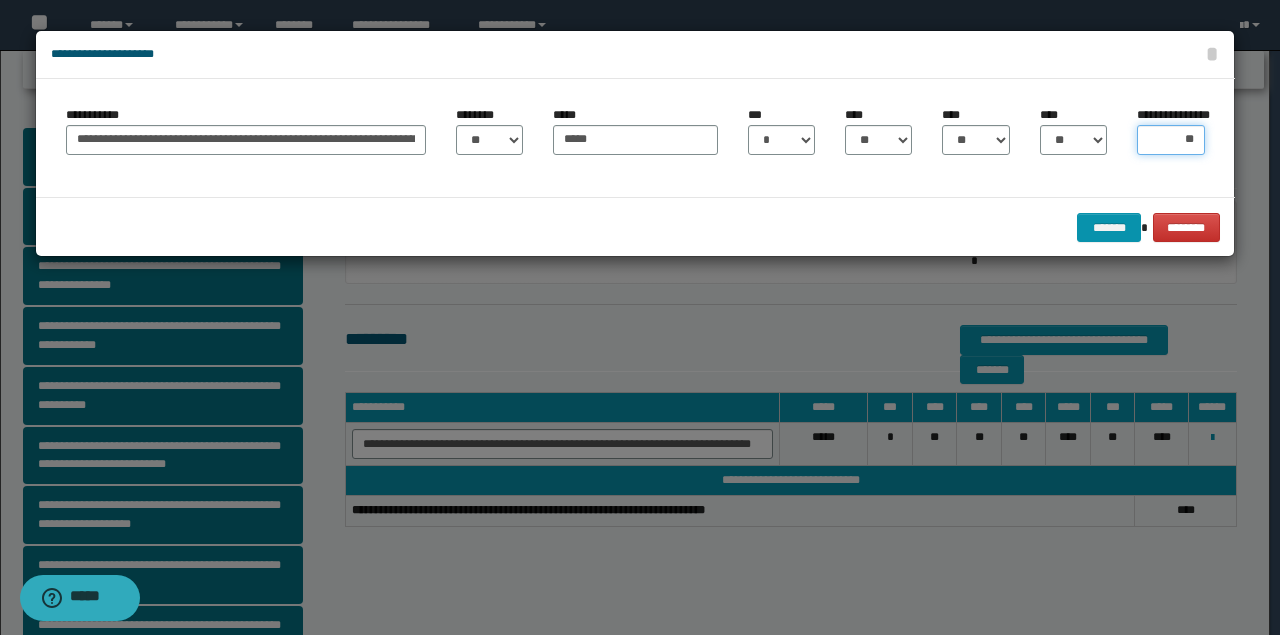 type on "***" 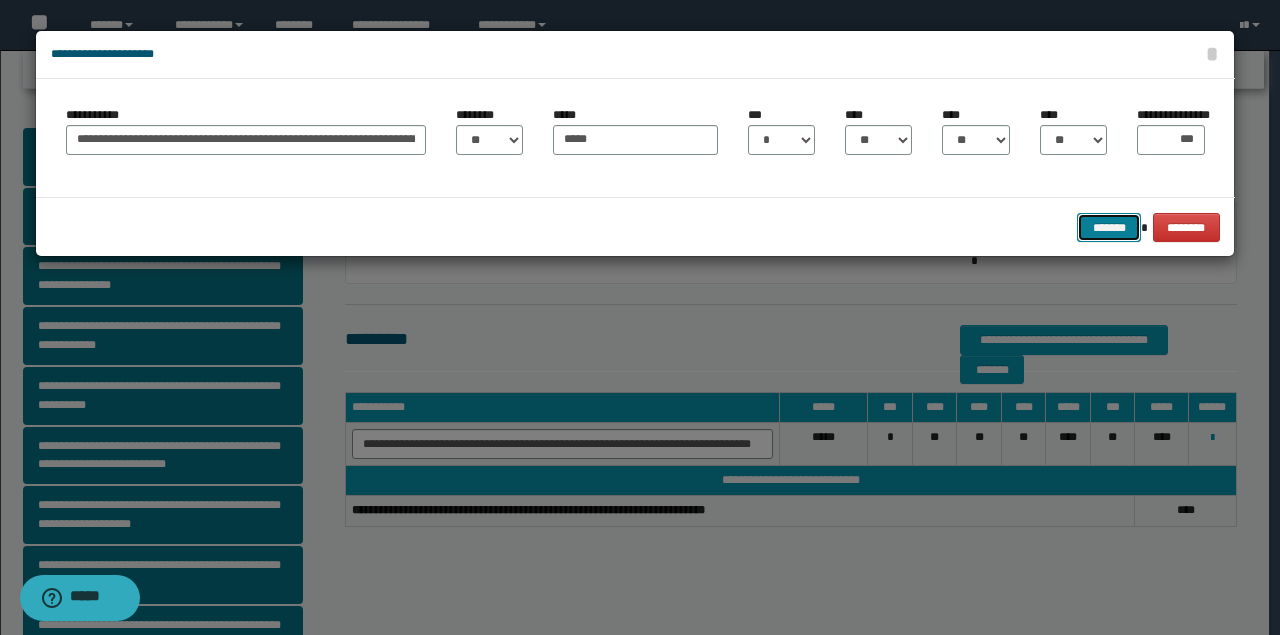 click on "*******" at bounding box center (1109, 227) 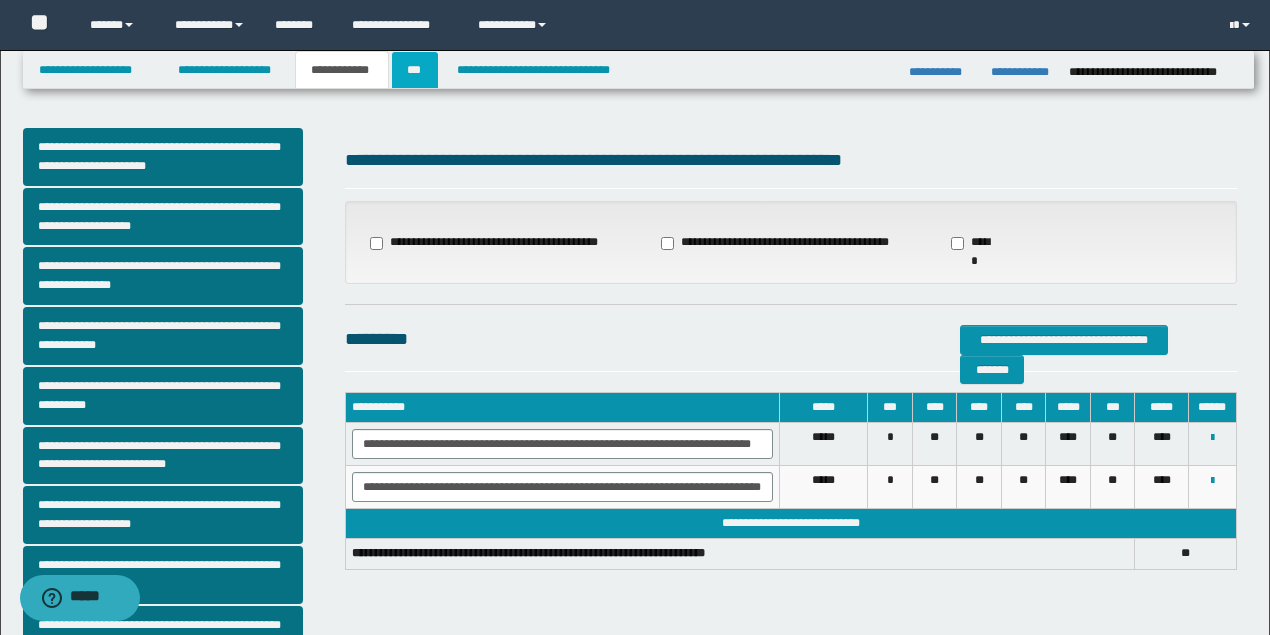 click on "***" at bounding box center [415, 70] 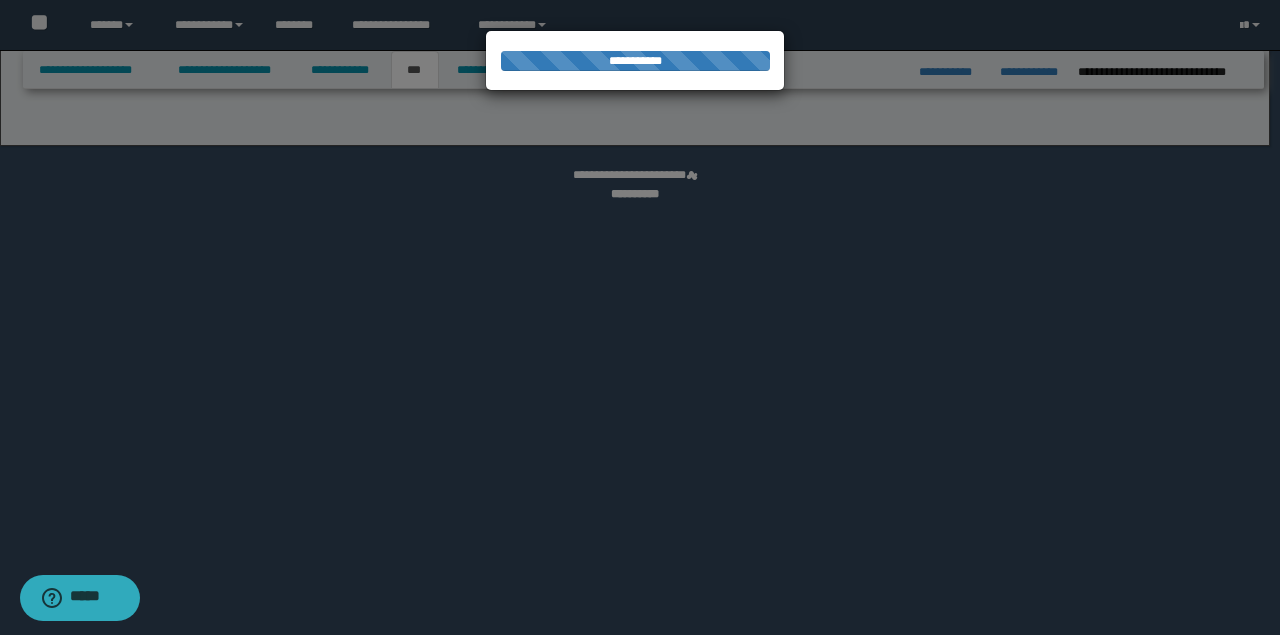 select on "***" 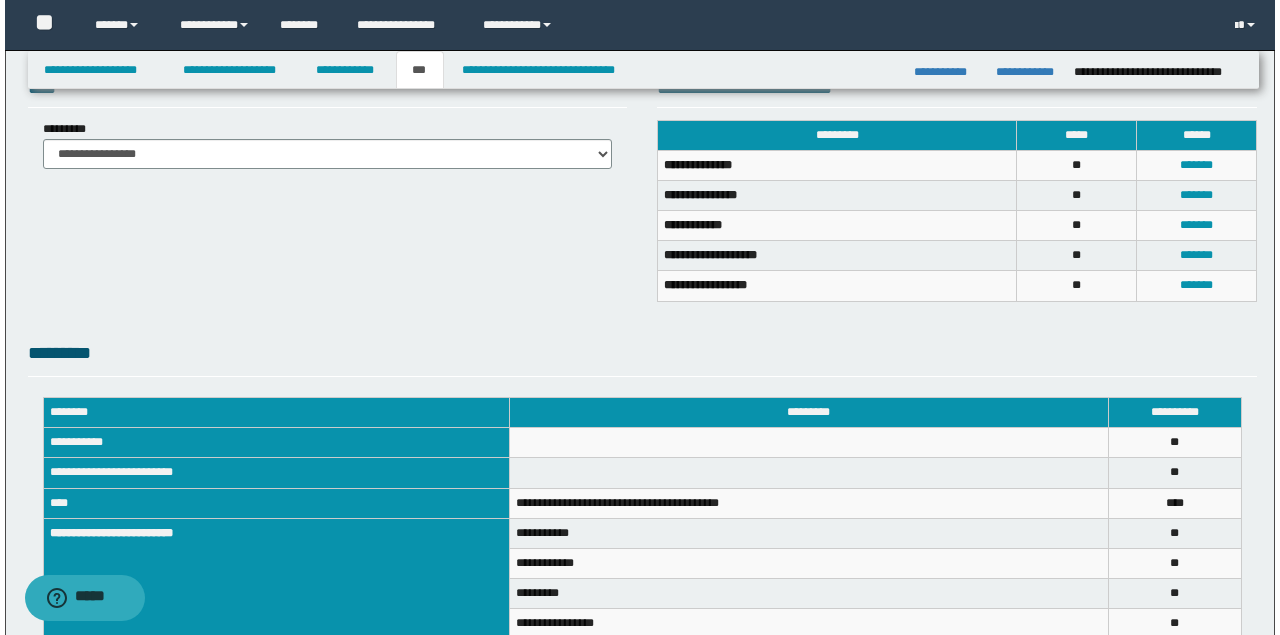 scroll, scrollTop: 200, scrollLeft: 0, axis: vertical 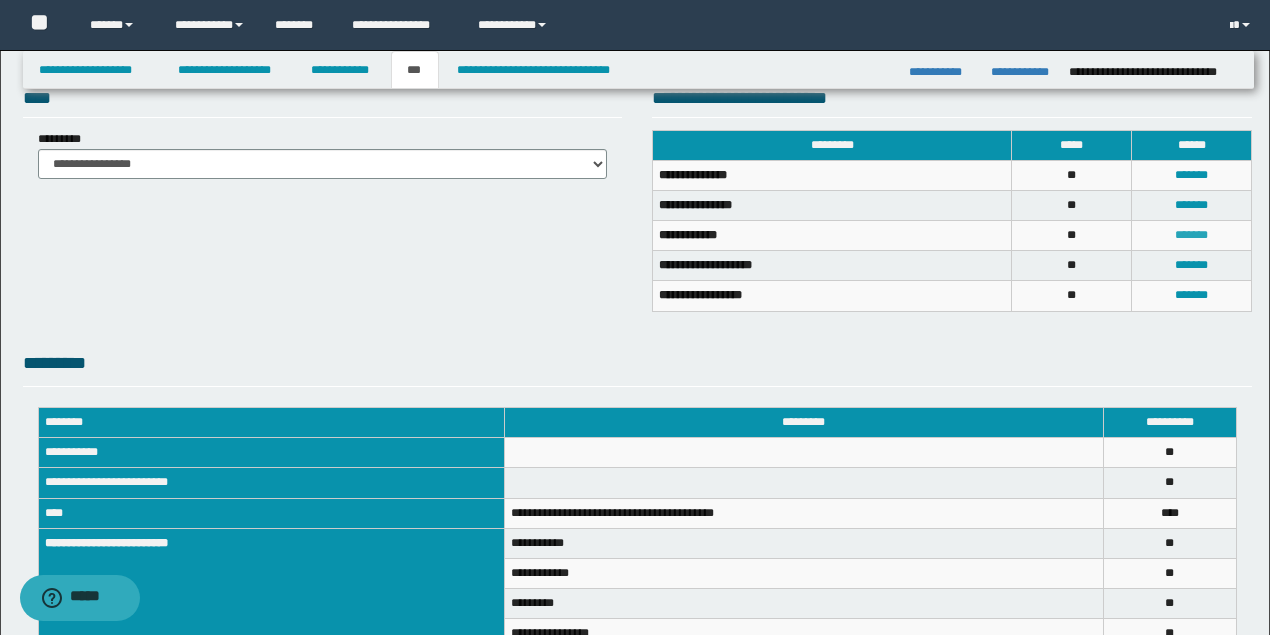 click on "*******" at bounding box center (1191, 235) 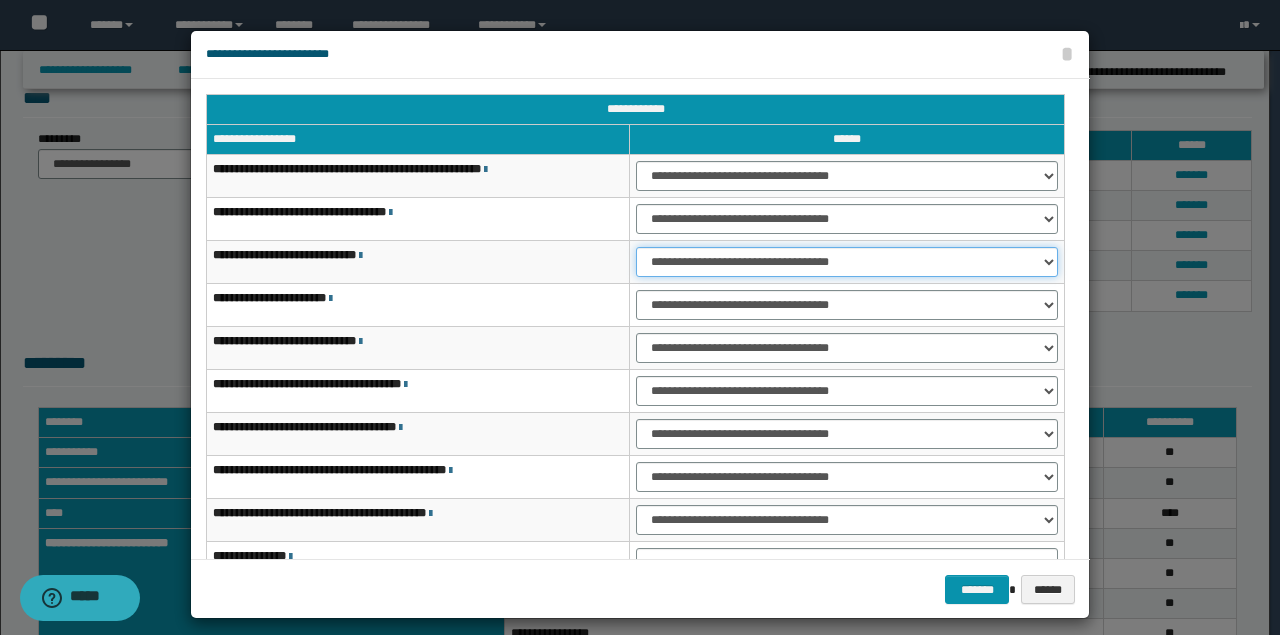 click on "**********" at bounding box center [847, 262] 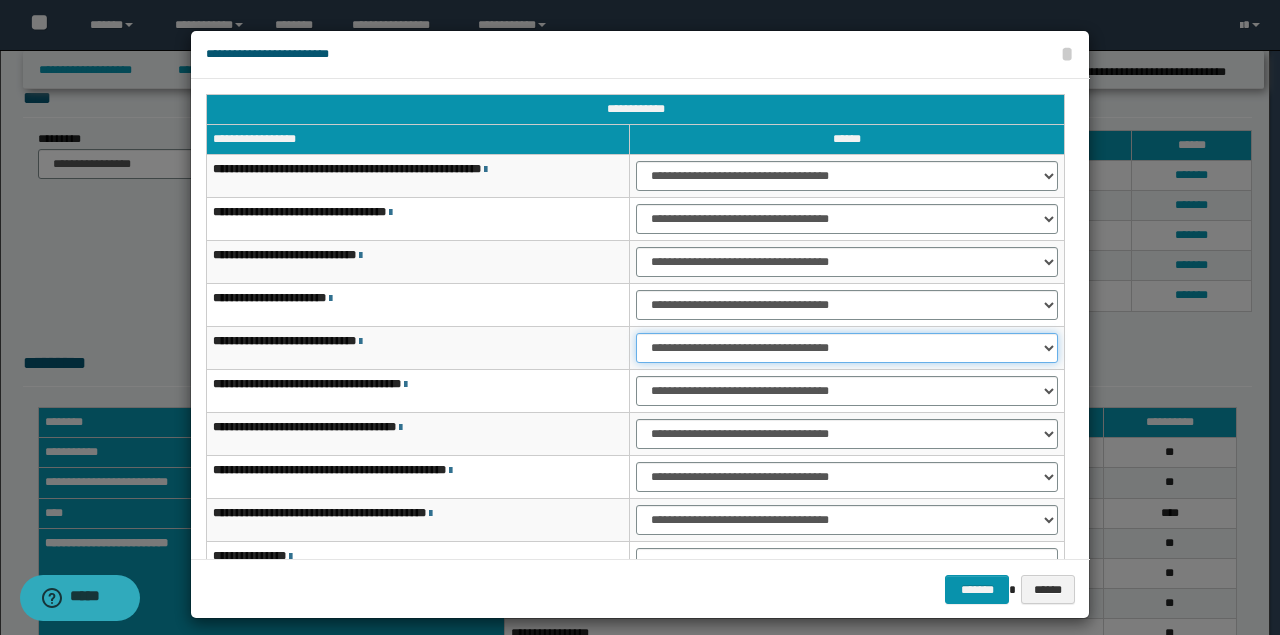 click on "**********" at bounding box center [847, 348] 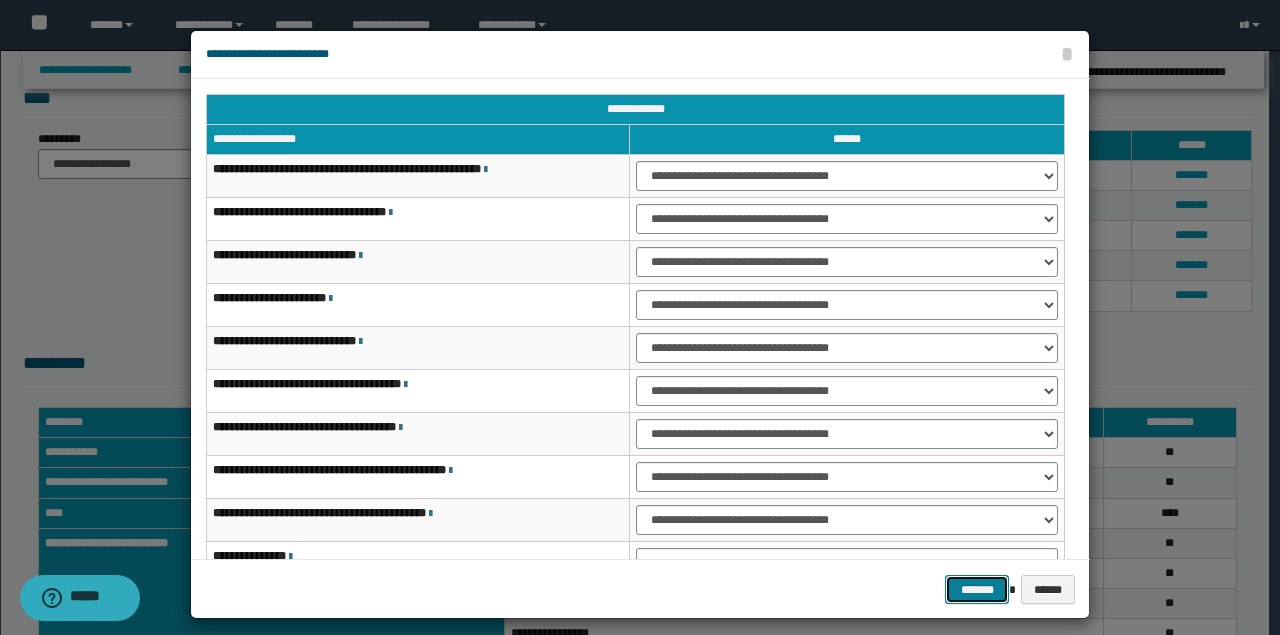 click on "*******" at bounding box center [977, 589] 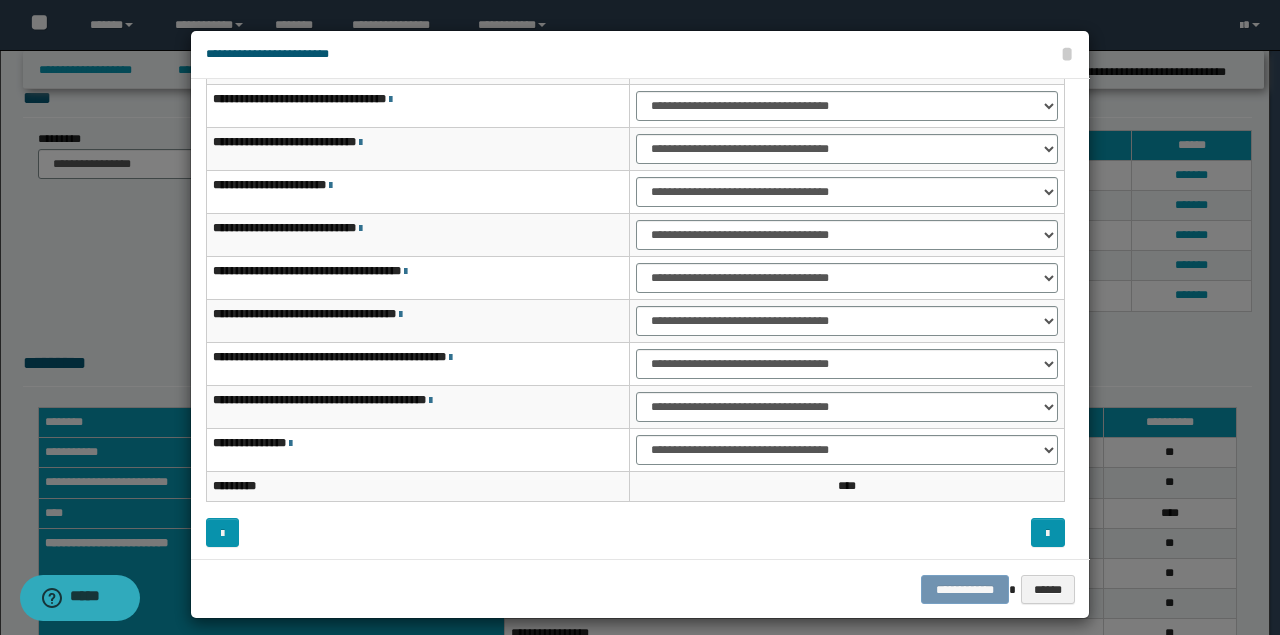 scroll, scrollTop: 116, scrollLeft: 0, axis: vertical 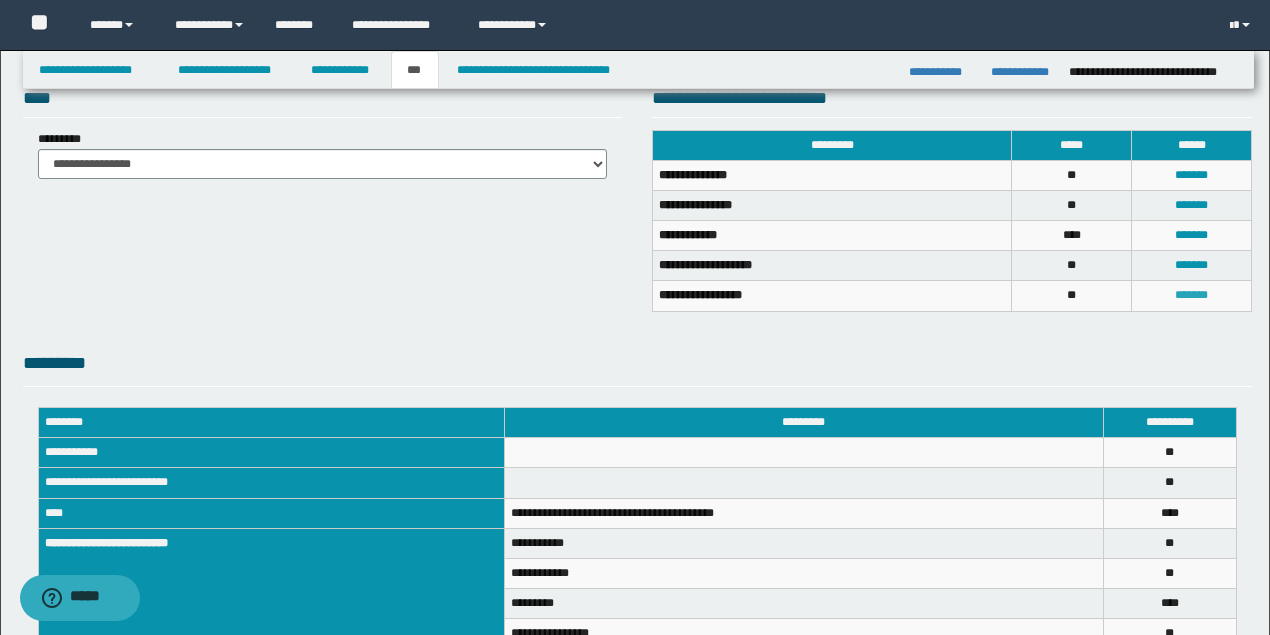click on "*******" at bounding box center (1191, 295) 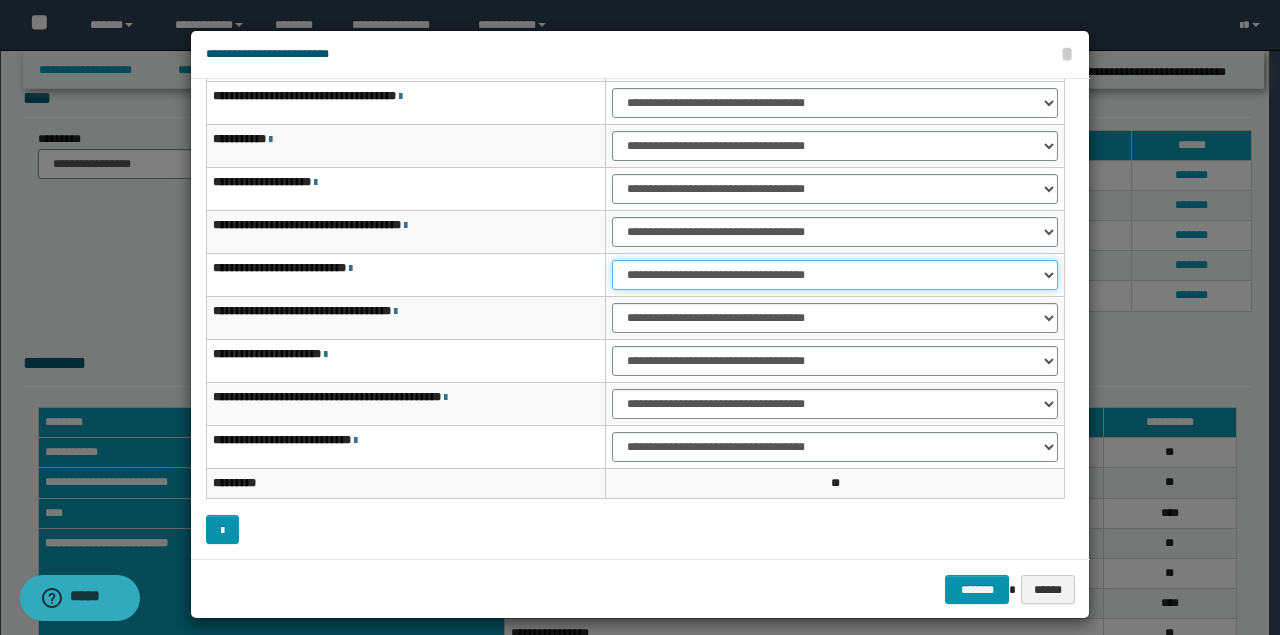 click on "**********" at bounding box center [835, 275] 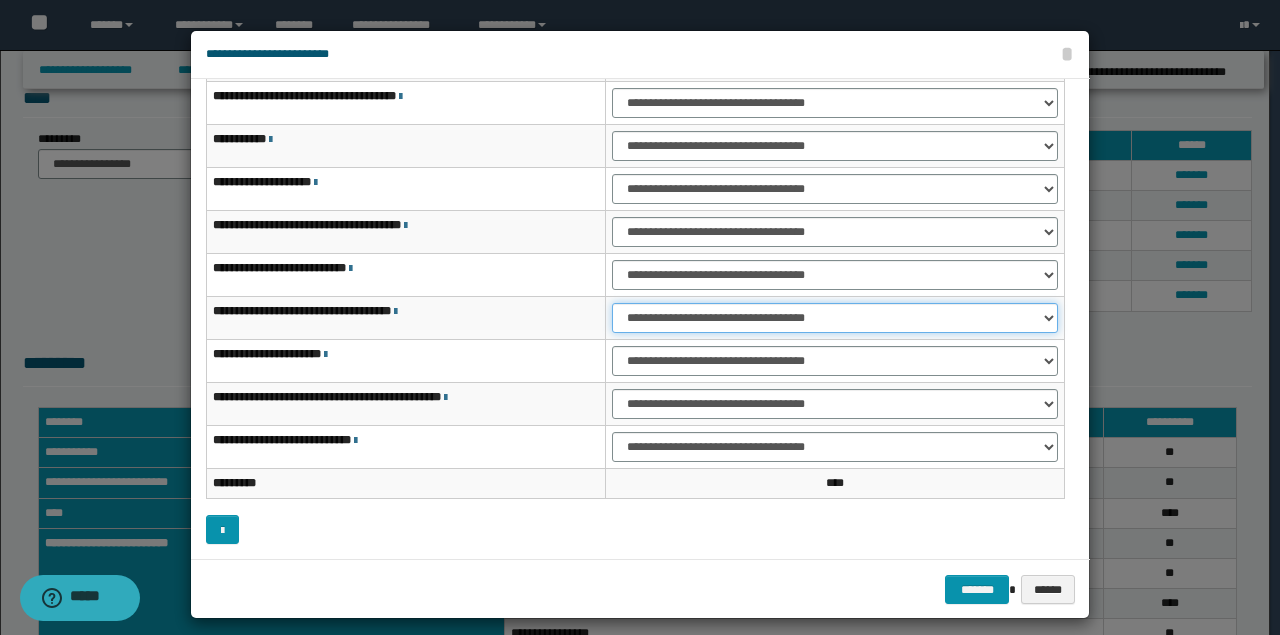 click on "**********" at bounding box center (835, 318) 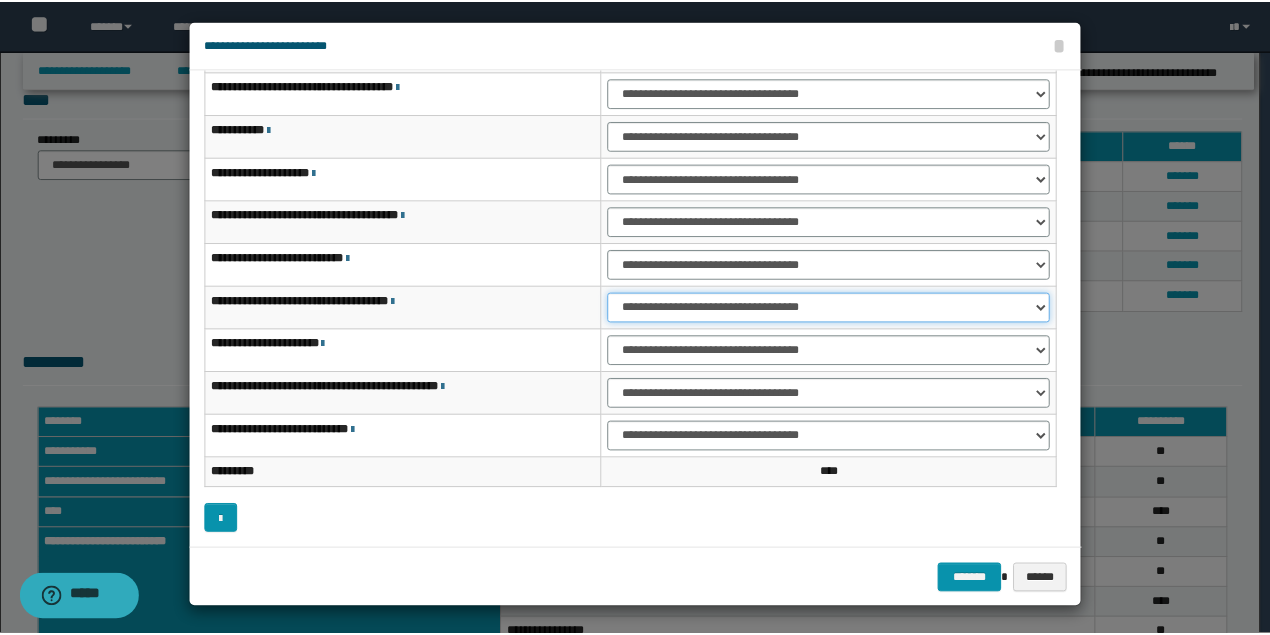 scroll, scrollTop: 14, scrollLeft: 0, axis: vertical 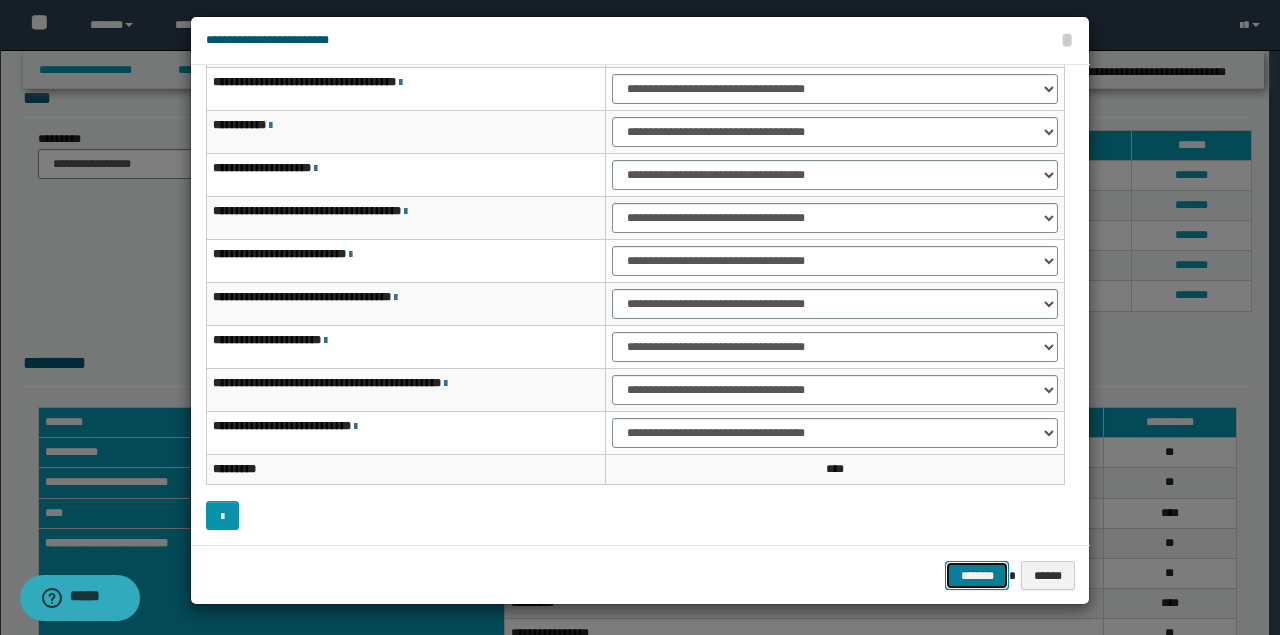 click on "*******" at bounding box center [977, 575] 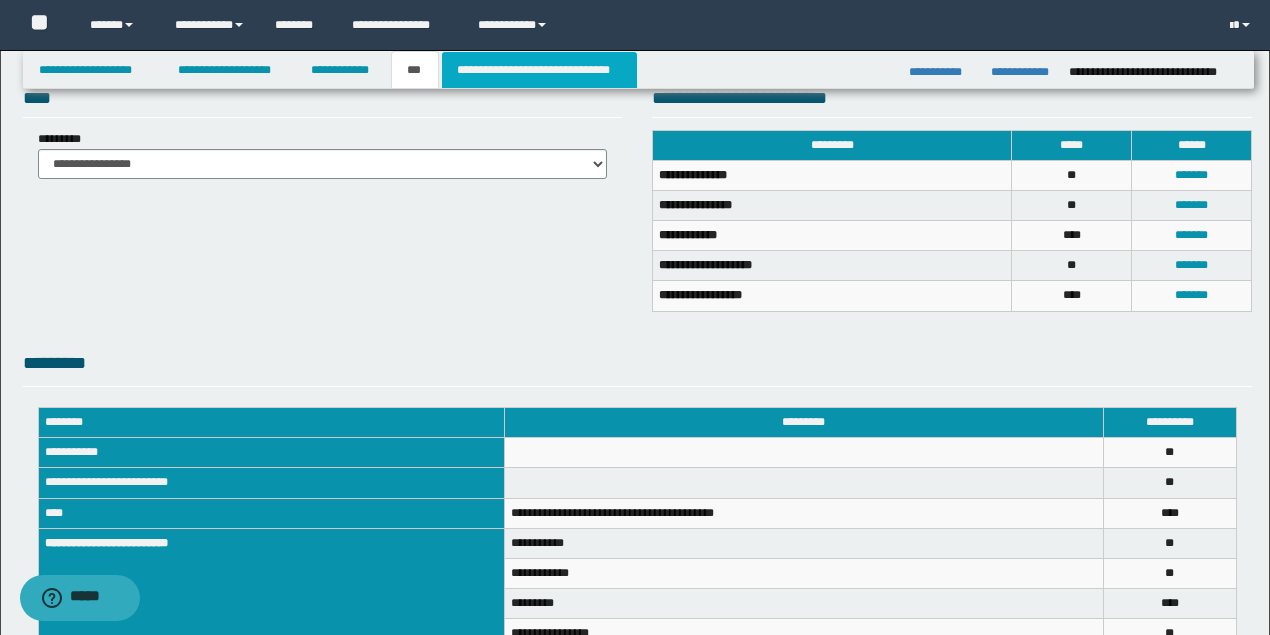 click on "**********" at bounding box center (539, 70) 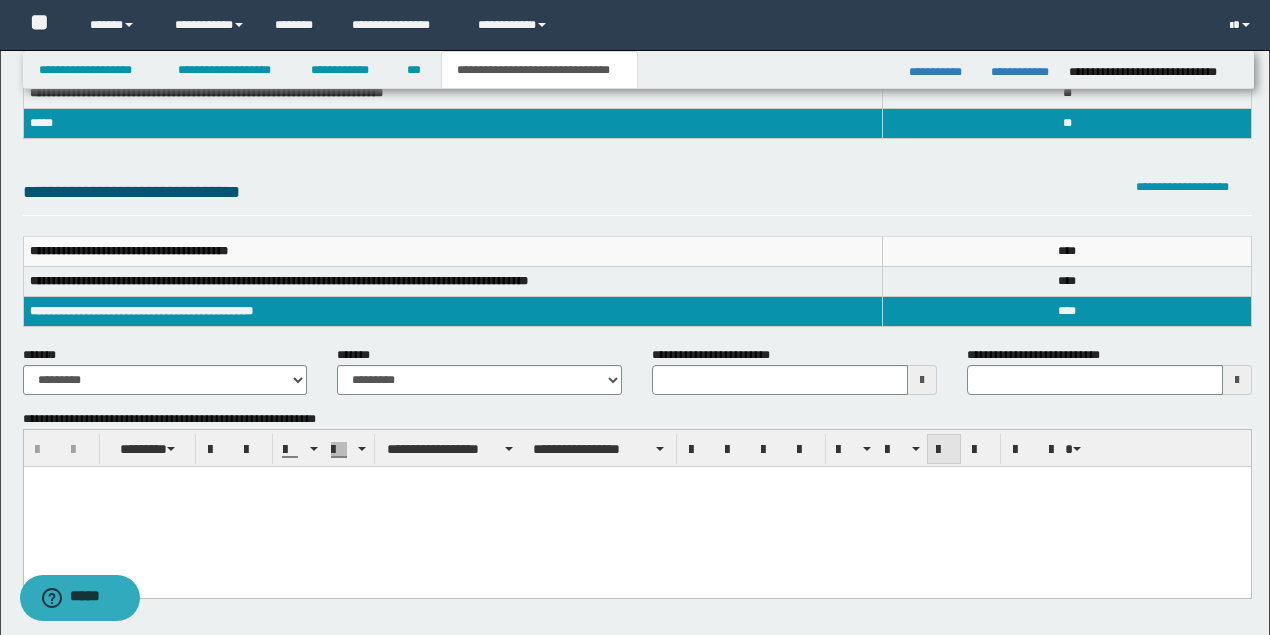 scroll, scrollTop: 200, scrollLeft: 0, axis: vertical 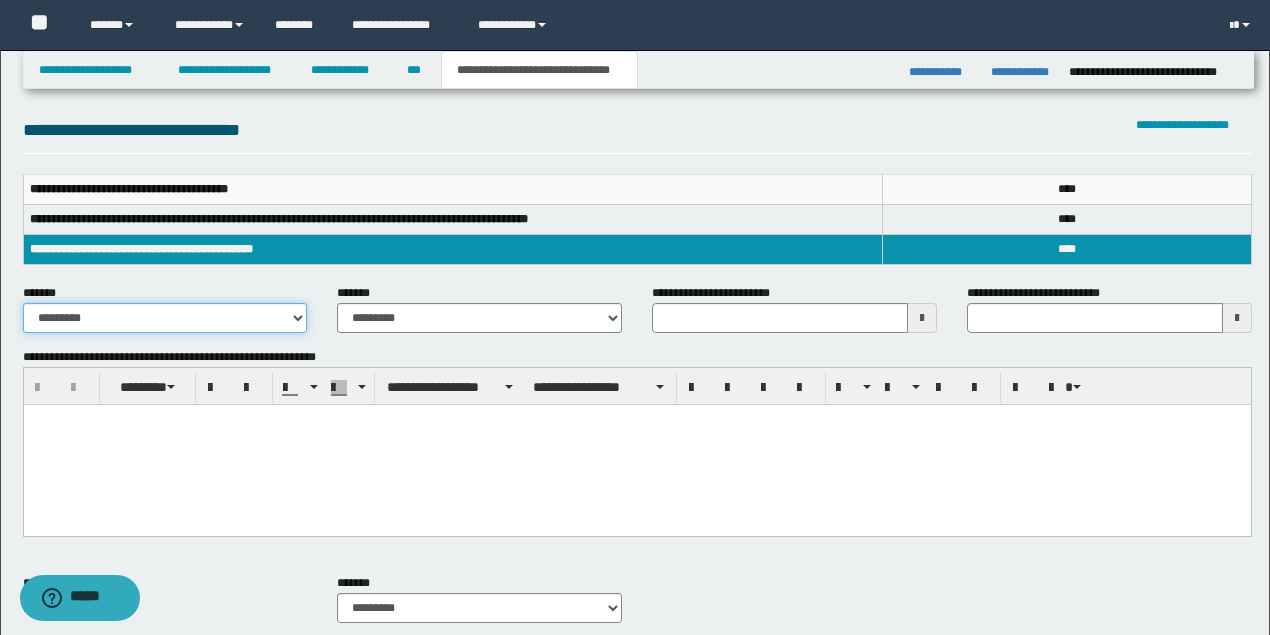 click on "**********" at bounding box center [165, 318] 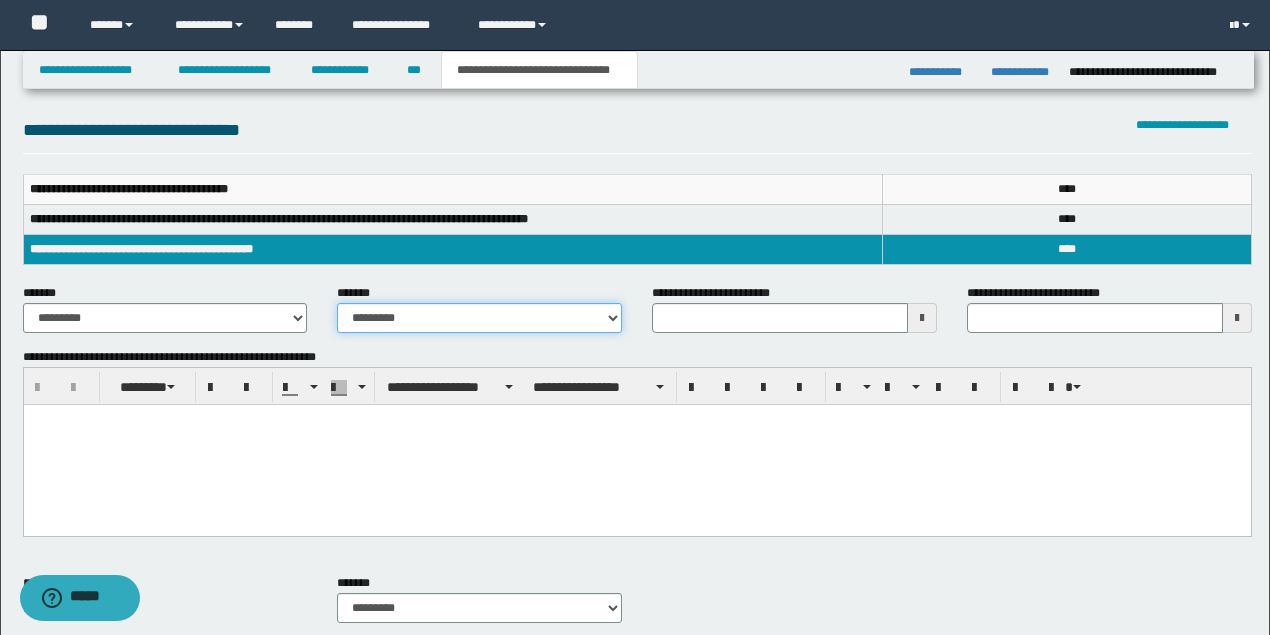 click on "**********" at bounding box center [479, 318] 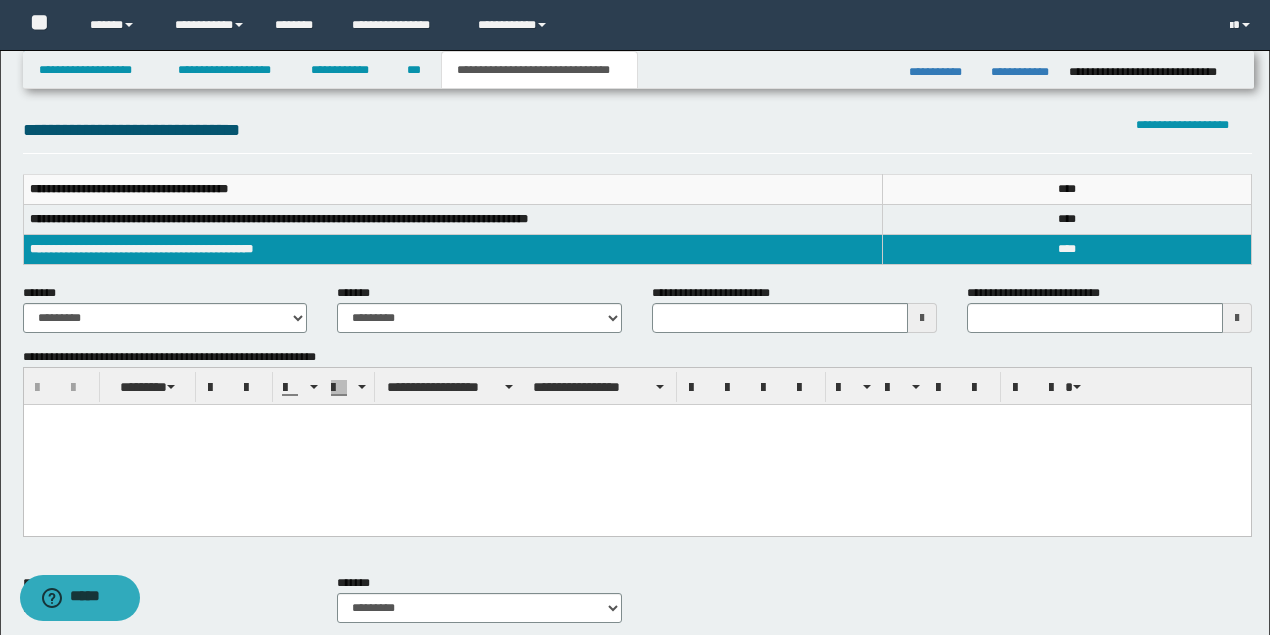 click at bounding box center [922, 318] 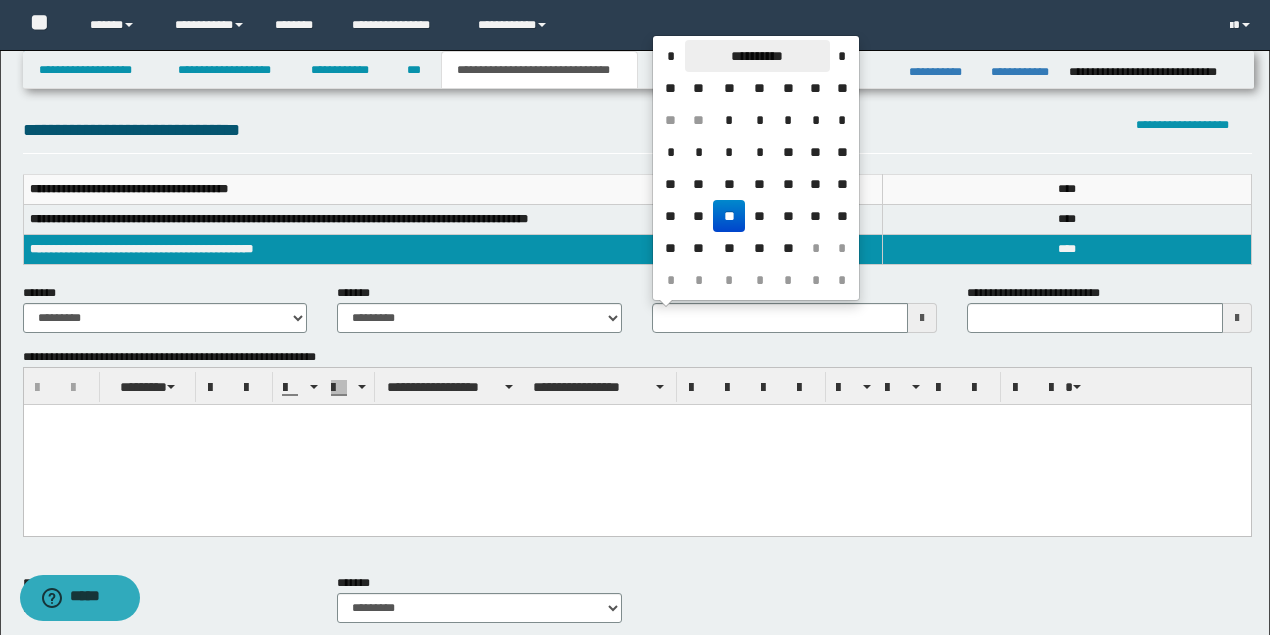 click on "**********" at bounding box center [757, 56] 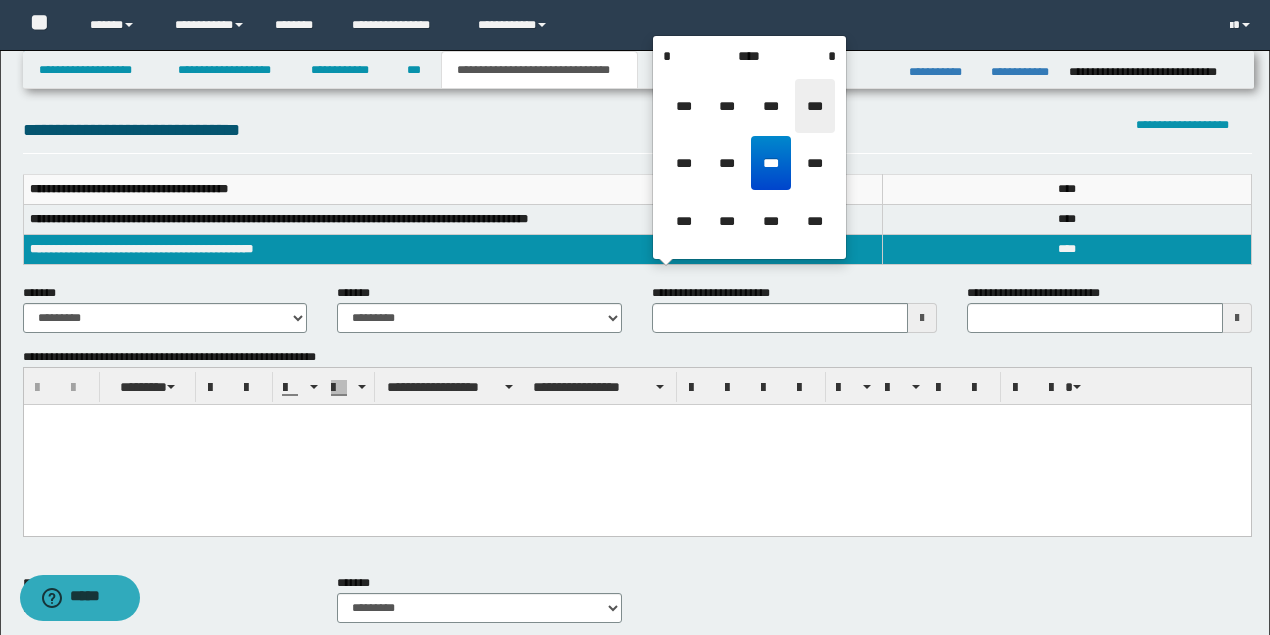 click on "***" at bounding box center (815, 106) 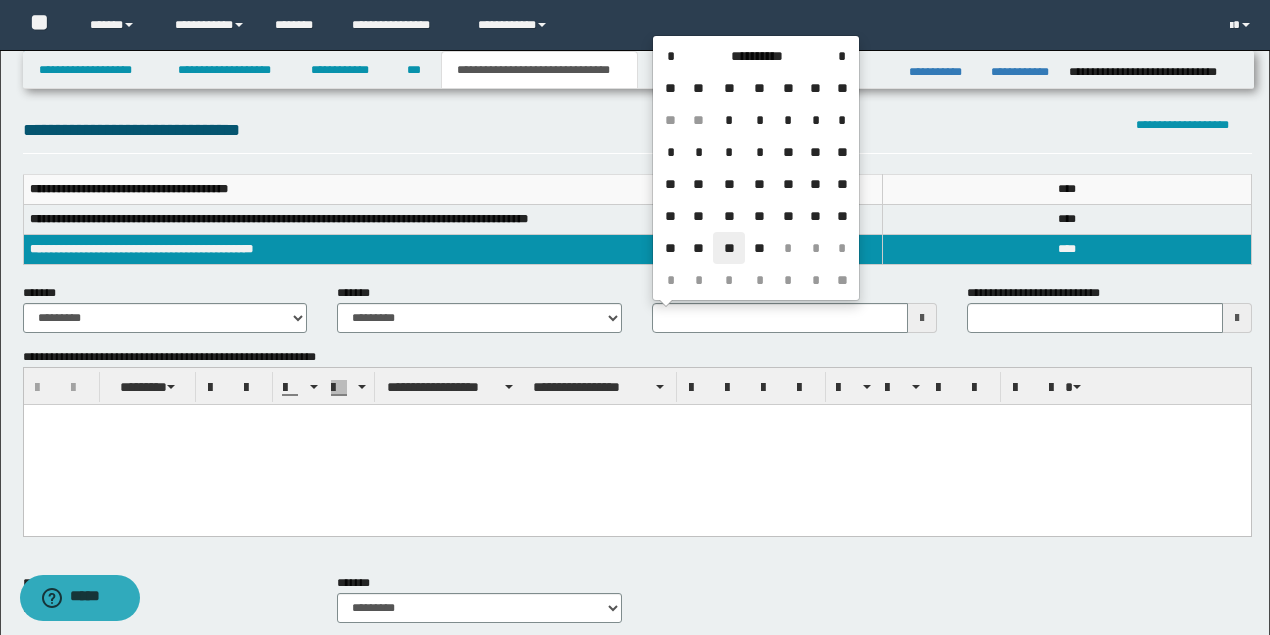 click on "**" at bounding box center [729, 248] 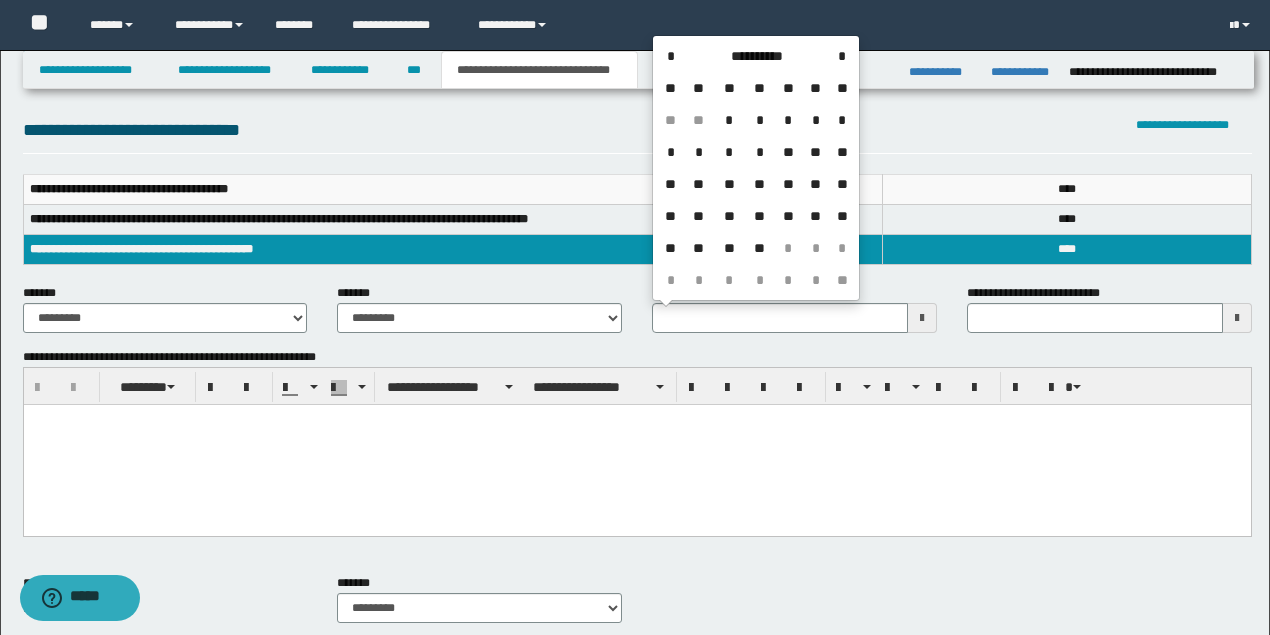 type on "**********" 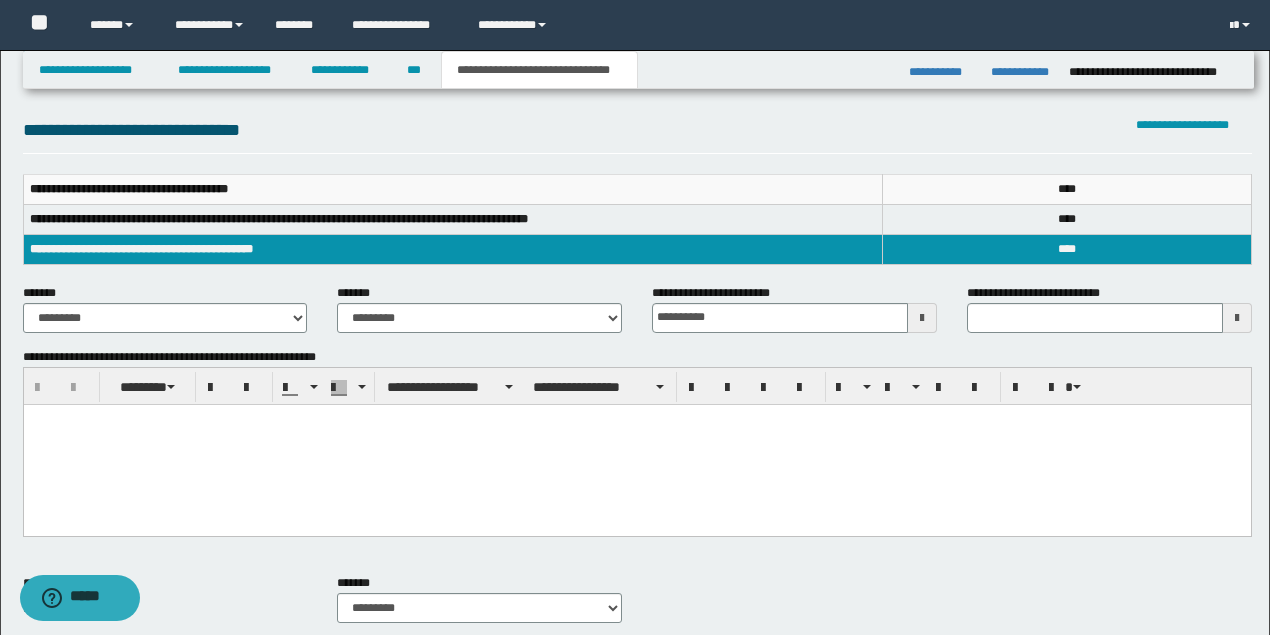 type 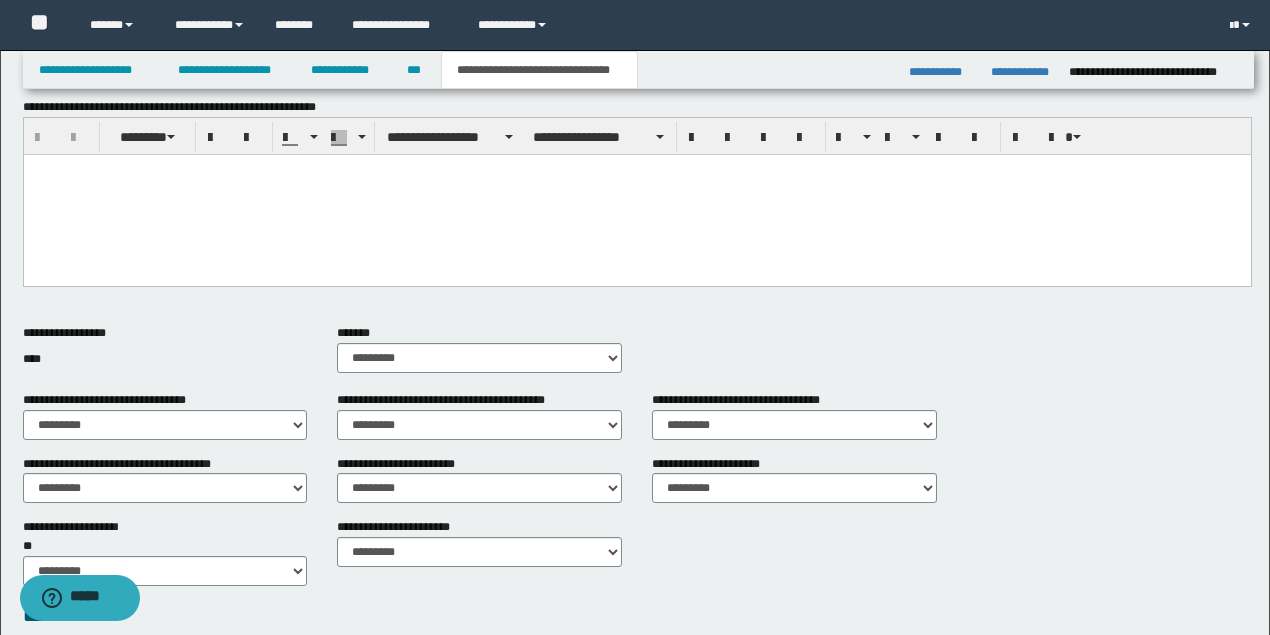 scroll, scrollTop: 533, scrollLeft: 0, axis: vertical 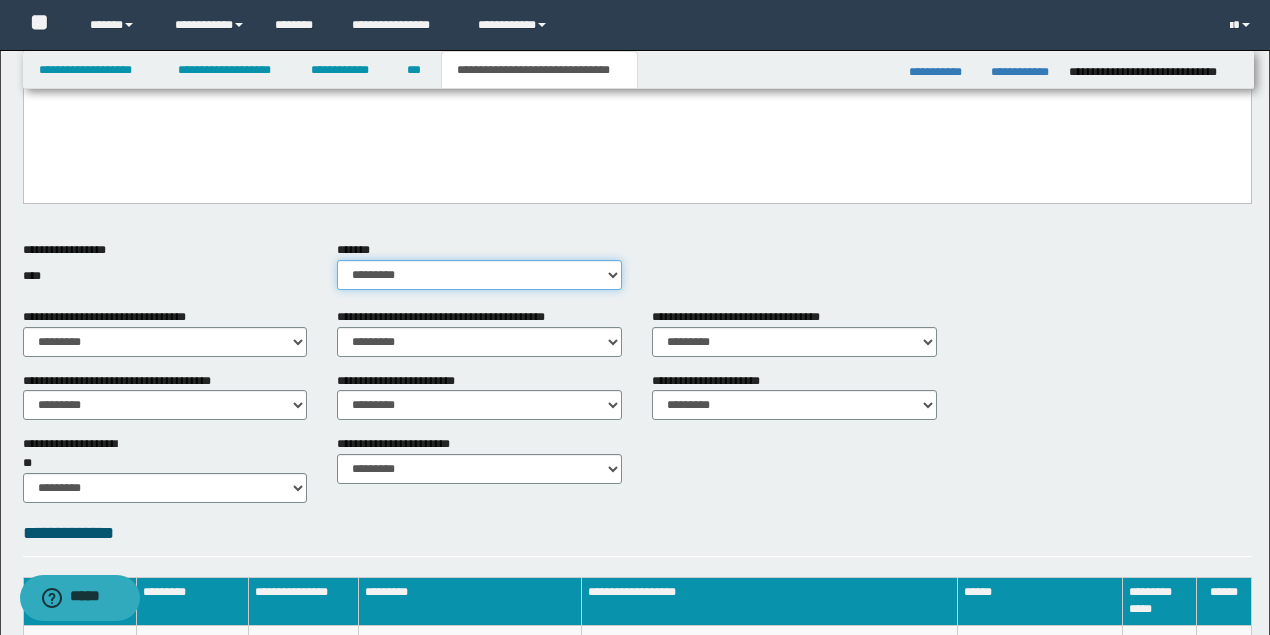 click on "*********
**
**" at bounding box center [479, 275] 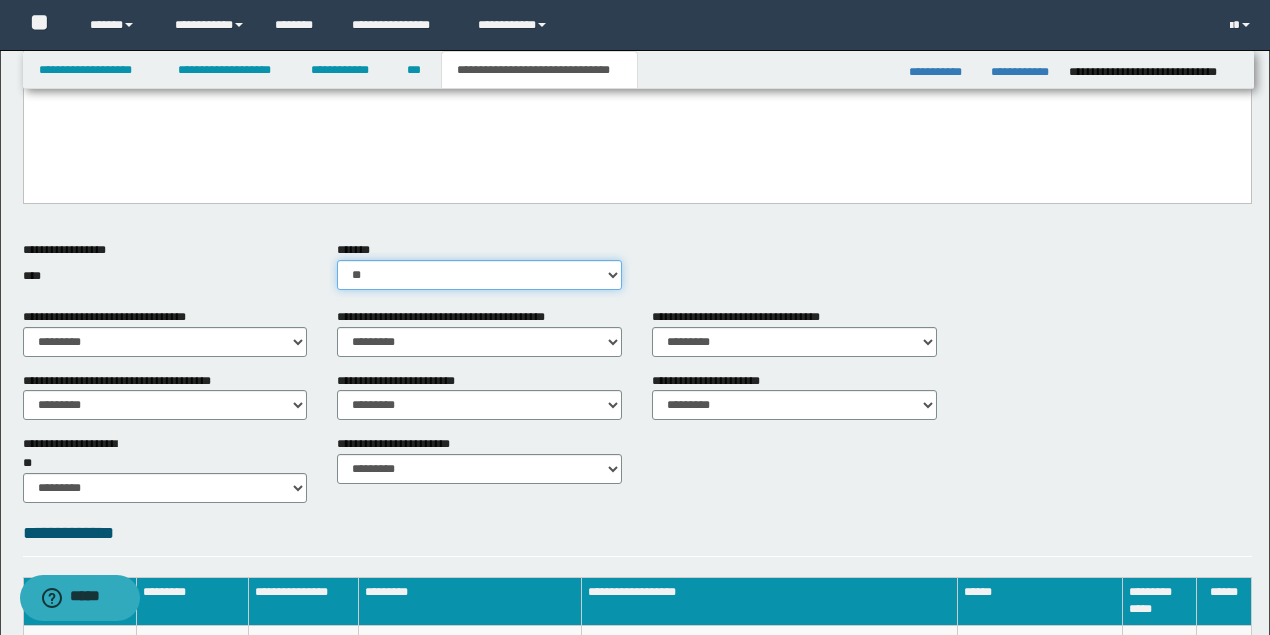 click on "*********
**
**" at bounding box center [479, 275] 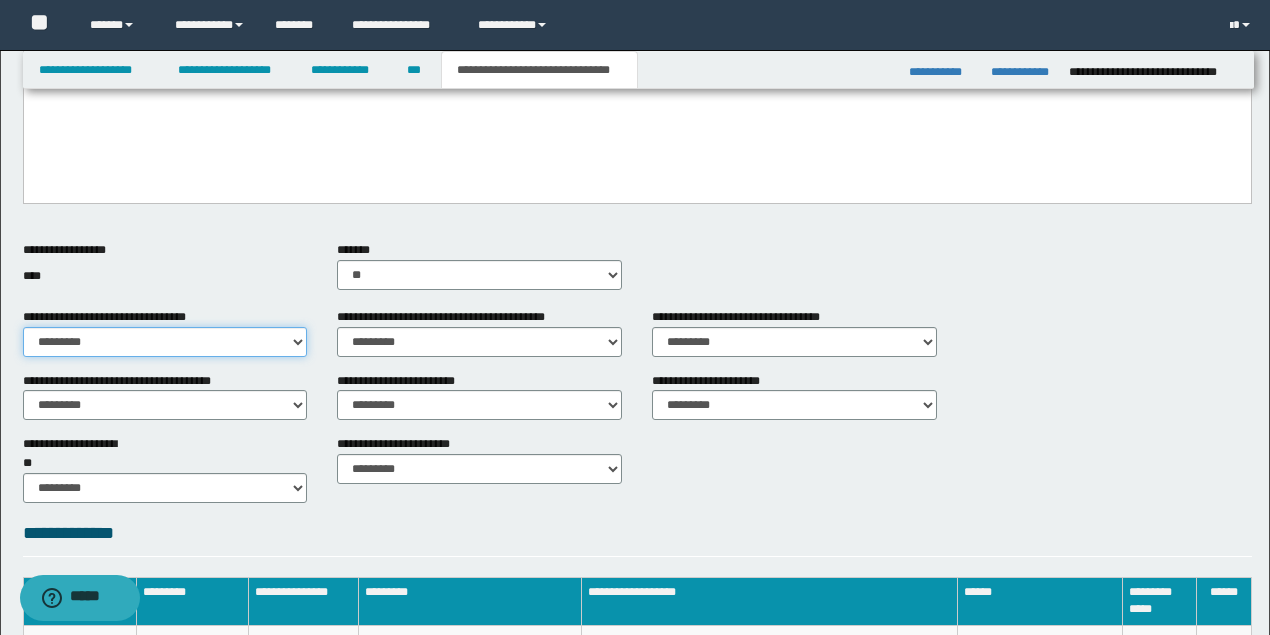 drag, startPoint x: 270, startPoint y: 344, endPoint x: 240, endPoint y: 351, distance: 30.805843 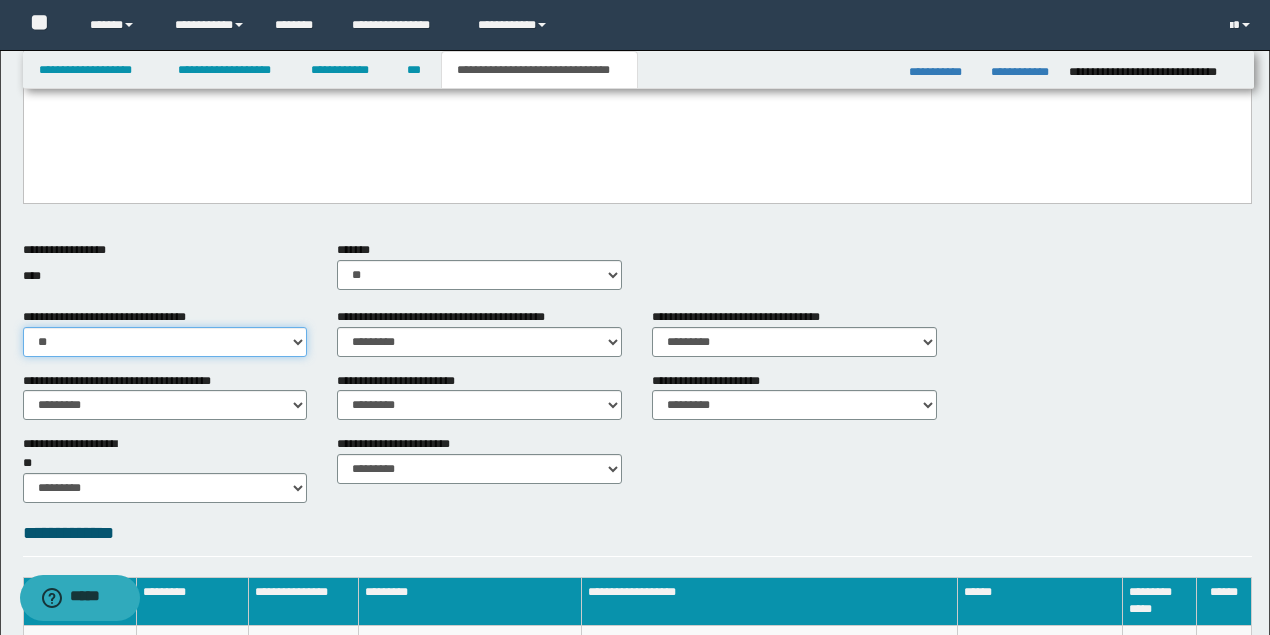 click on "*********
**
**" at bounding box center (165, 342) 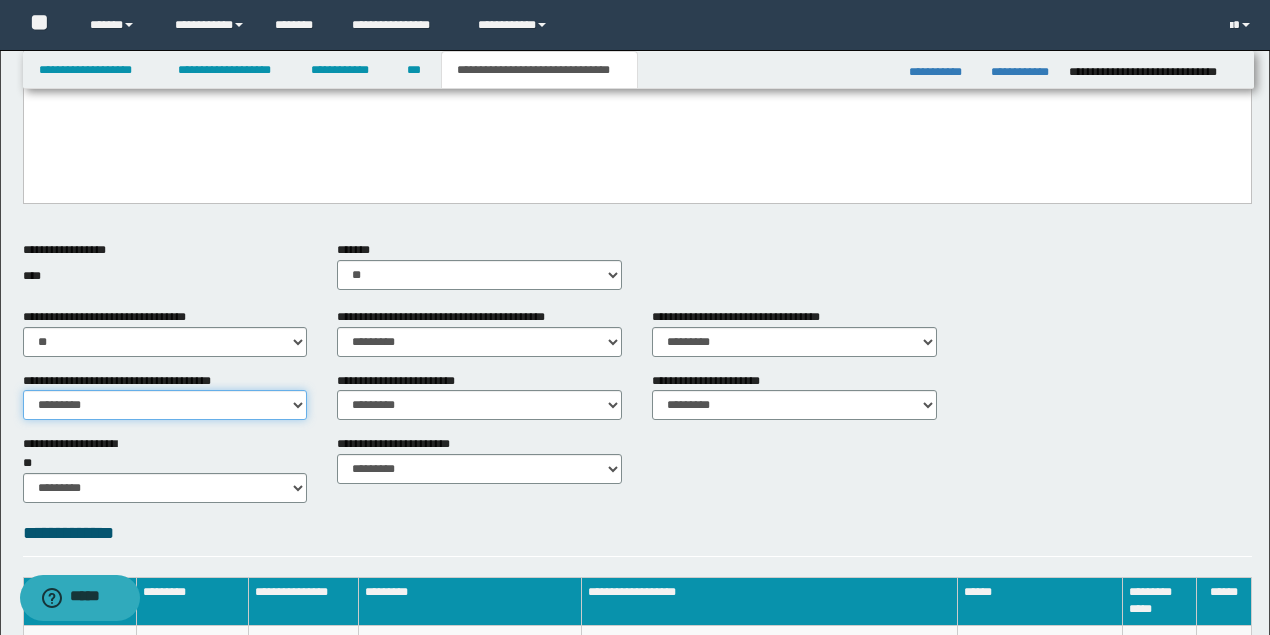 click on "*********
**
**" at bounding box center (165, 405) 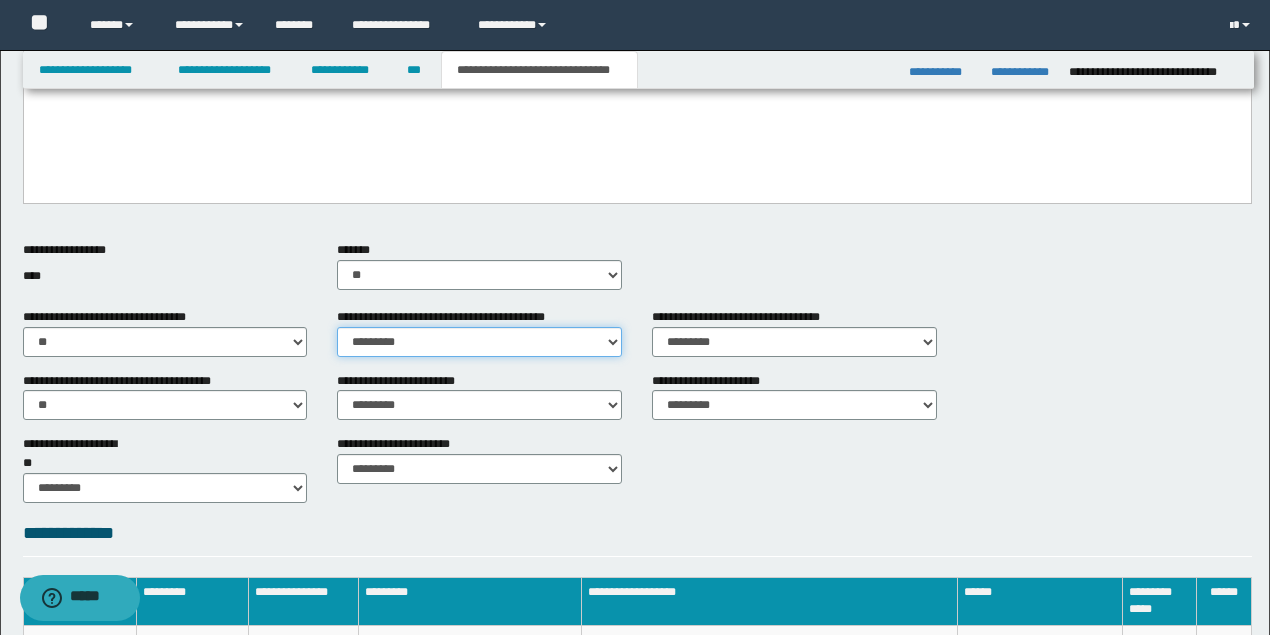 click on "*********
**
**" at bounding box center (479, 342) 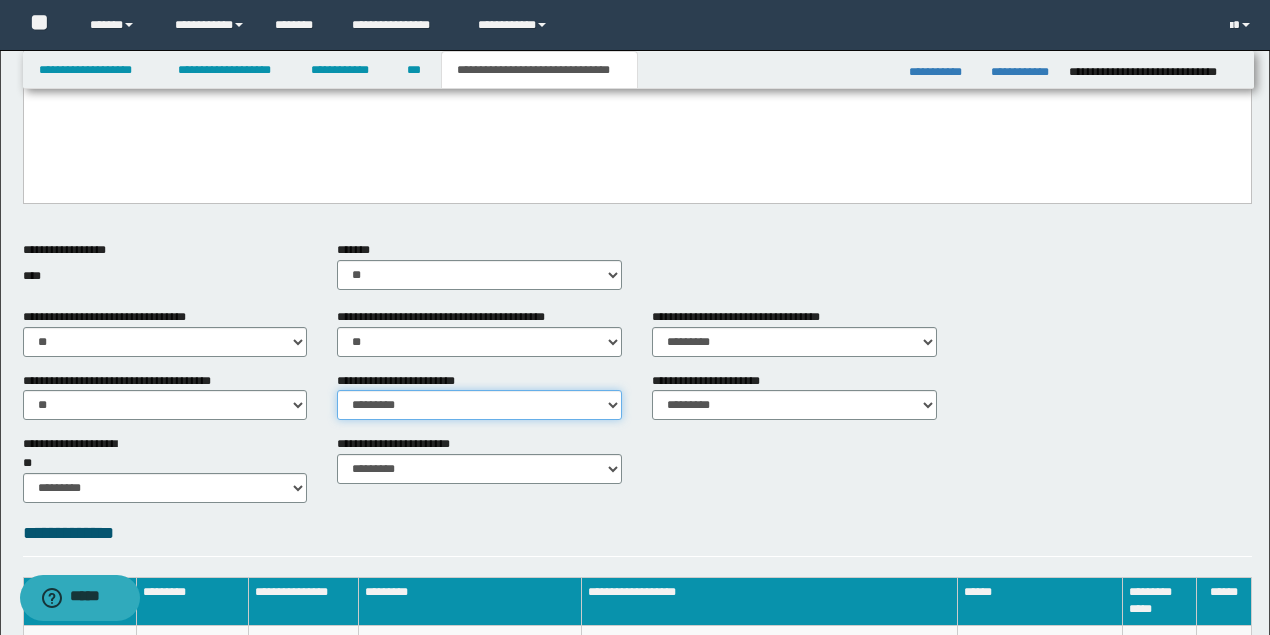 click on "*********
**
**" at bounding box center (479, 405) 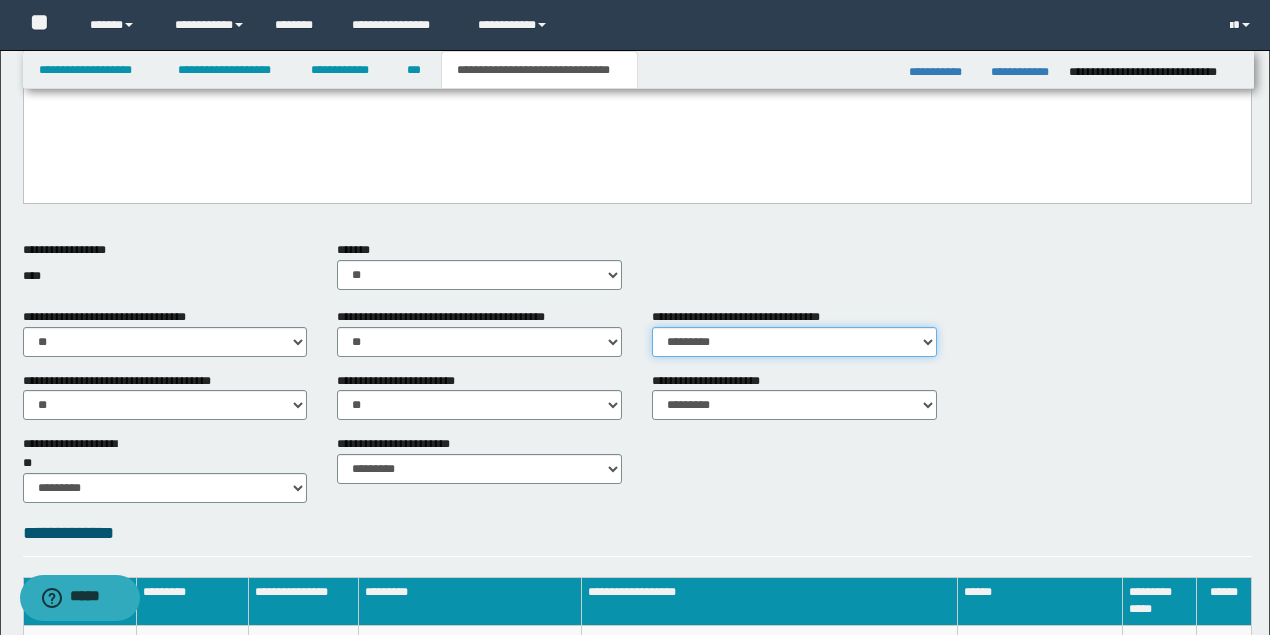 drag, startPoint x: 710, startPoint y: 340, endPoint x: 712, endPoint y: 354, distance: 14.142136 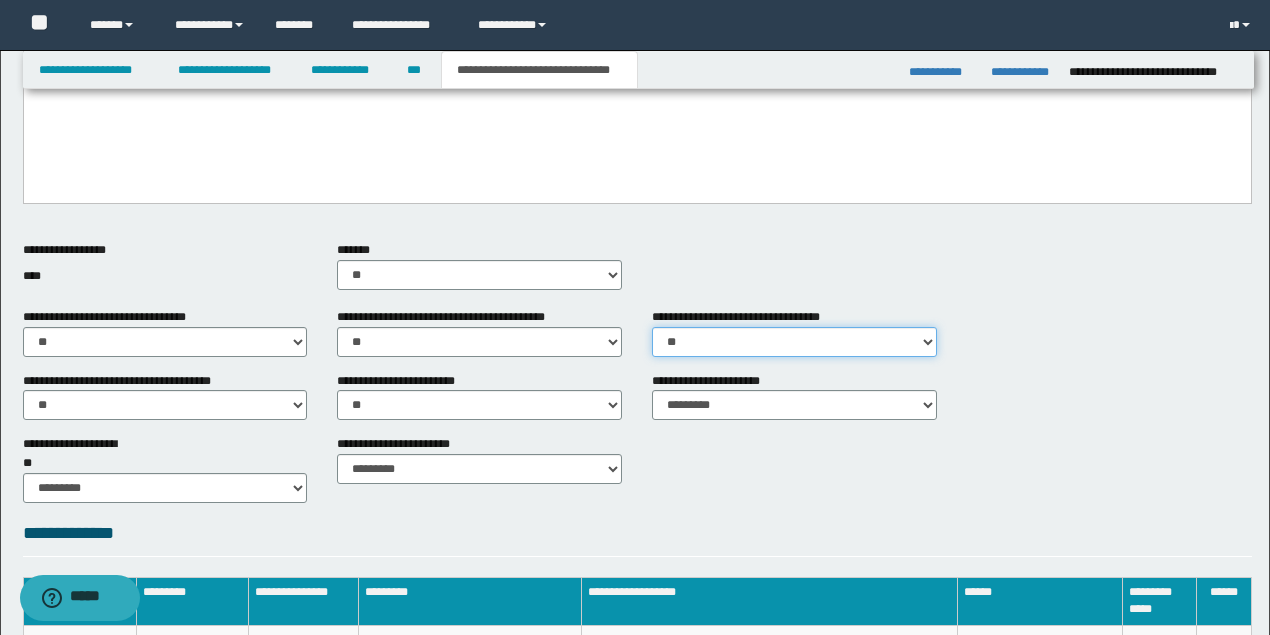 click on "*********
**
**" at bounding box center (794, 342) 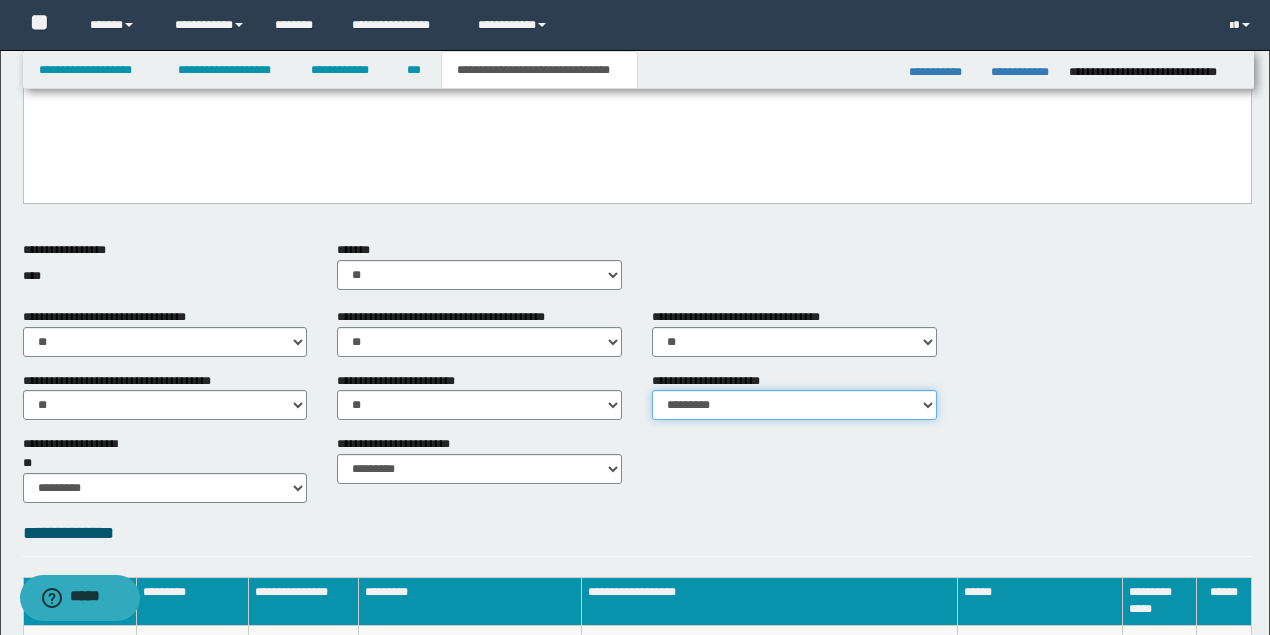 drag, startPoint x: 716, startPoint y: 408, endPoint x: 710, endPoint y: 418, distance: 11.661903 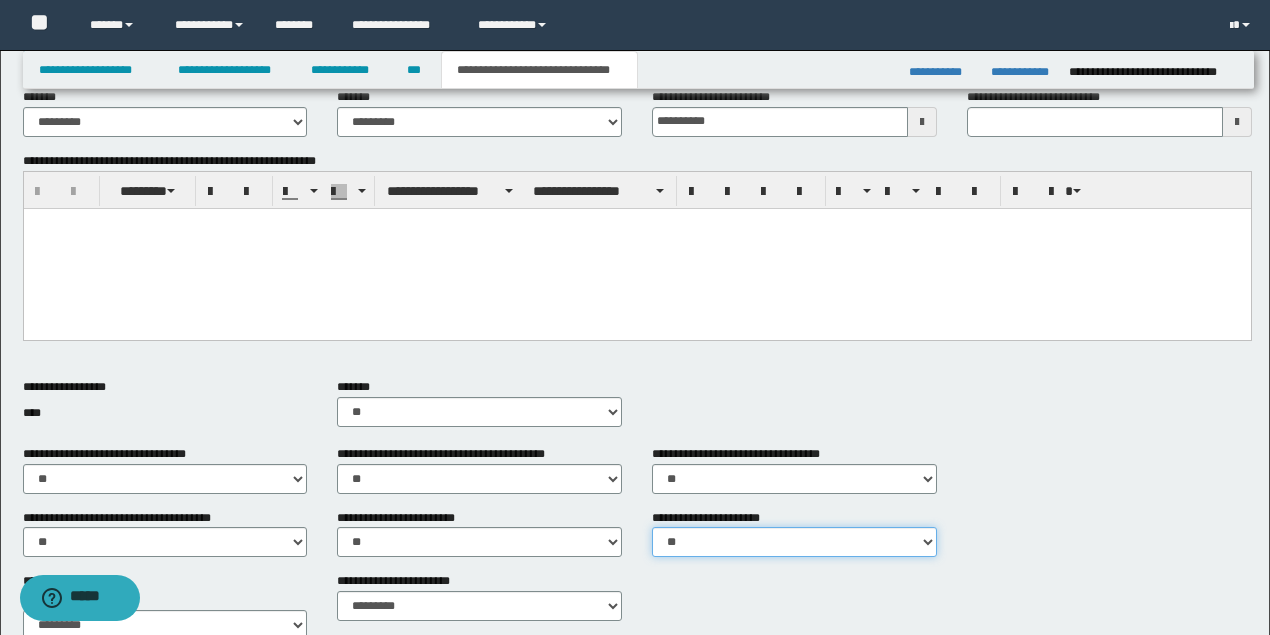 scroll, scrollTop: 266, scrollLeft: 0, axis: vertical 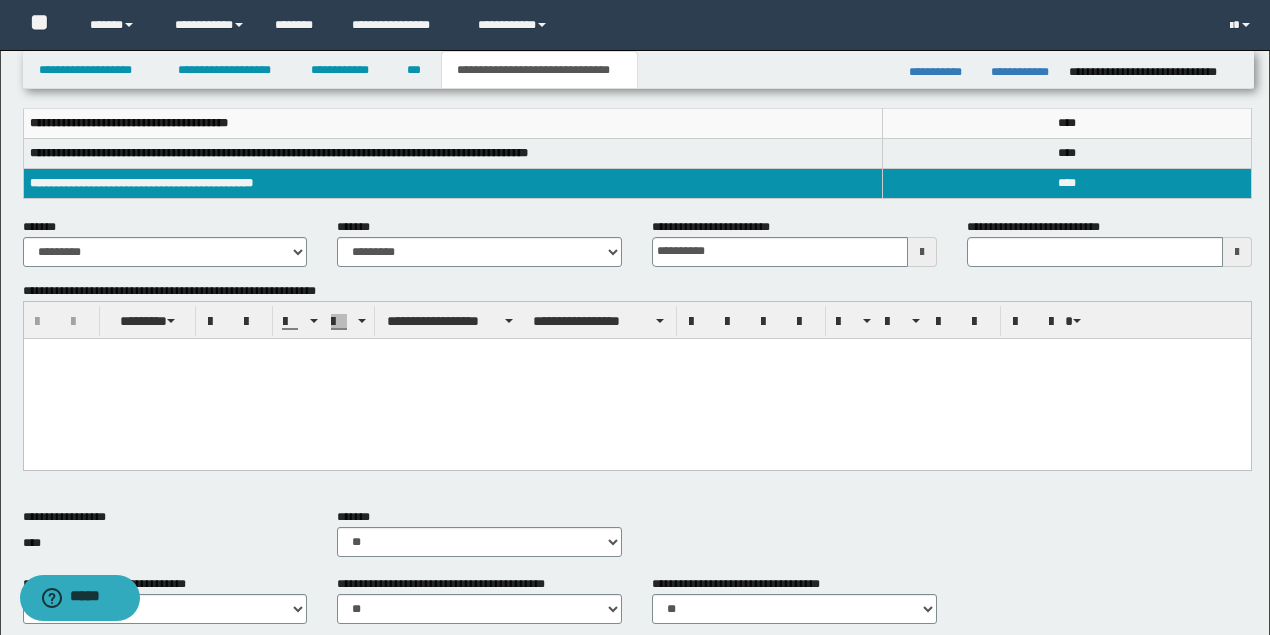 click at bounding box center [636, 378] 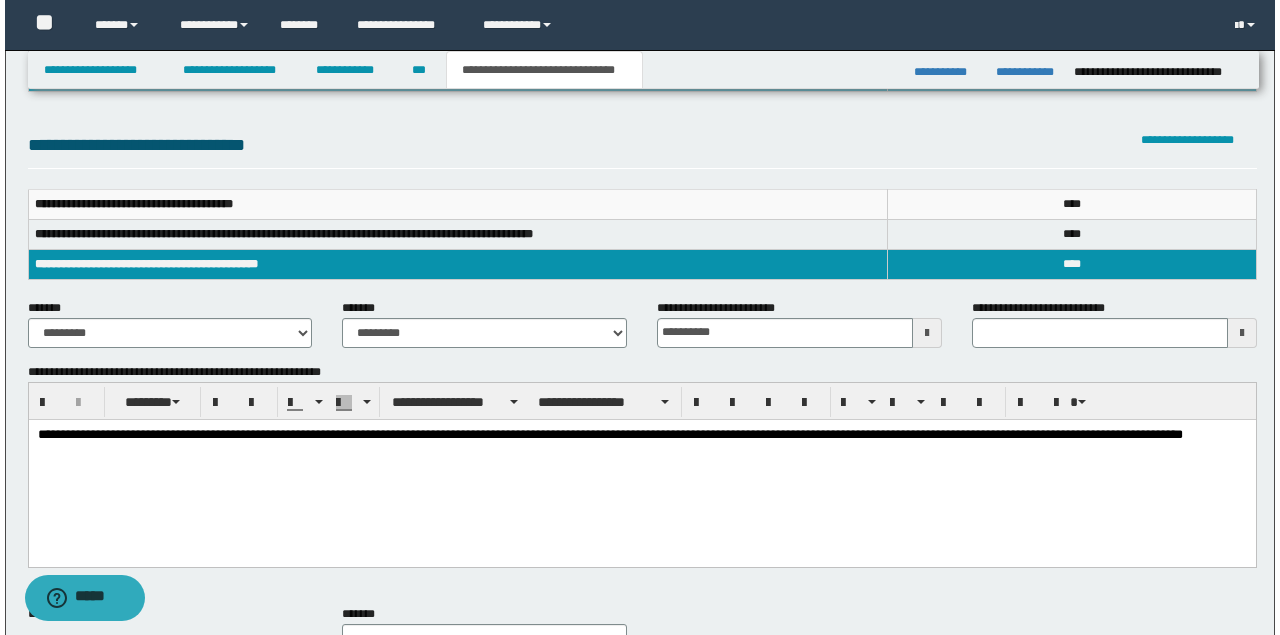 scroll, scrollTop: 0, scrollLeft: 0, axis: both 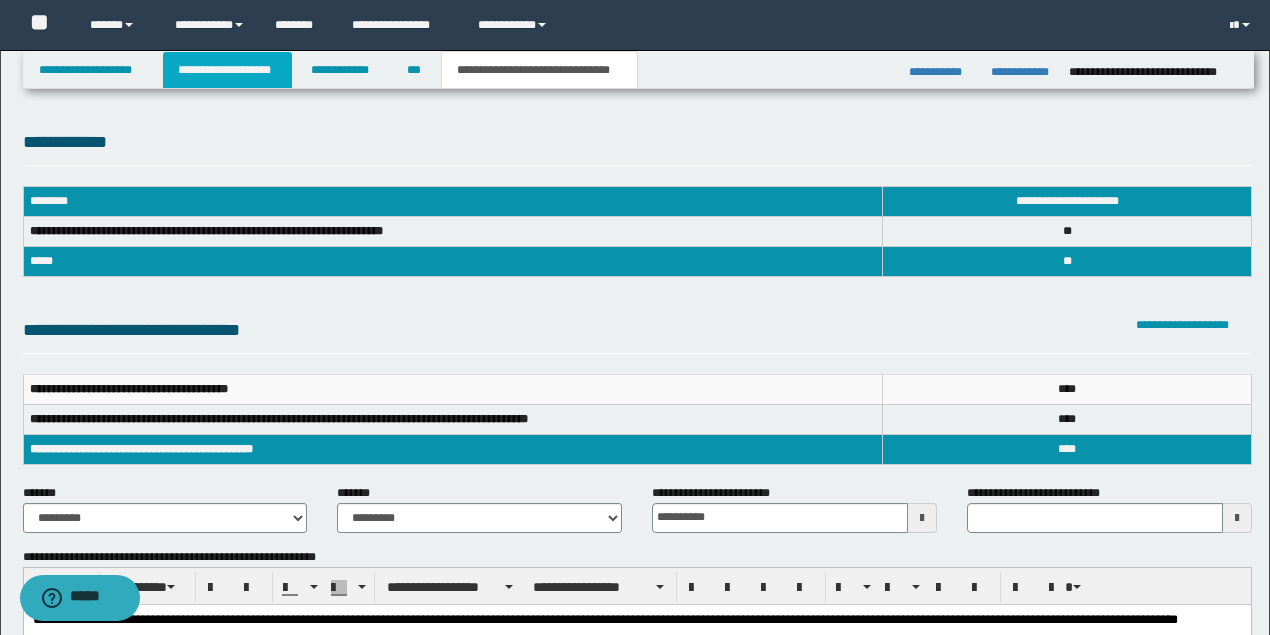 click on "**********" at bounding box center (227, 70) 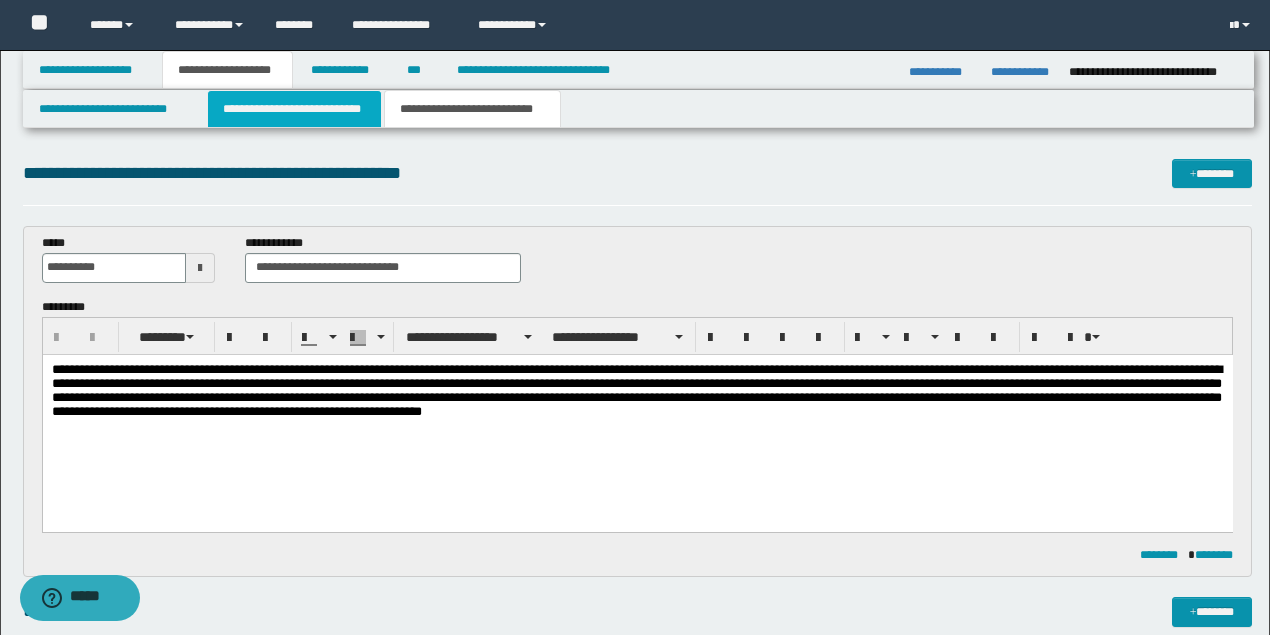 click on "**********" at bounding box center [294, 109] 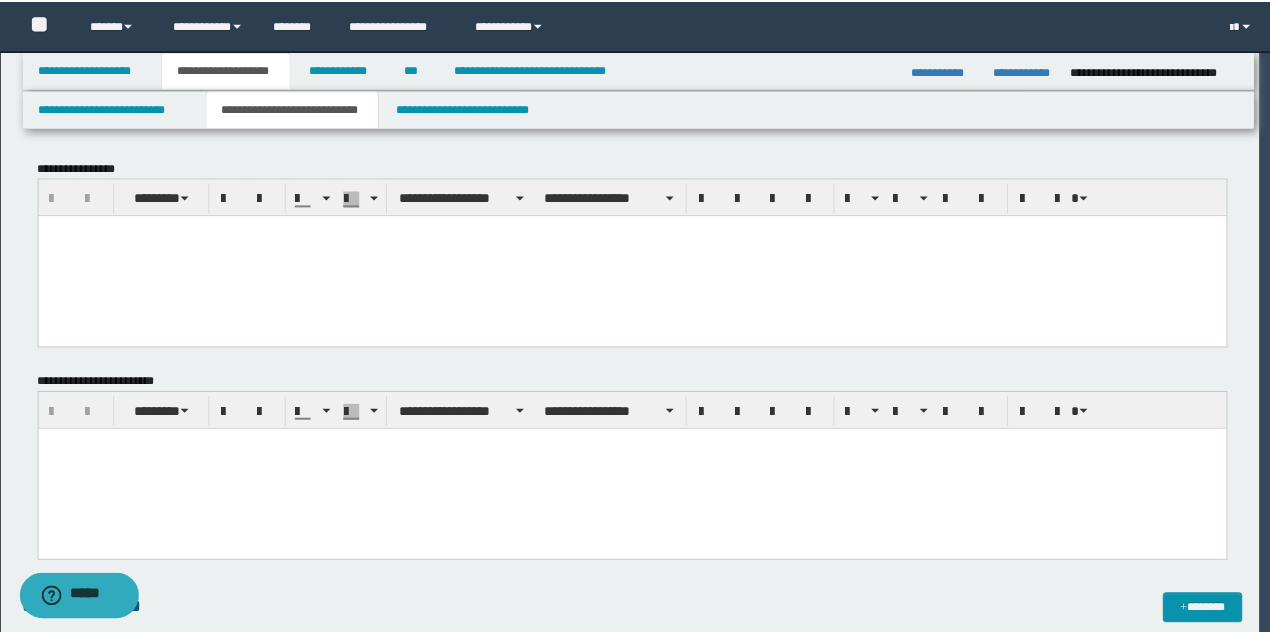 scroll, scrollTop: 0, scrollLeft: 0, axis: both 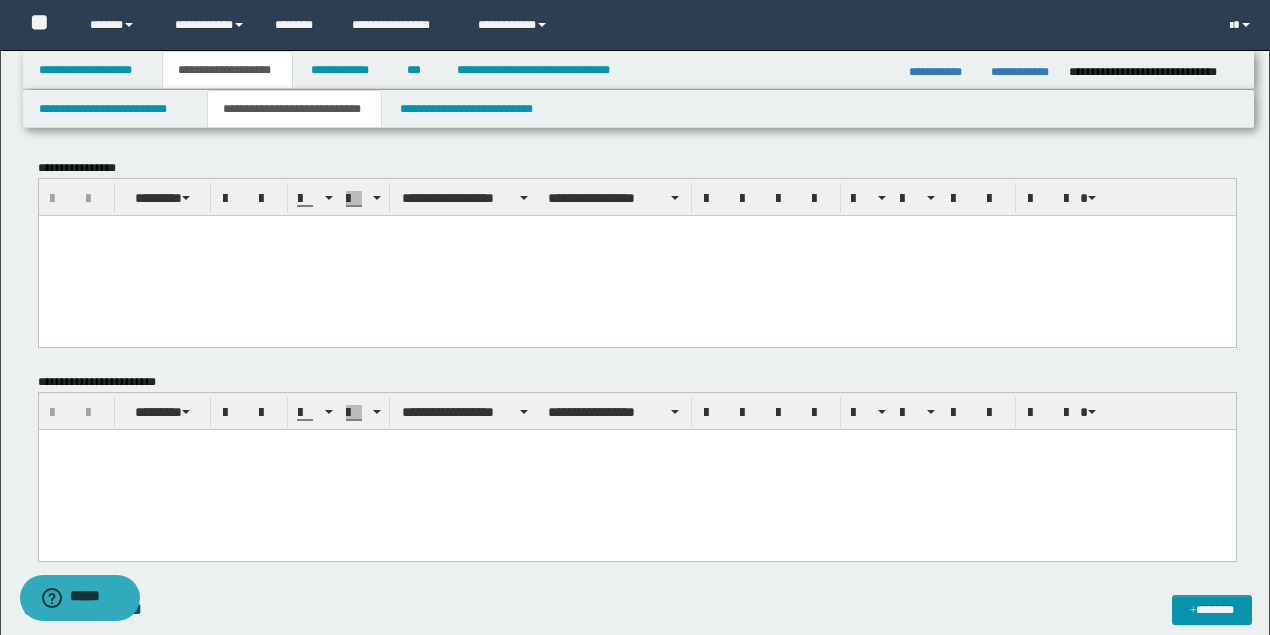 click at bounding box center (636, 255) 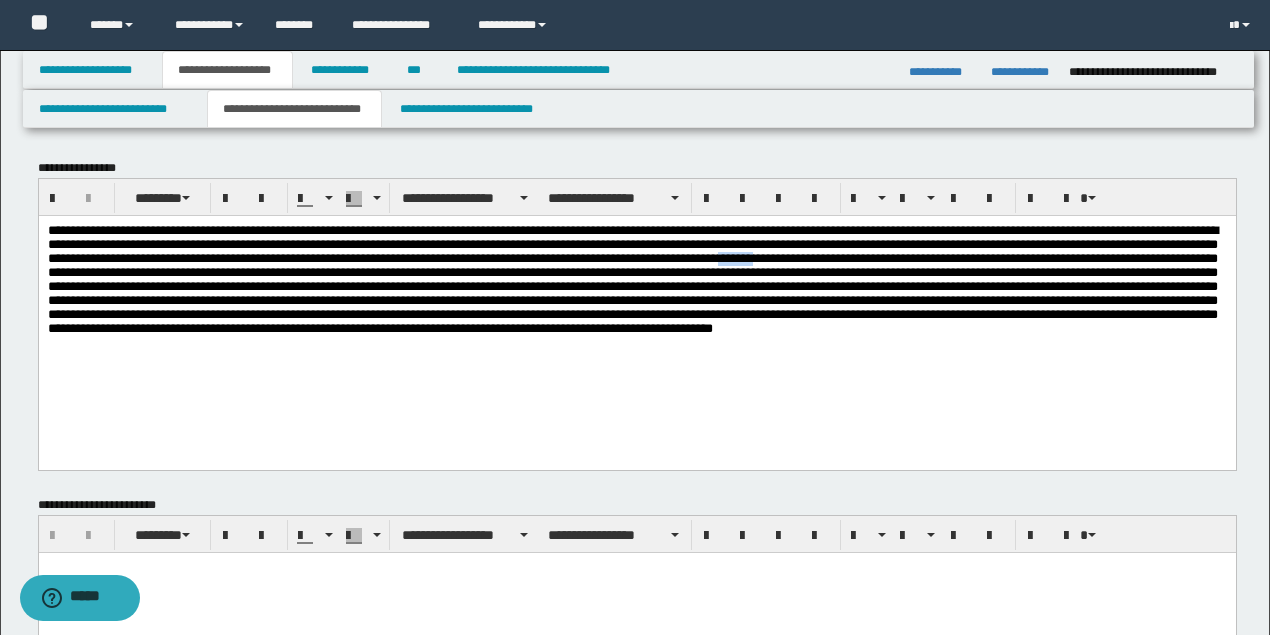 type 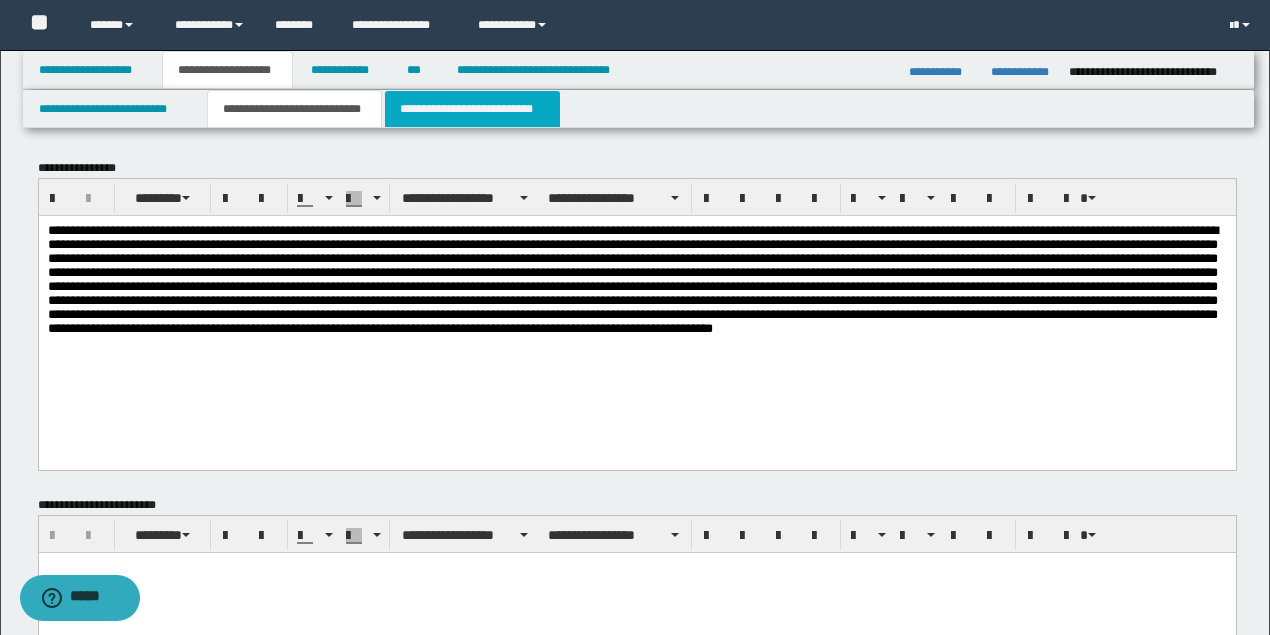 drag, startPoint x: 452, startPoint y: 111, endPoint x: 494, endPoint y: 121, distance: 43.174065 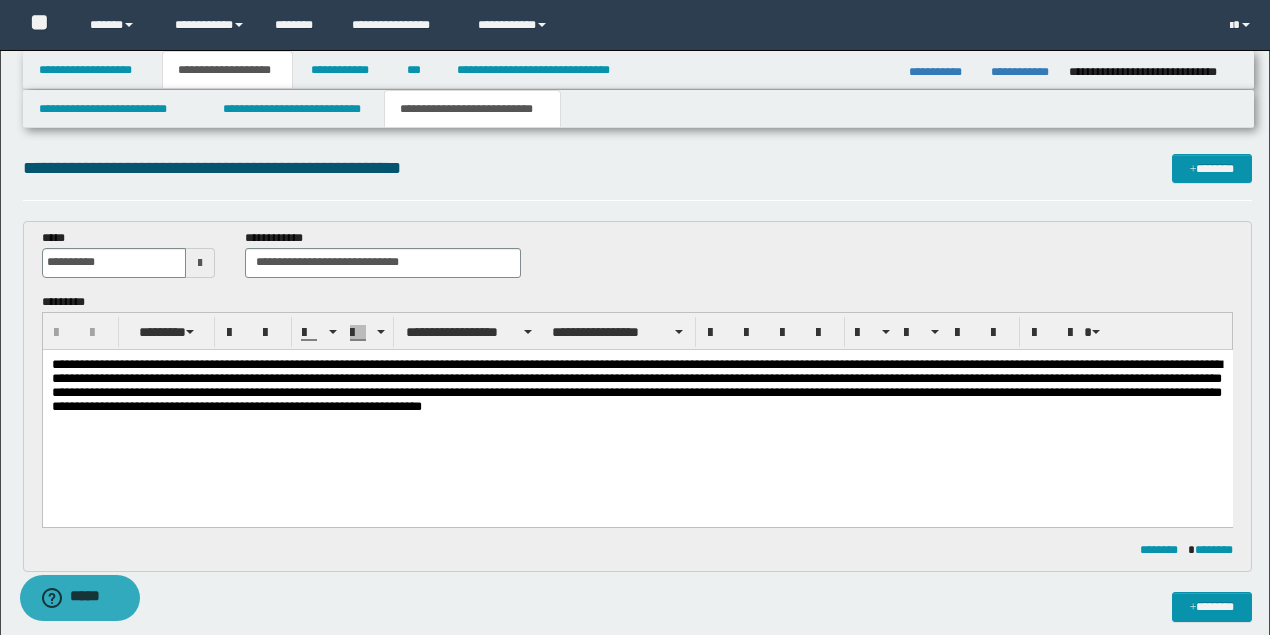 scroll, scrollTop: 0, scrollLeft: 0, axis: both 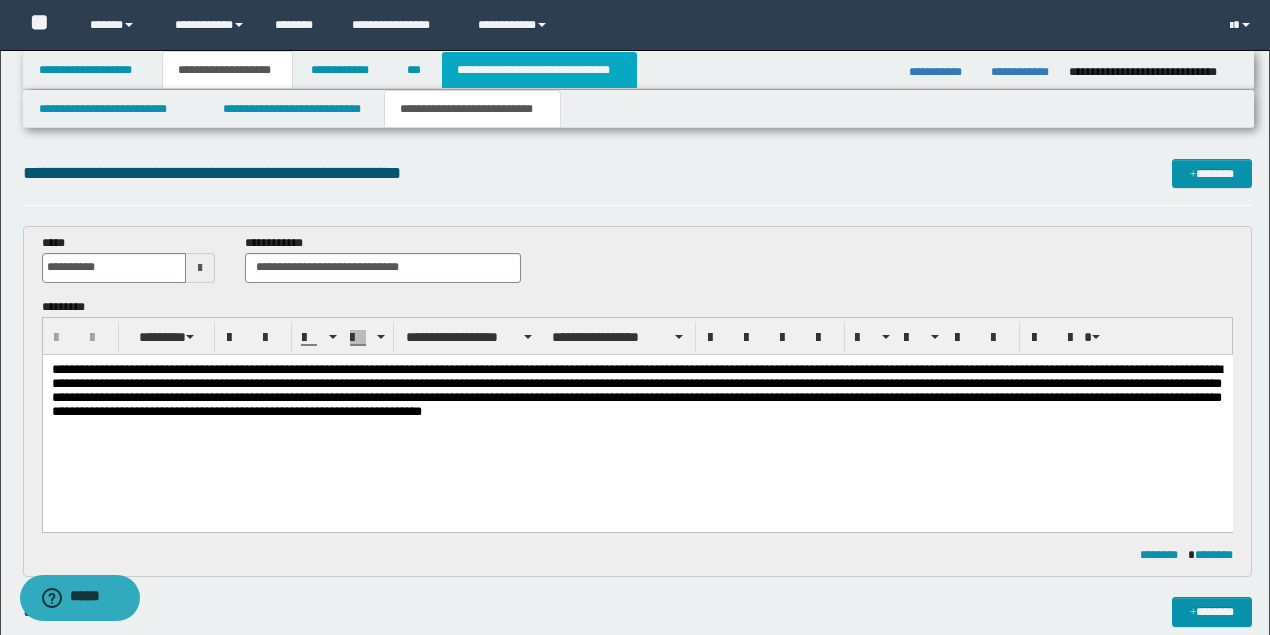 click on "**********" at bounding box center [539, 70] 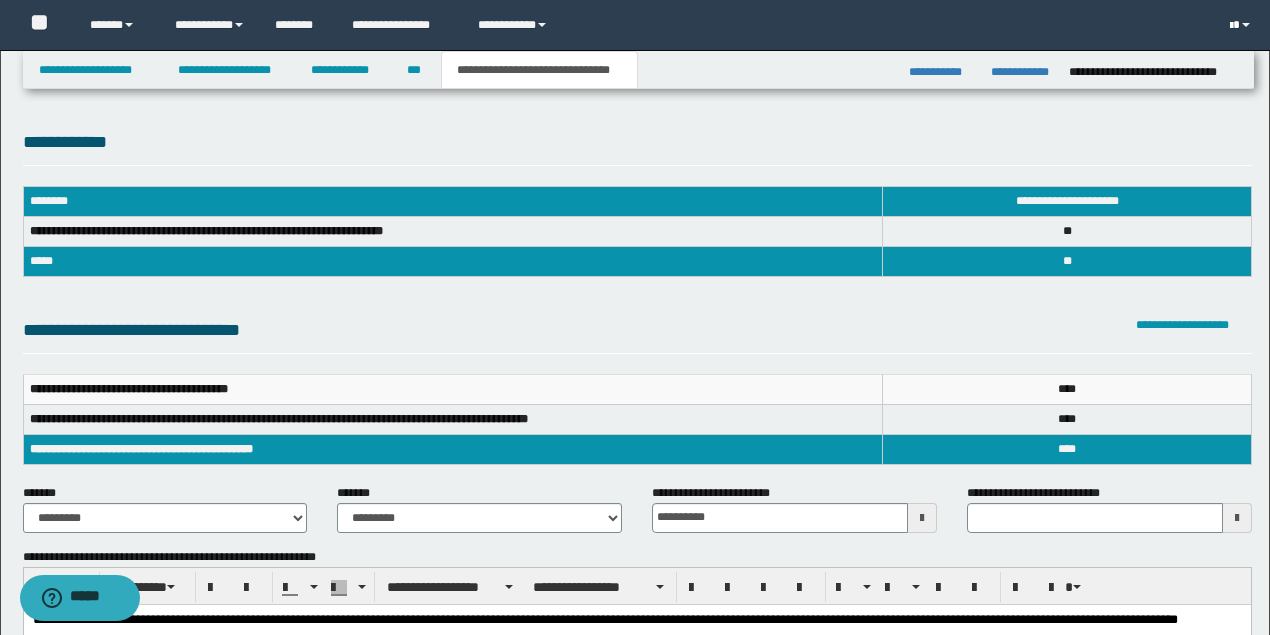 click at bounding box center (1242, 25) 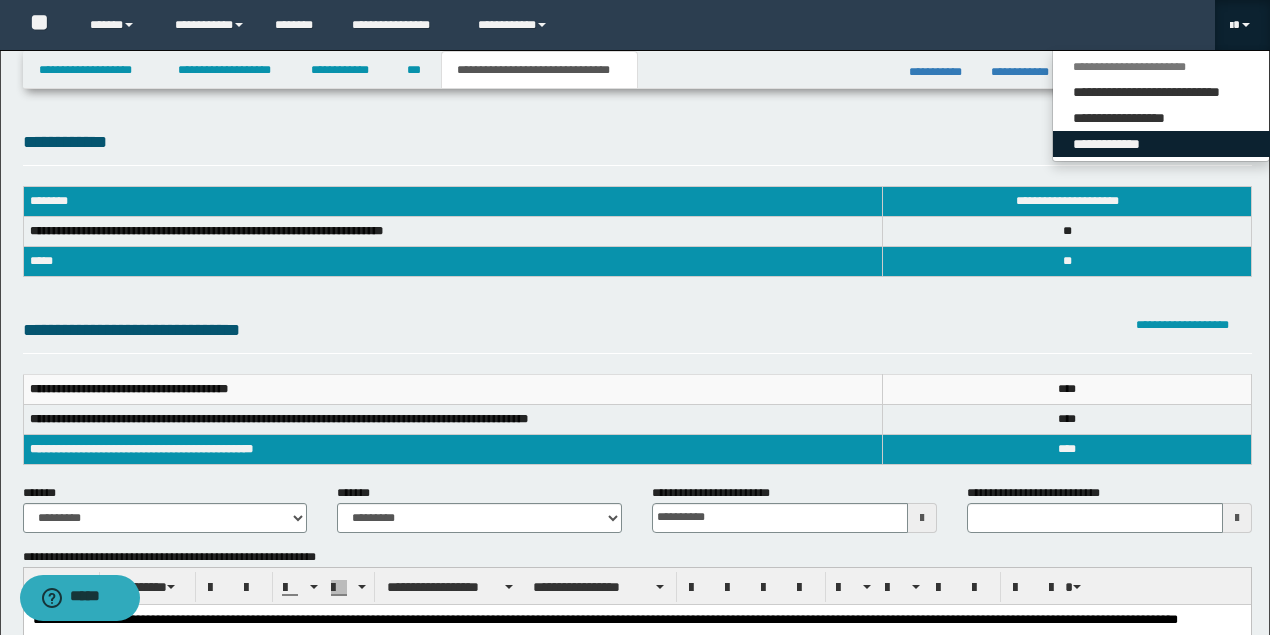 click on "**********" at bounding box center (1161, 144) 